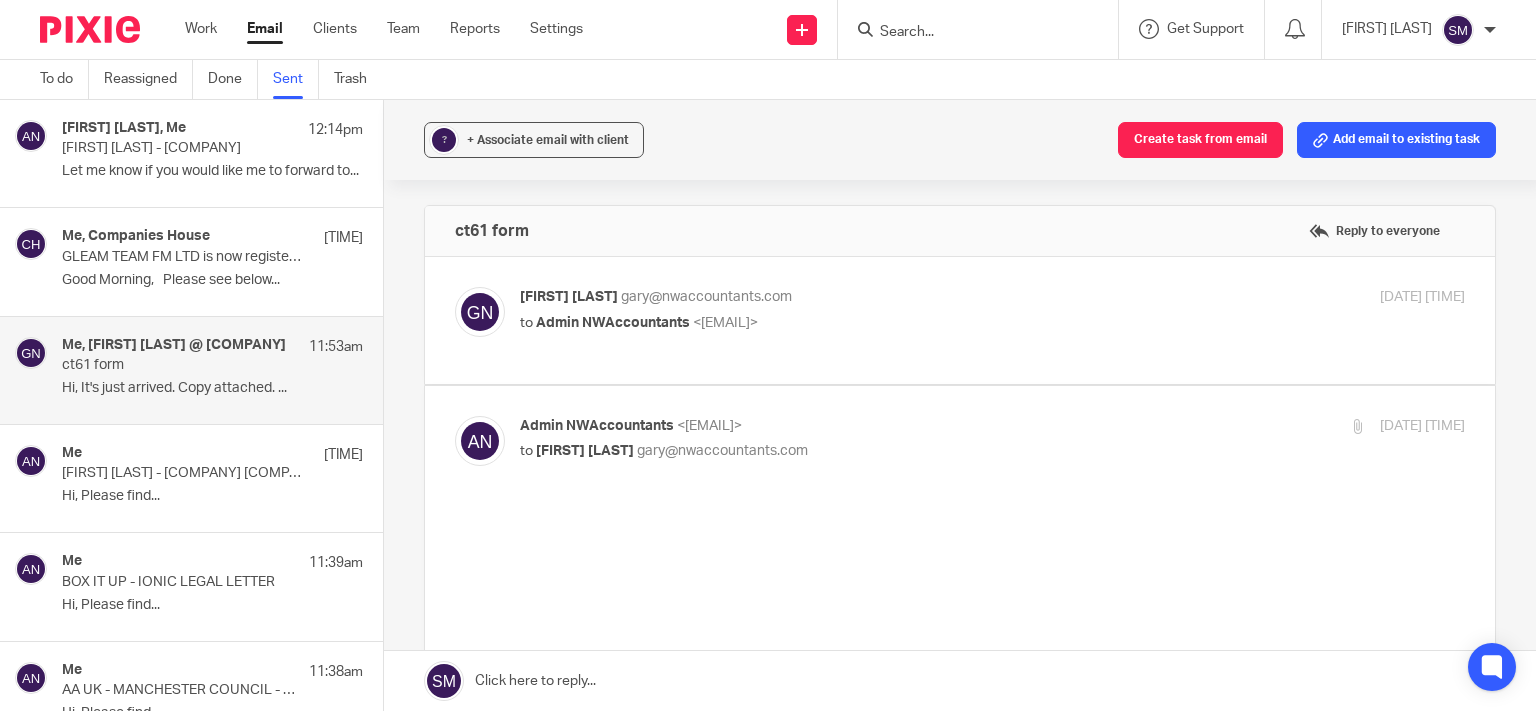 scroll, scrollTop: 0, scrollLeft: 0, axis: both 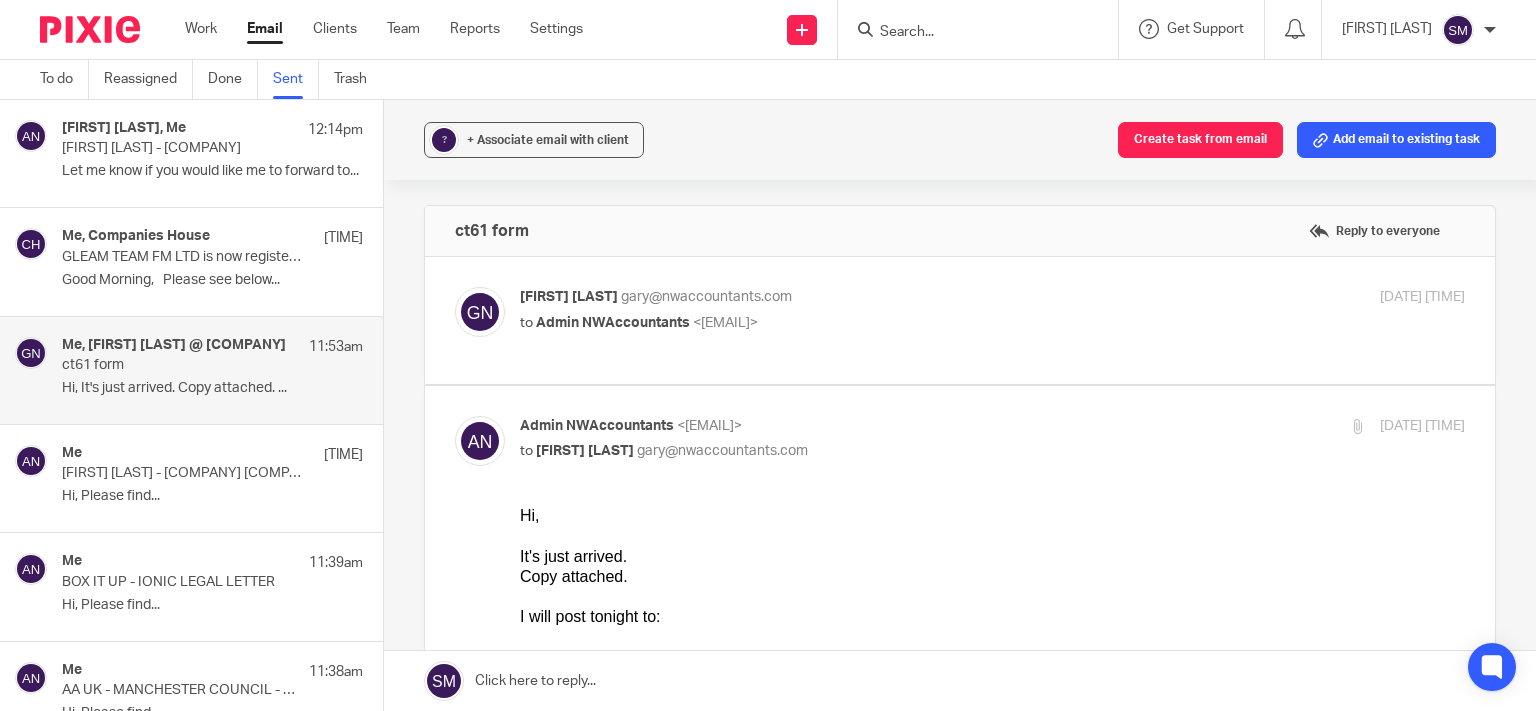 click at bounding box center [968, 33] 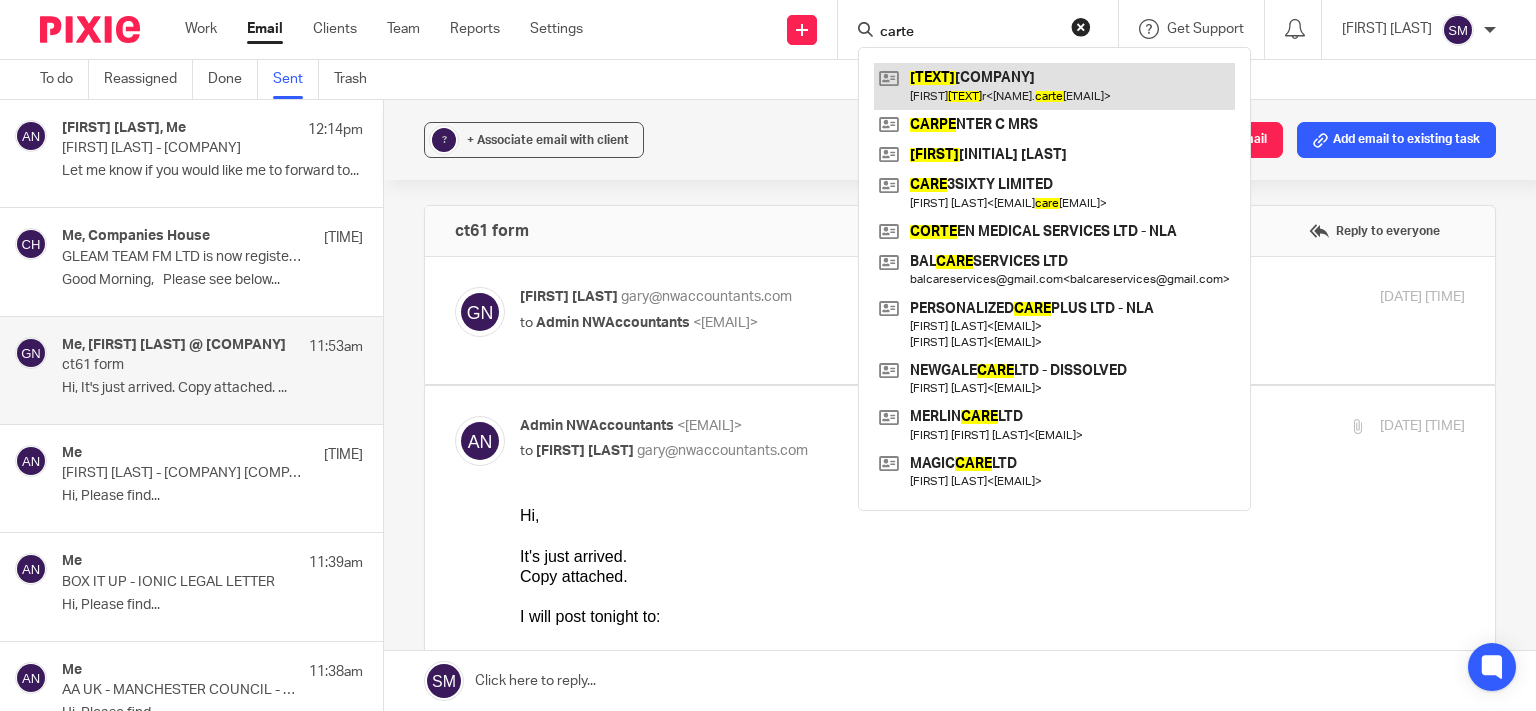 type on "carte" 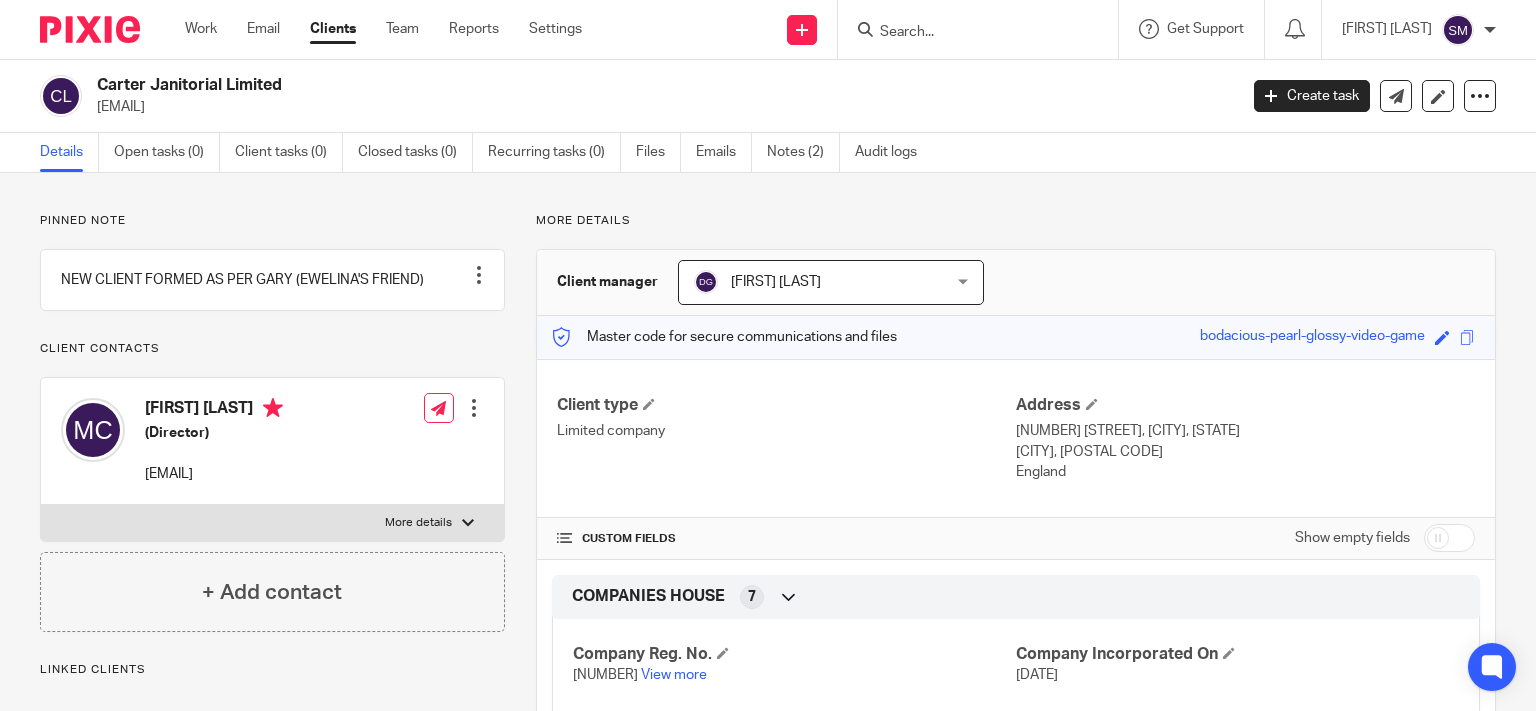 scroll, scrollTop: 0, scrollLeft: 0, axis: both 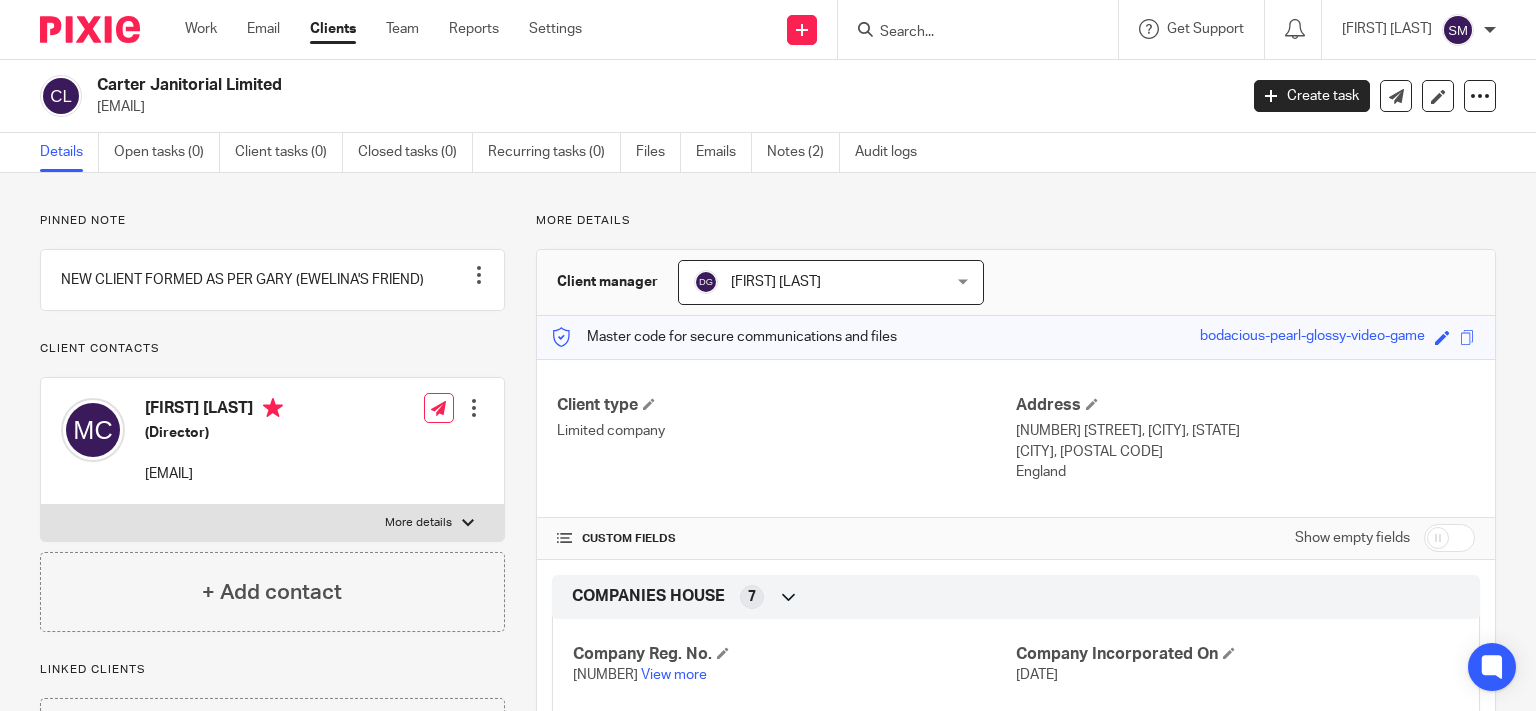 click on "monika.carter@icloud.com" at bounding box center [660, 107] 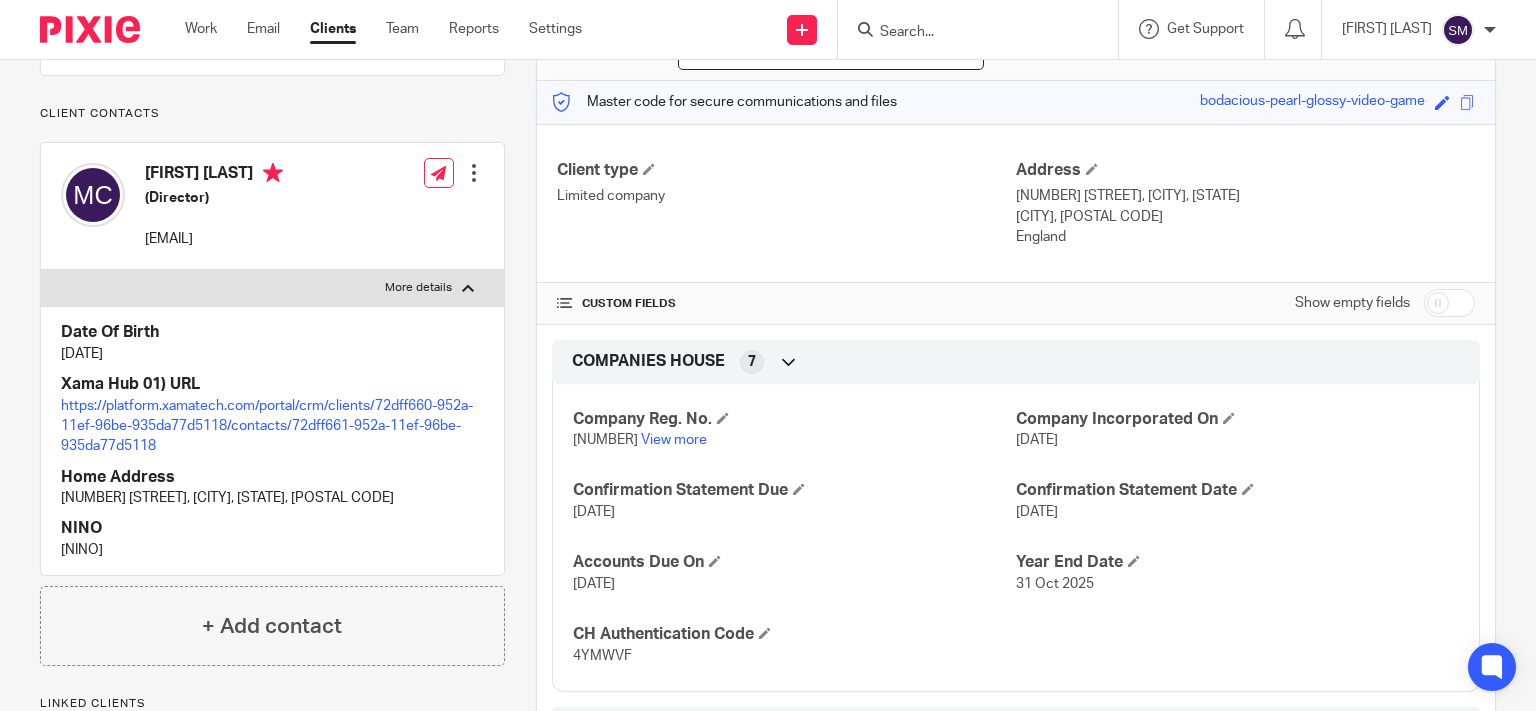 scroll, scrollTop: 288, scrollLeft: 0, axis: vertical 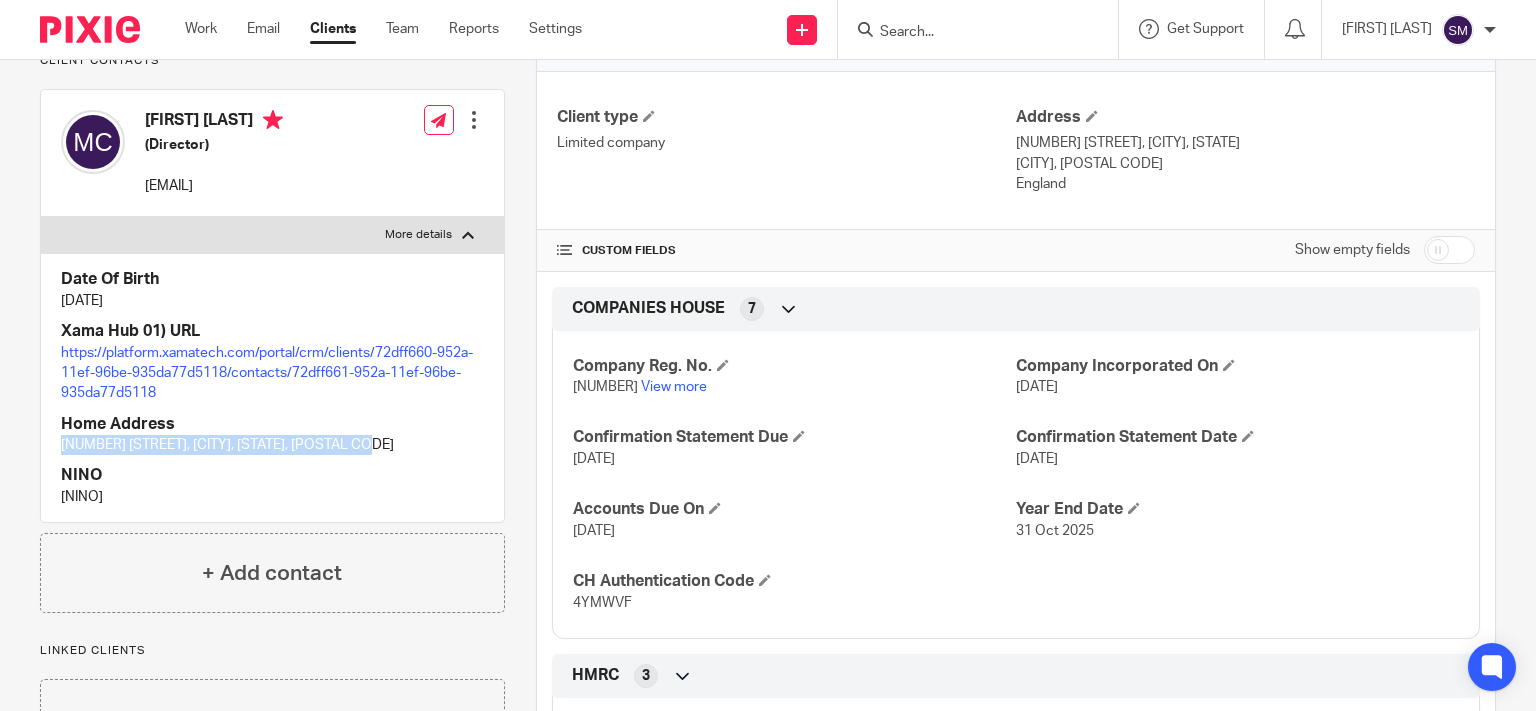 drag, startPoint x: 338, startPoint y: 452, endPoint x: 52, endPoint y: 462, distance: 286.17477 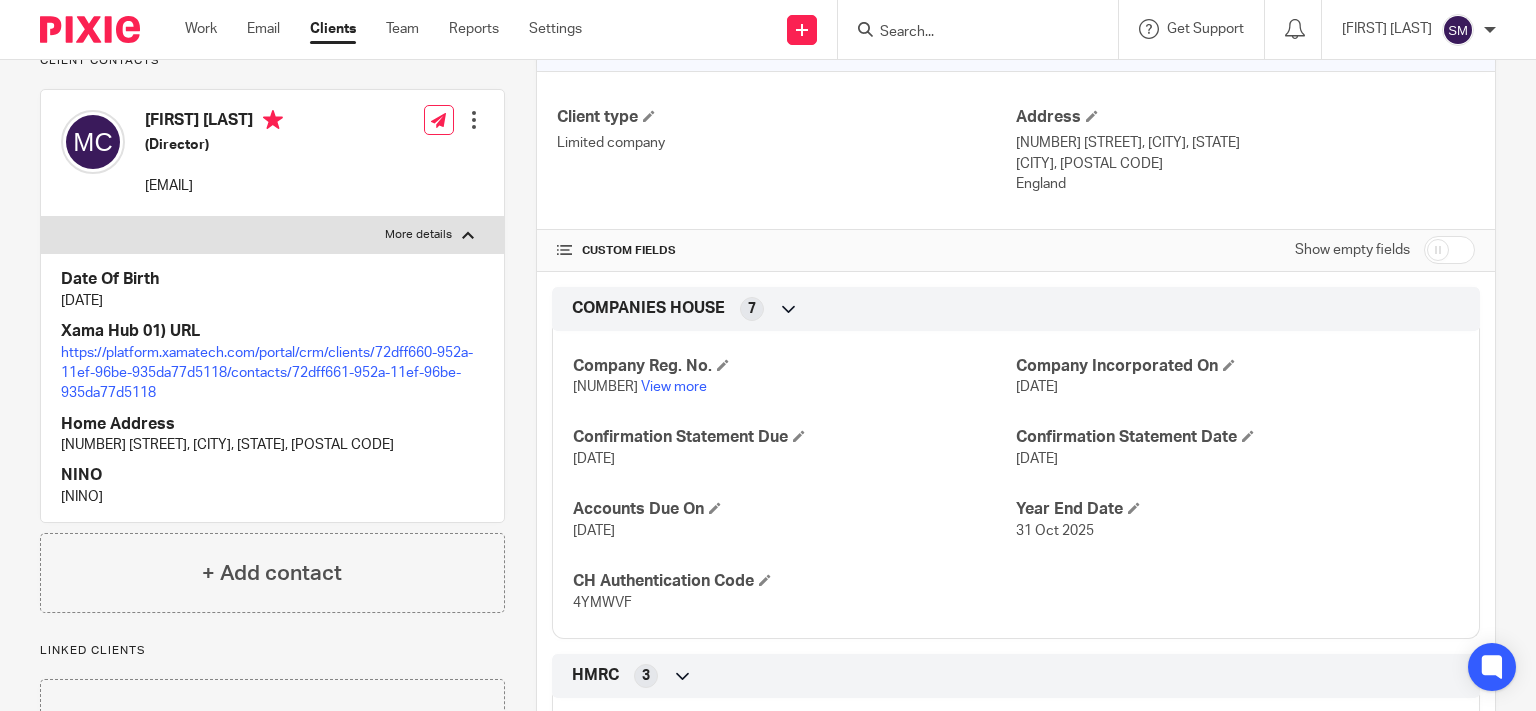 click on "SE551545B" at bounding box center (272, 497) 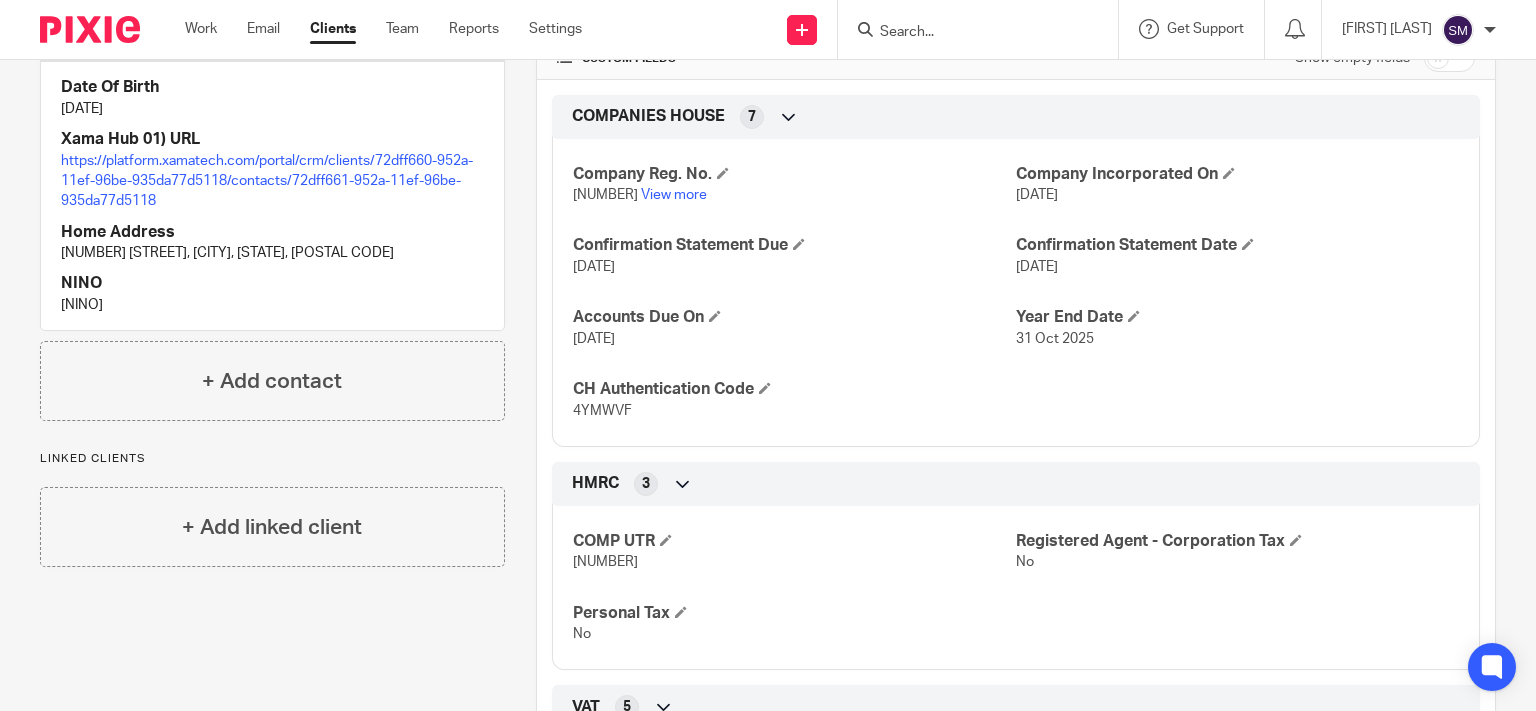 click at bounding box center (968, 33) 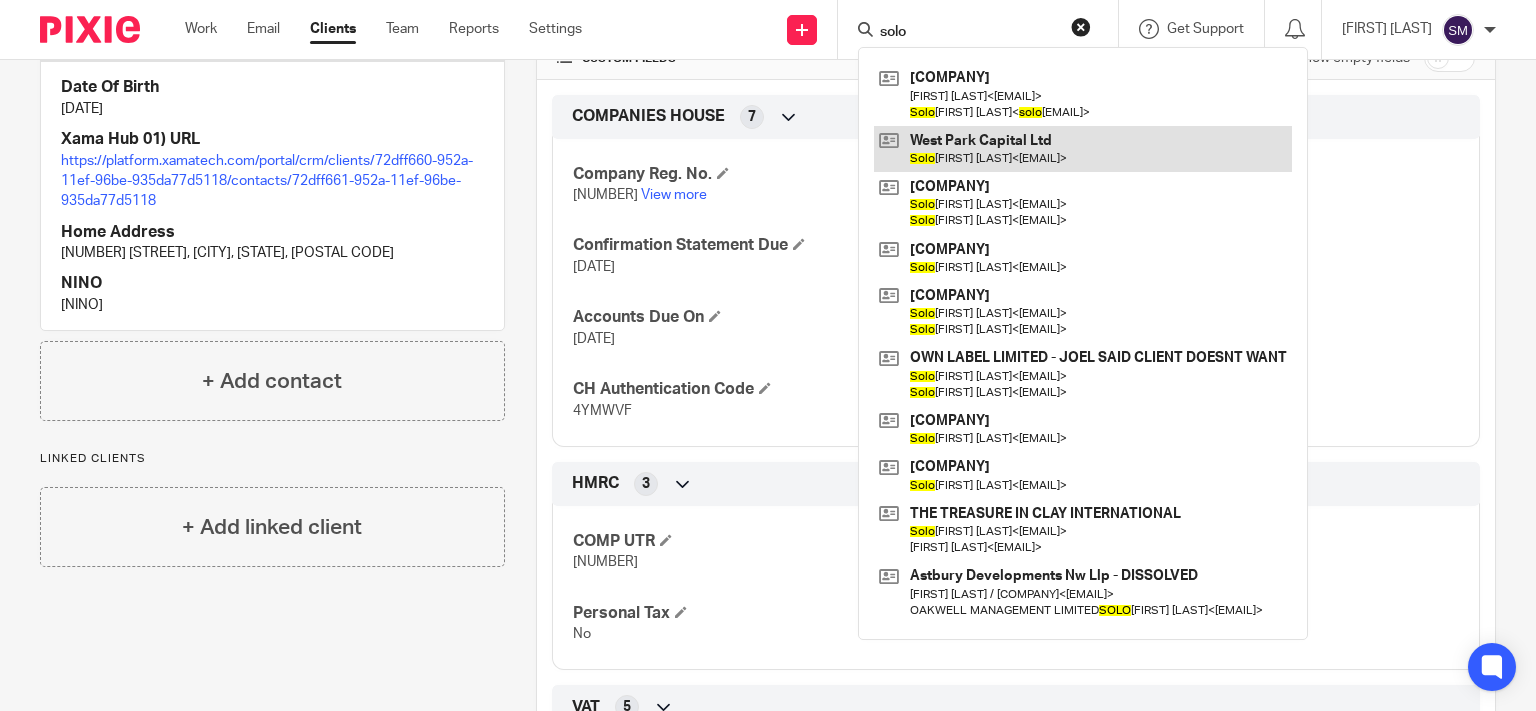 type on "solo" 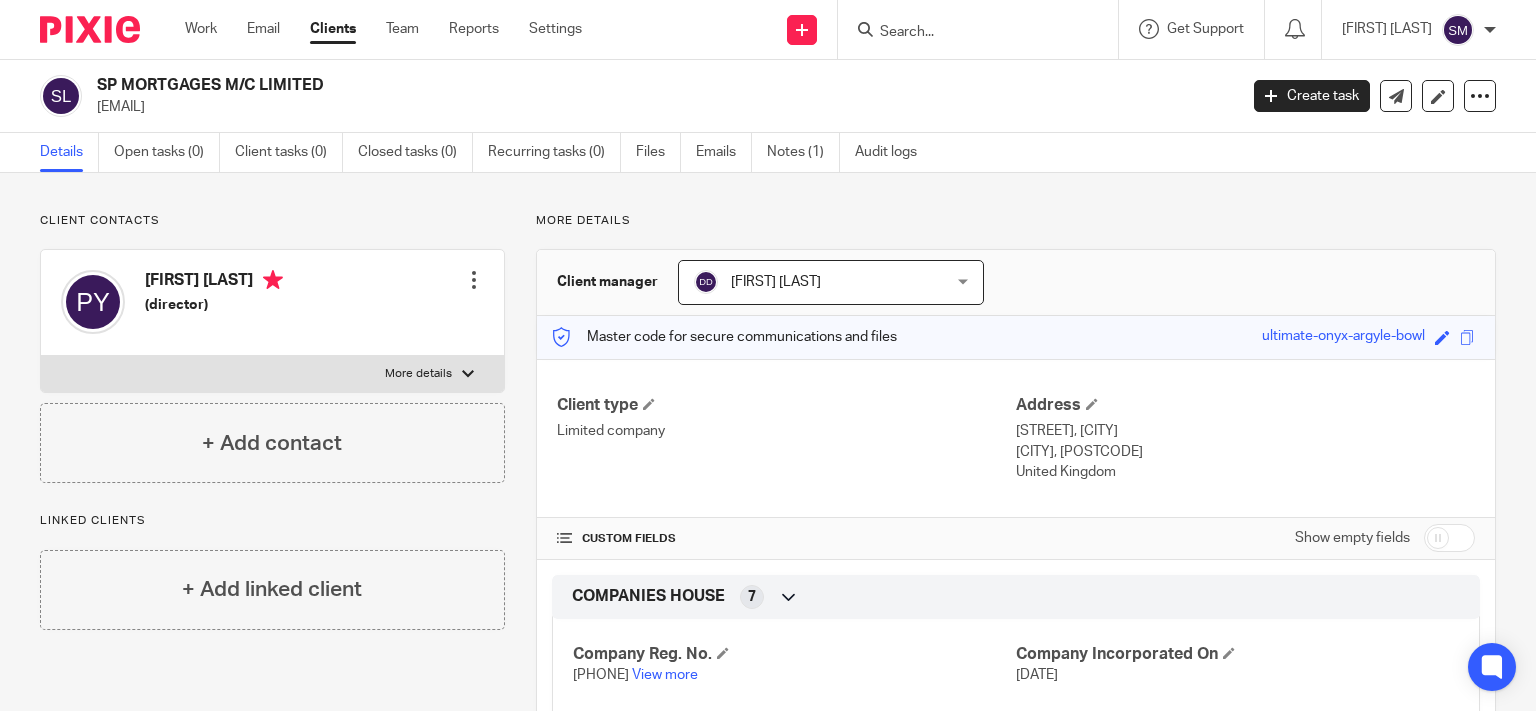 scroll, scrollTop: 0, scrollLeft: 0, axis: both 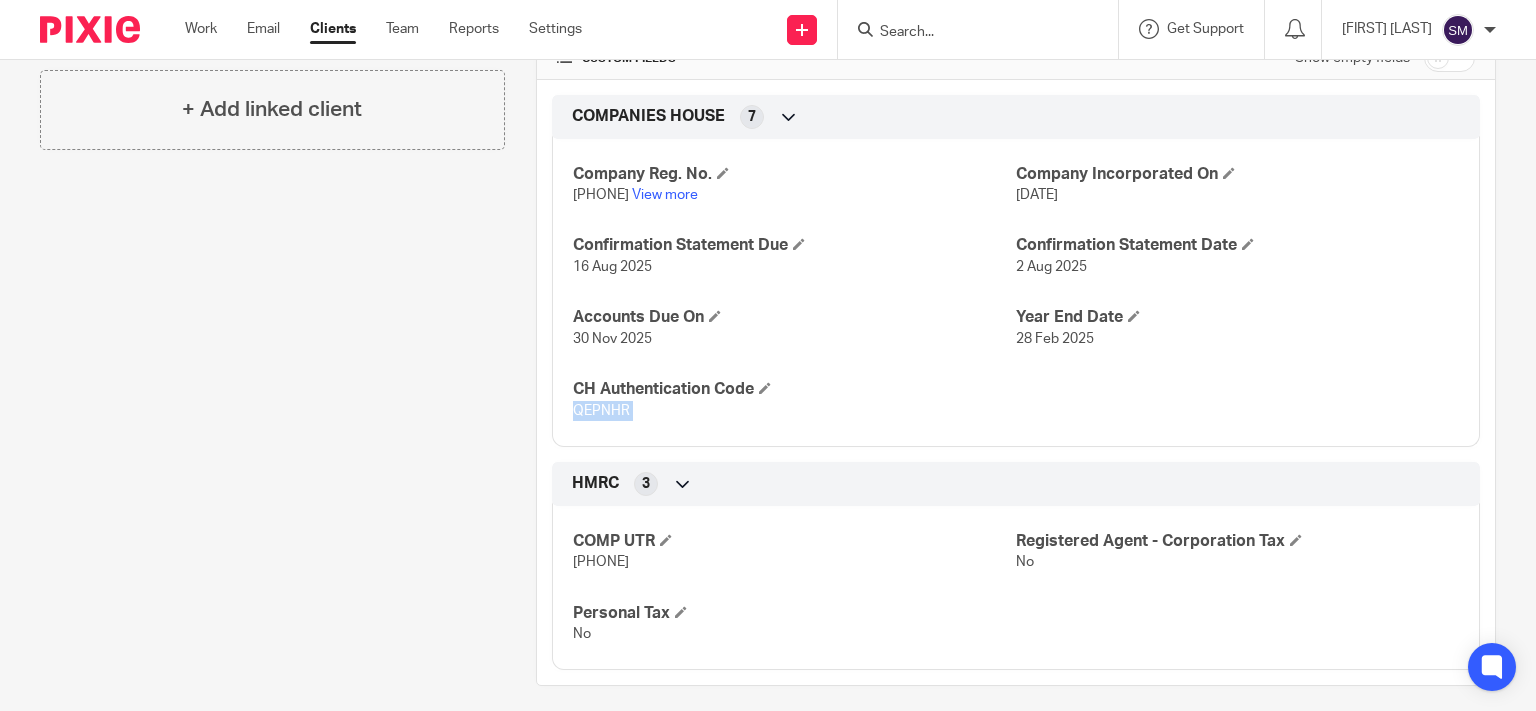 click on "Clients" at bounding box center (333, 29) 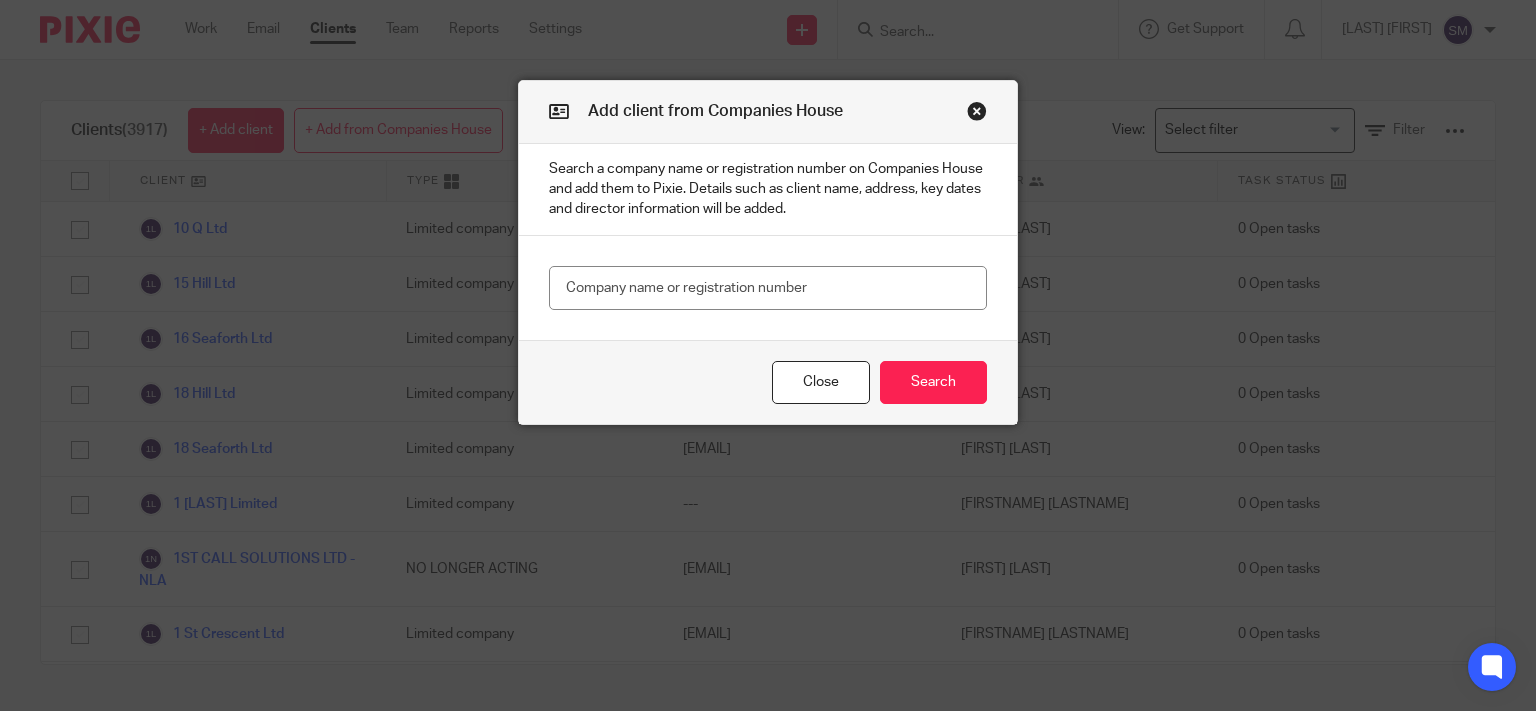 scroll, scrollTop: 0, scrollLeft: 0, axis: both 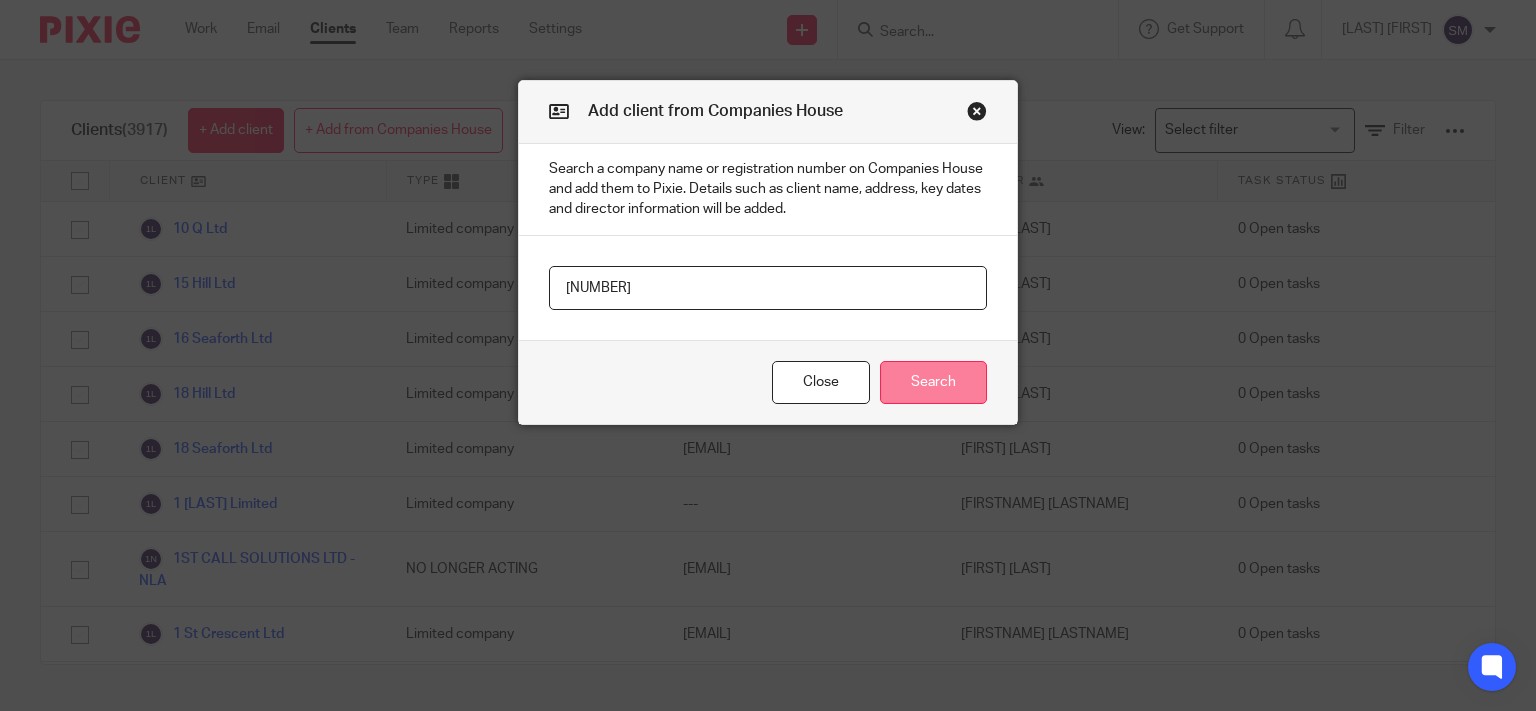 type on "16624960" 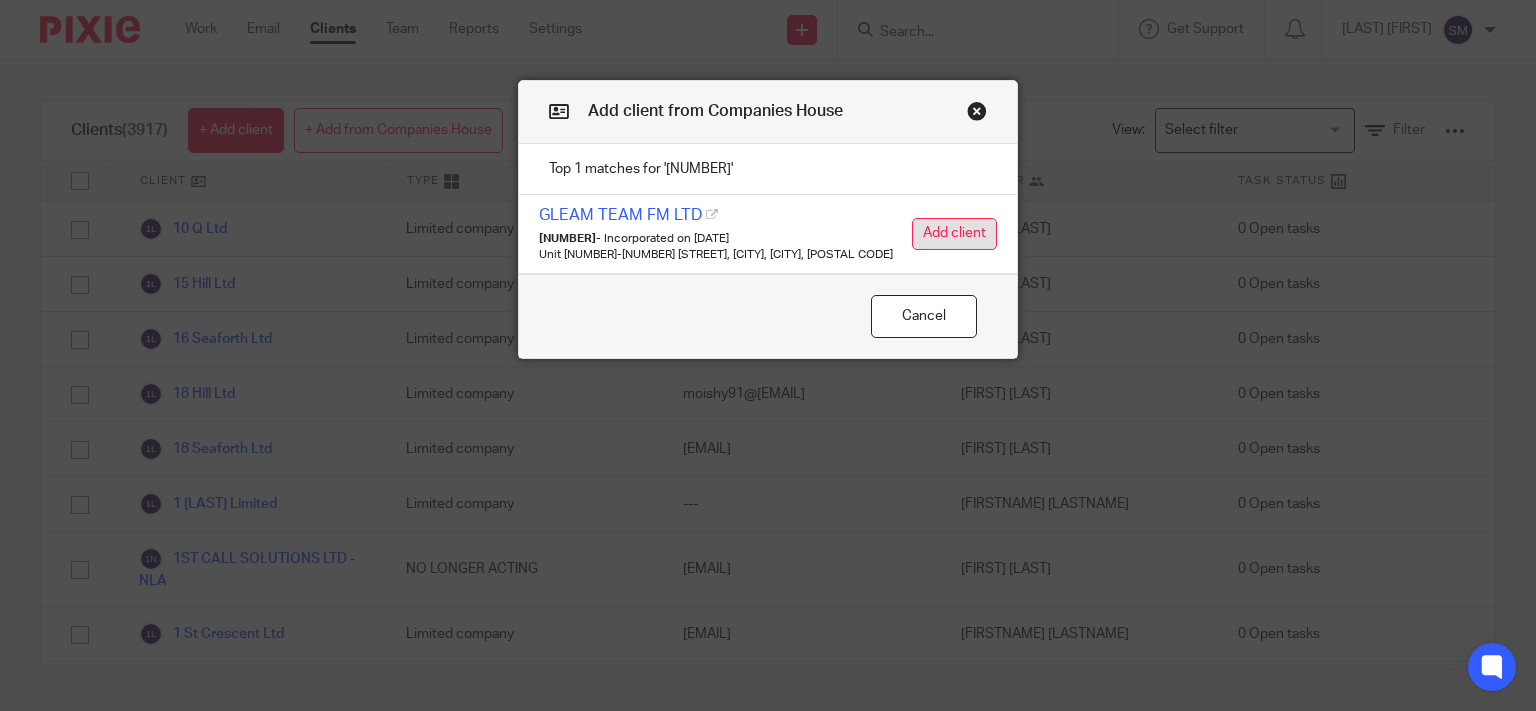 click on "Add client" at bounding box center (954, 234) 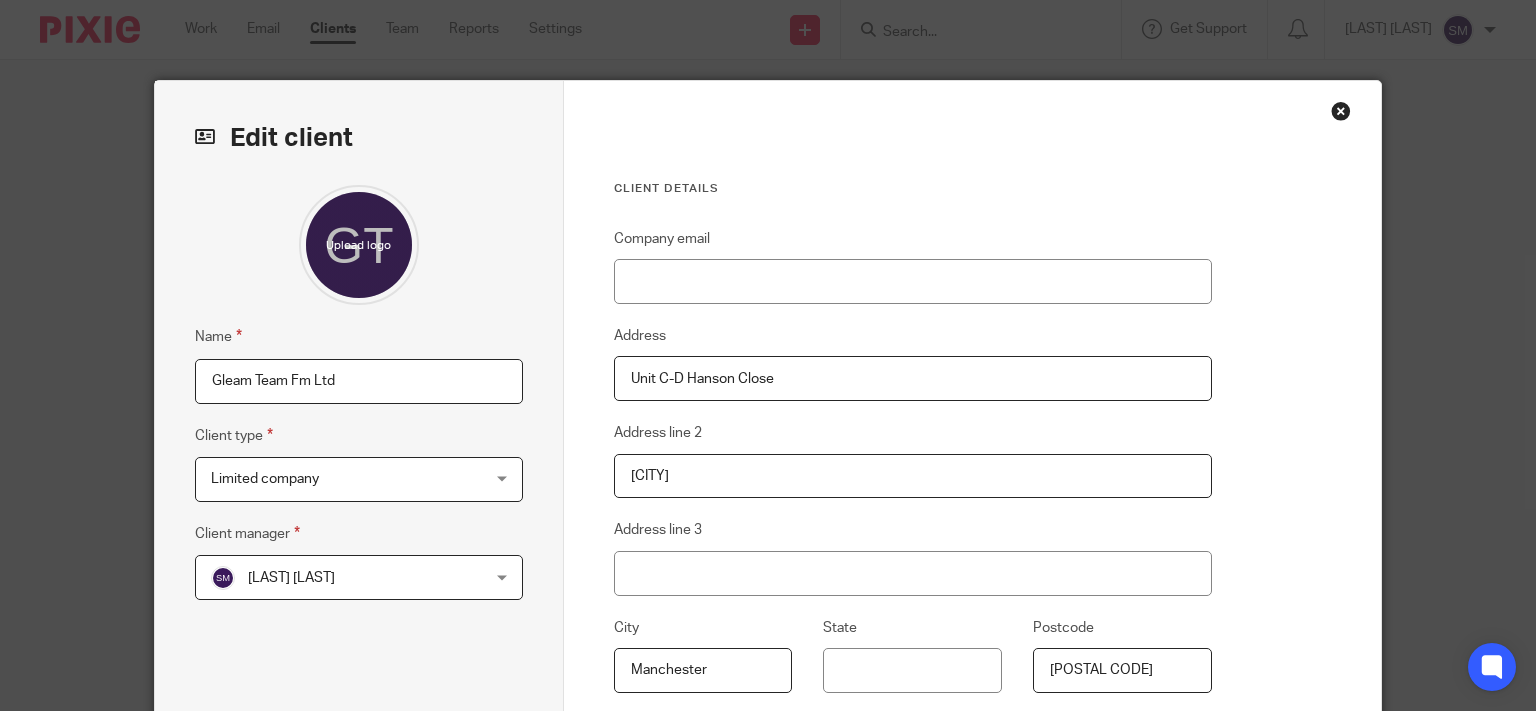 scroll, scrollTop: 0, scrollLeft: 0, axis: both 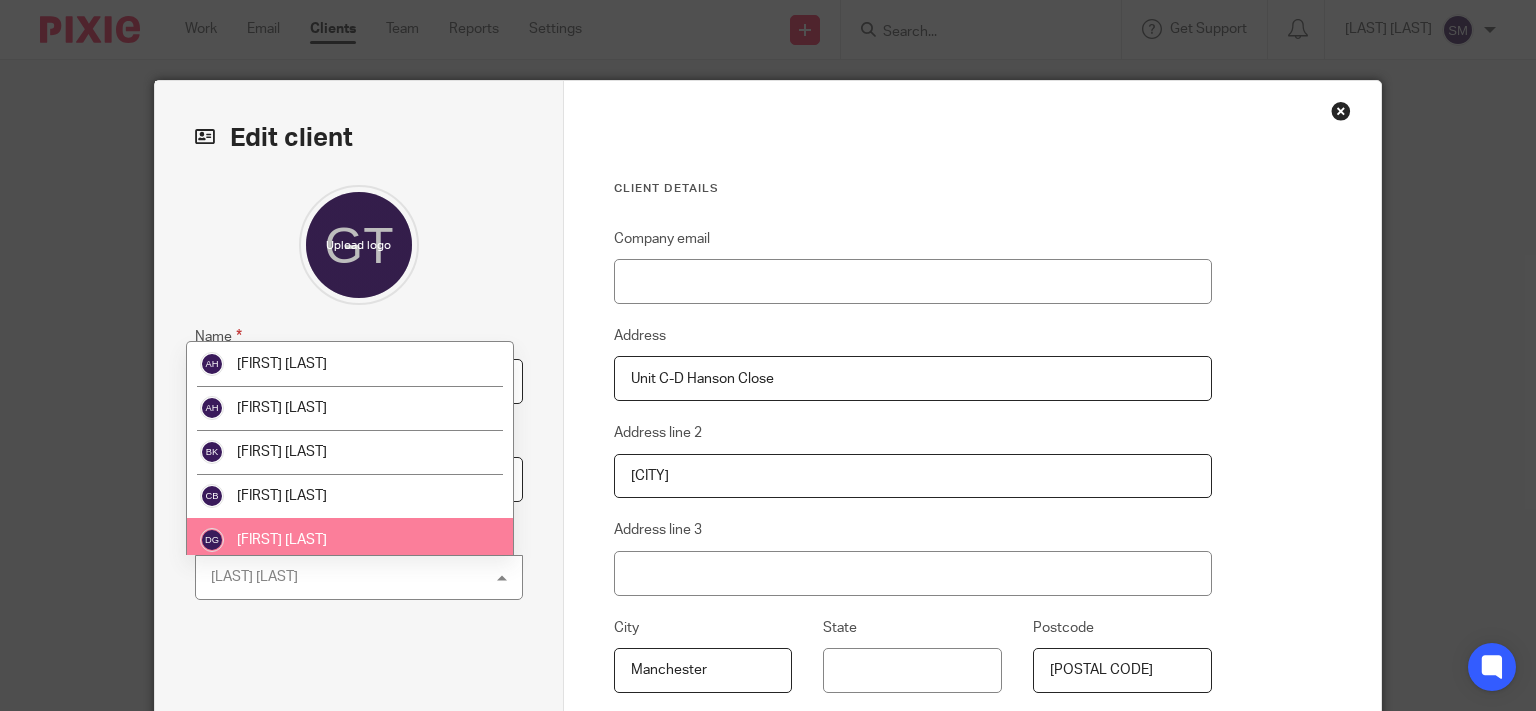 click on "[FIRST] [LAST]" at bounding box center [350, 540] 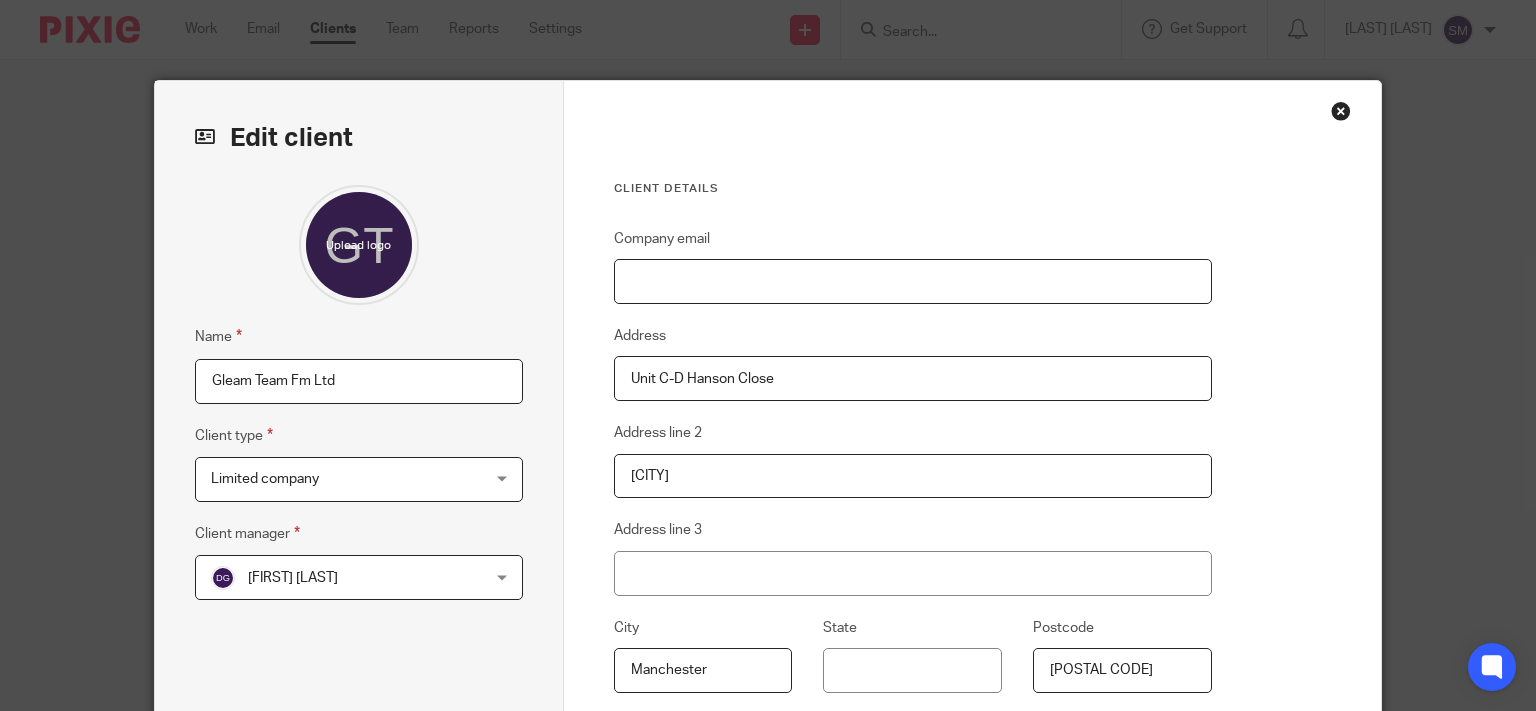 click on "Company email" at bounding box center [913, 281] 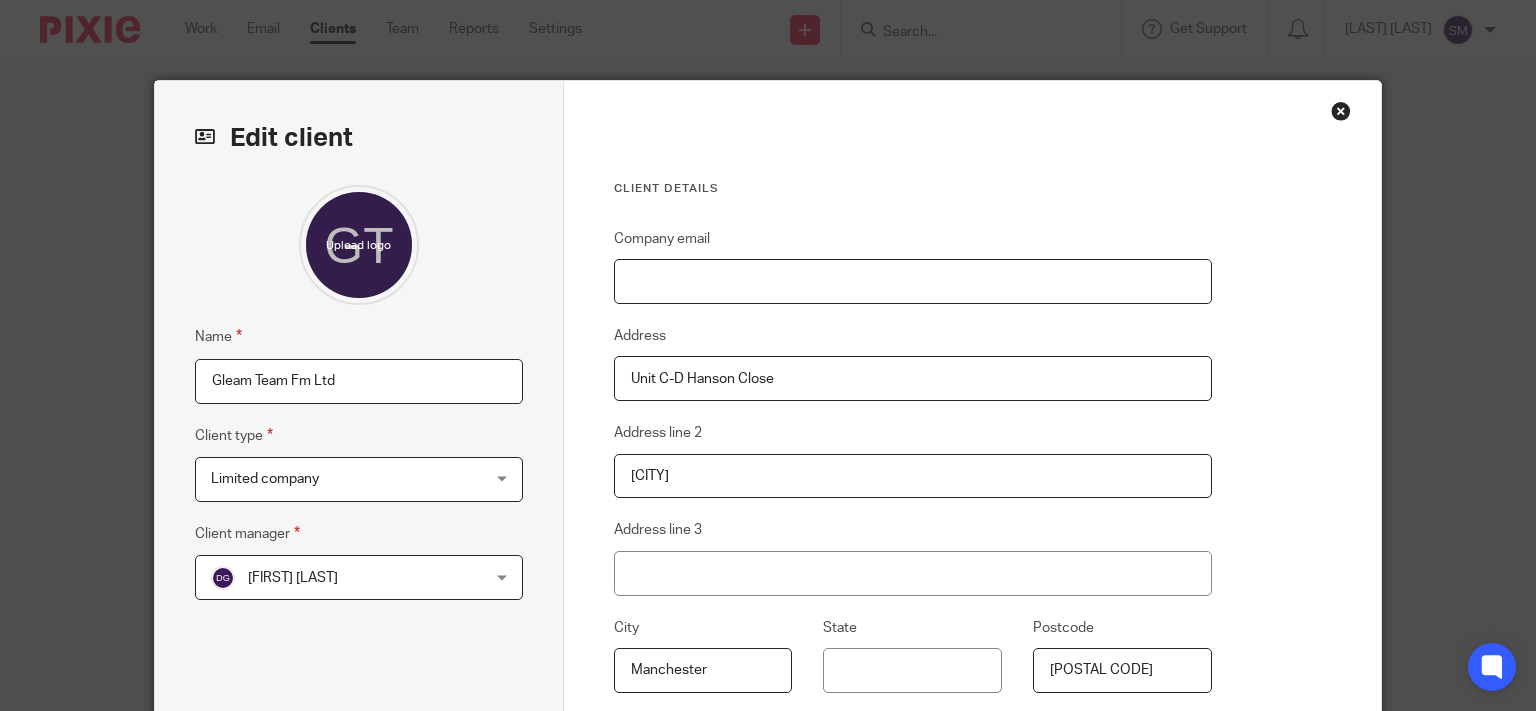 paste on "[EMAIL]" 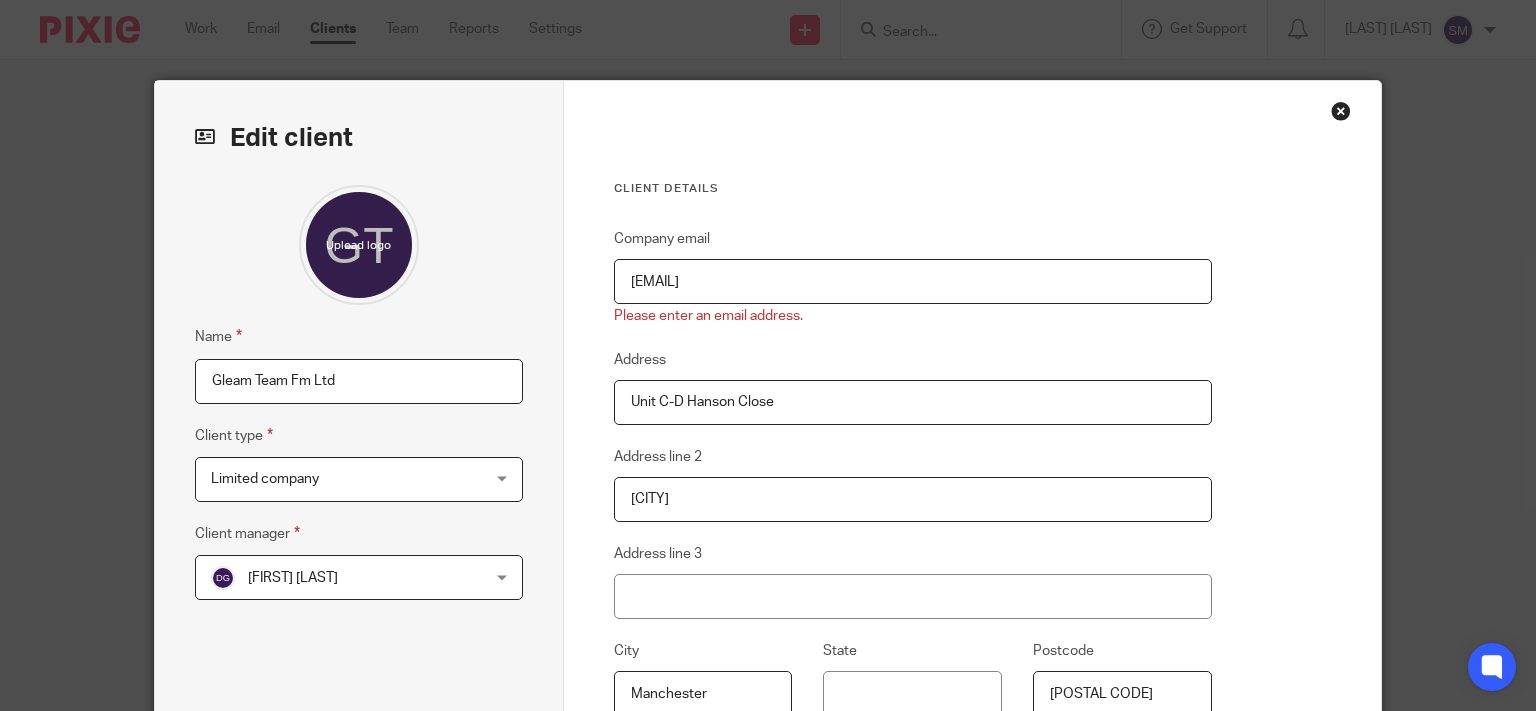 scroll, scrollTop: 345, scrollLeft: 0, axis: vertical 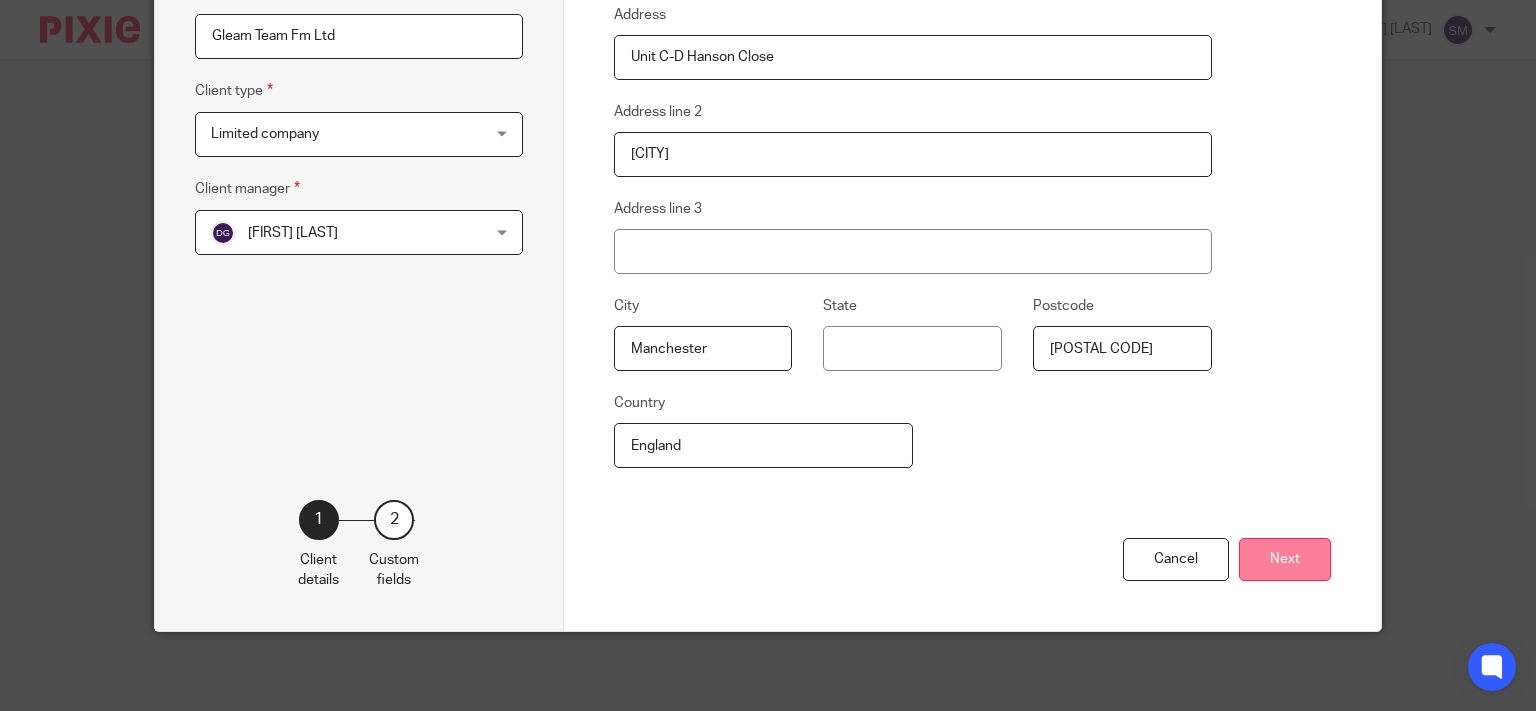 type on "[EMAIL]" 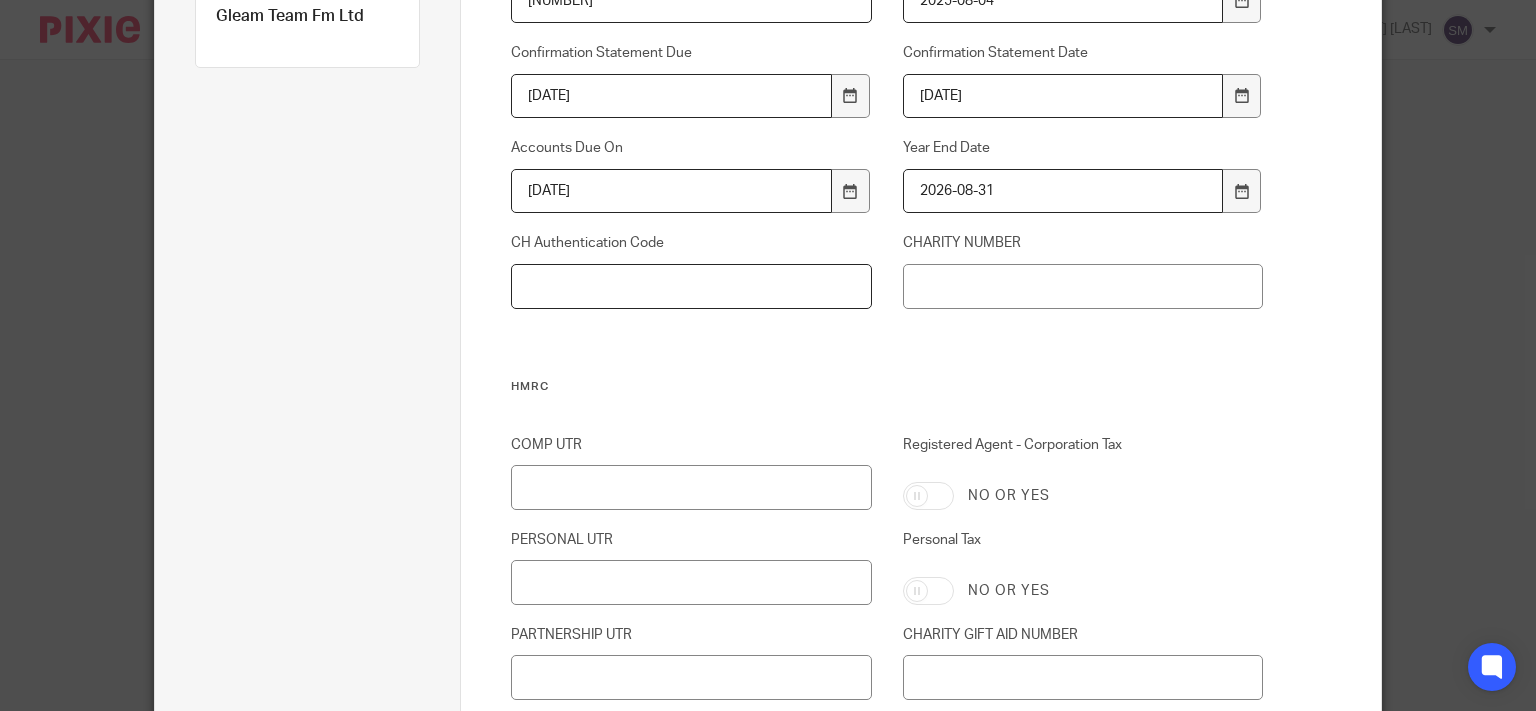 click on "CH Authentication Code" at bounding box center (691, 286) 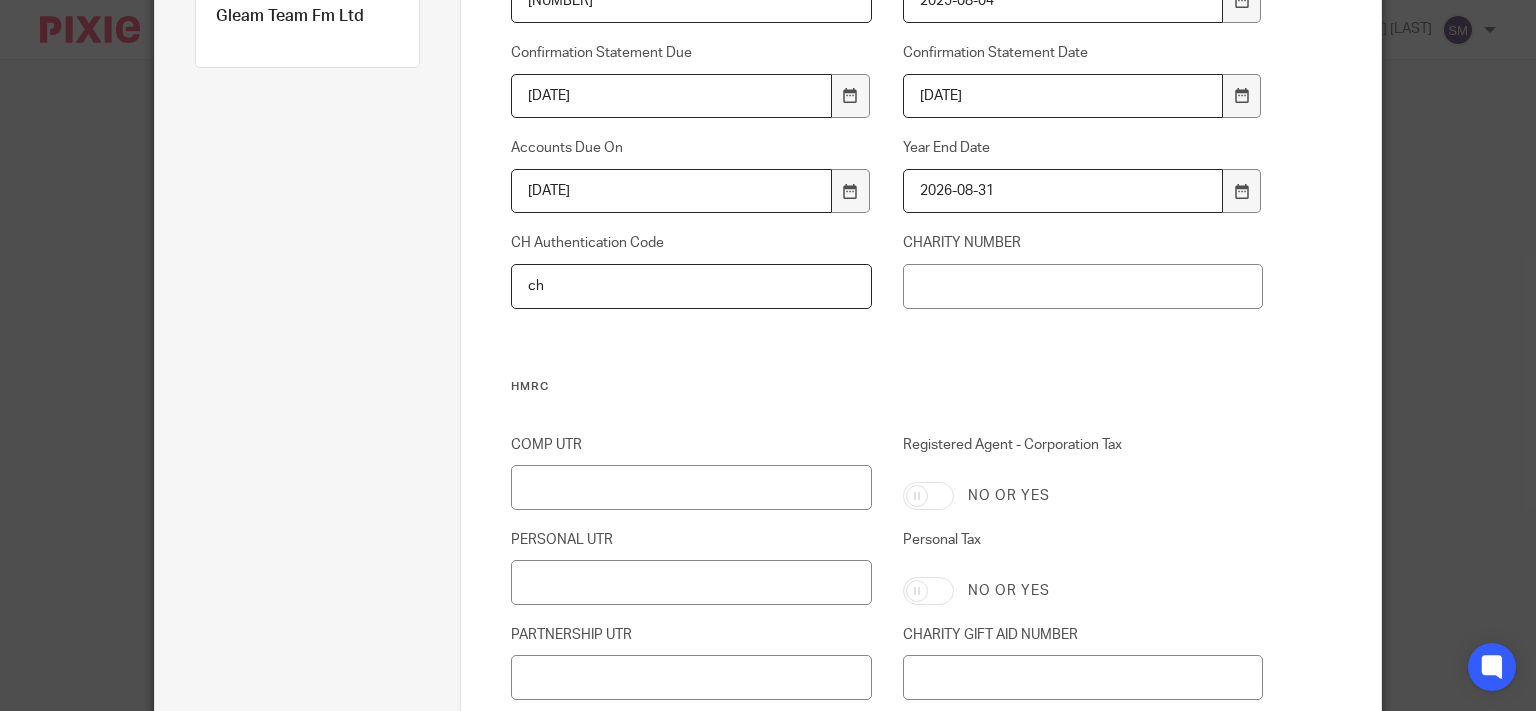 type on "c" 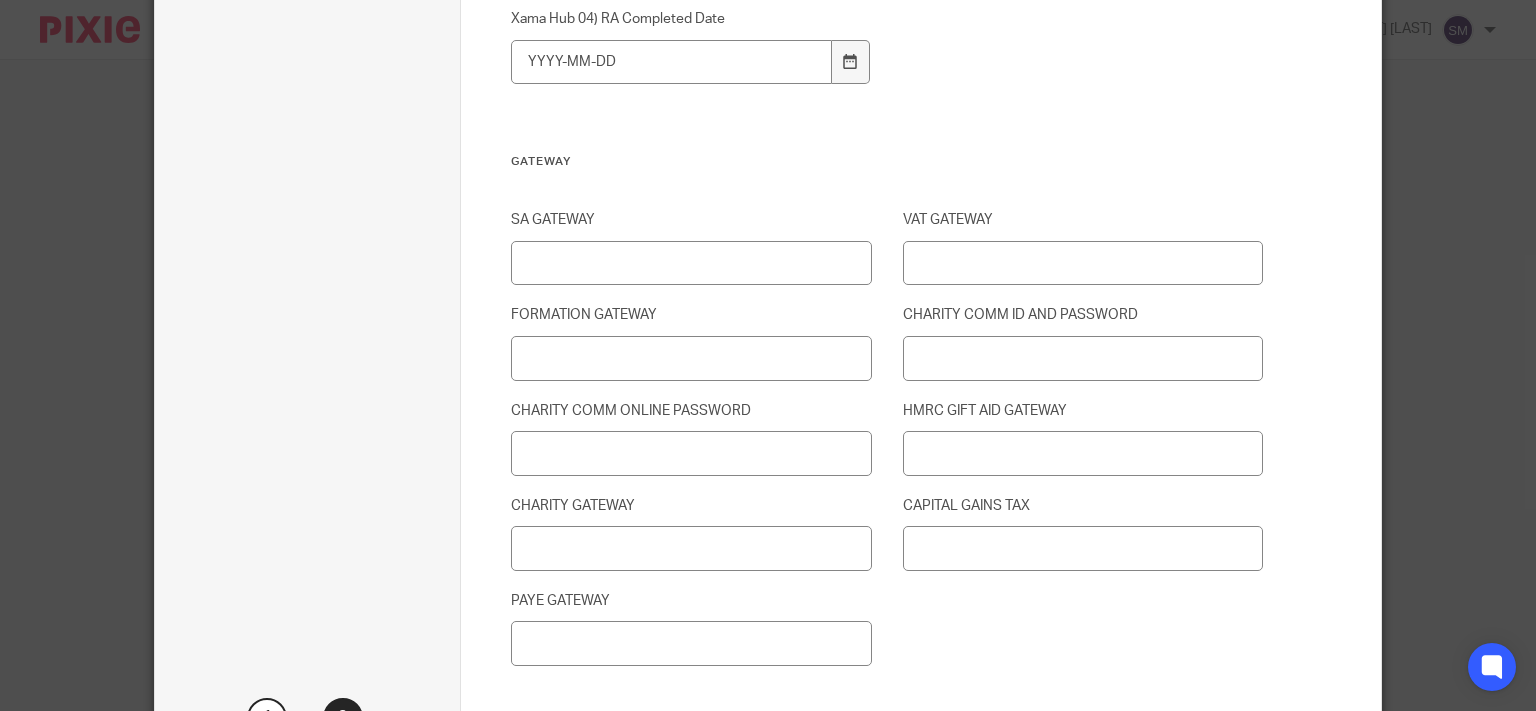 scroll, scrollTop: 2361, scrollLeft: 0, axis: vertical 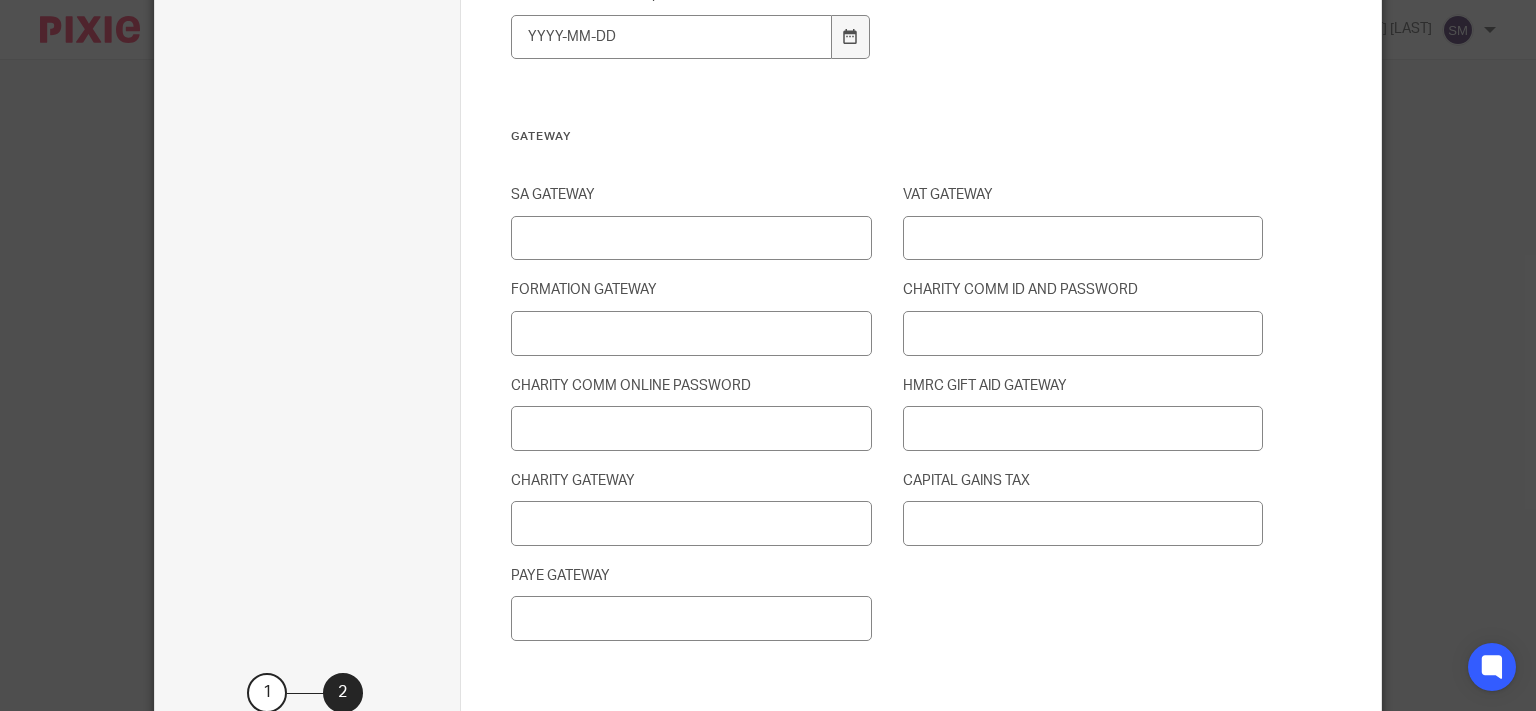 type on "CHANGE TO BRULIMAR" 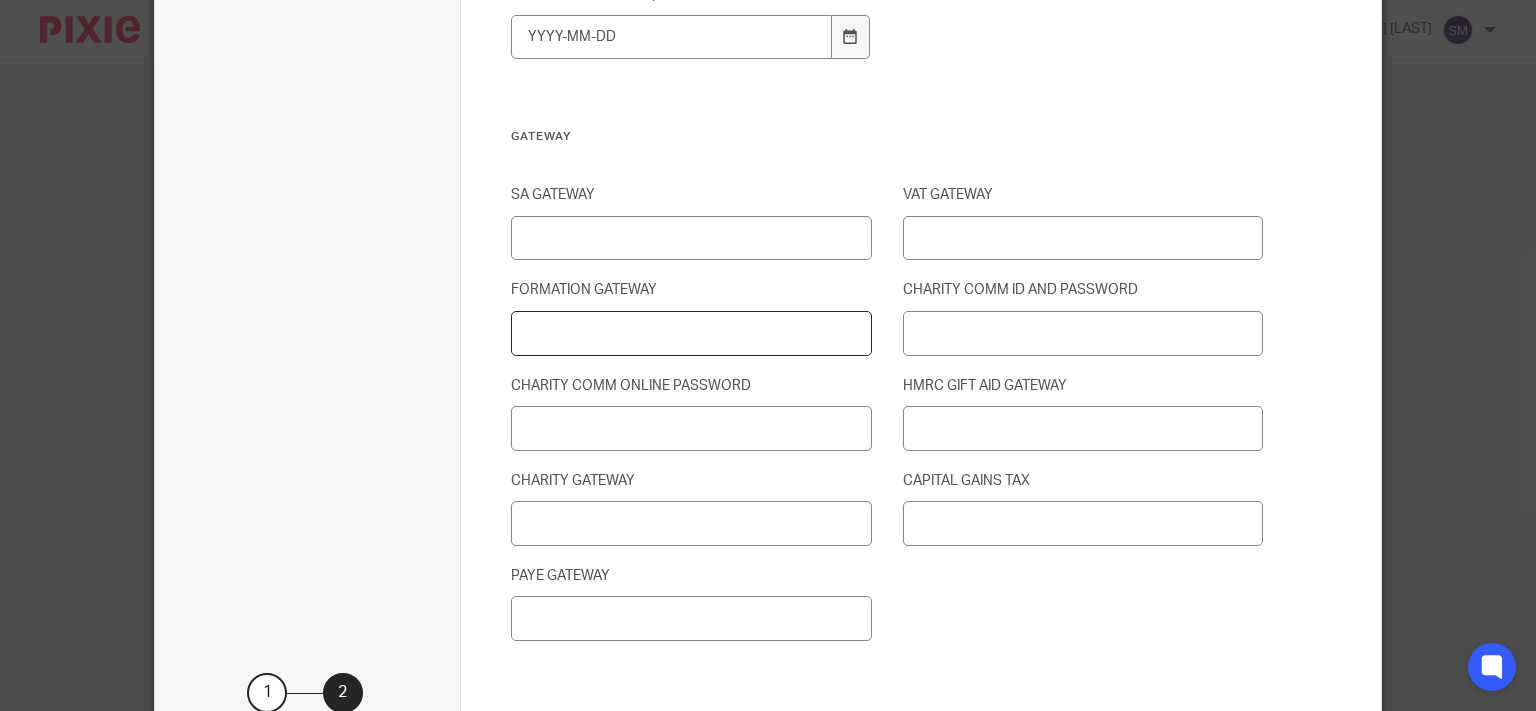 click on "FORMATION GATEWAY" at bounding box center (691, 333) 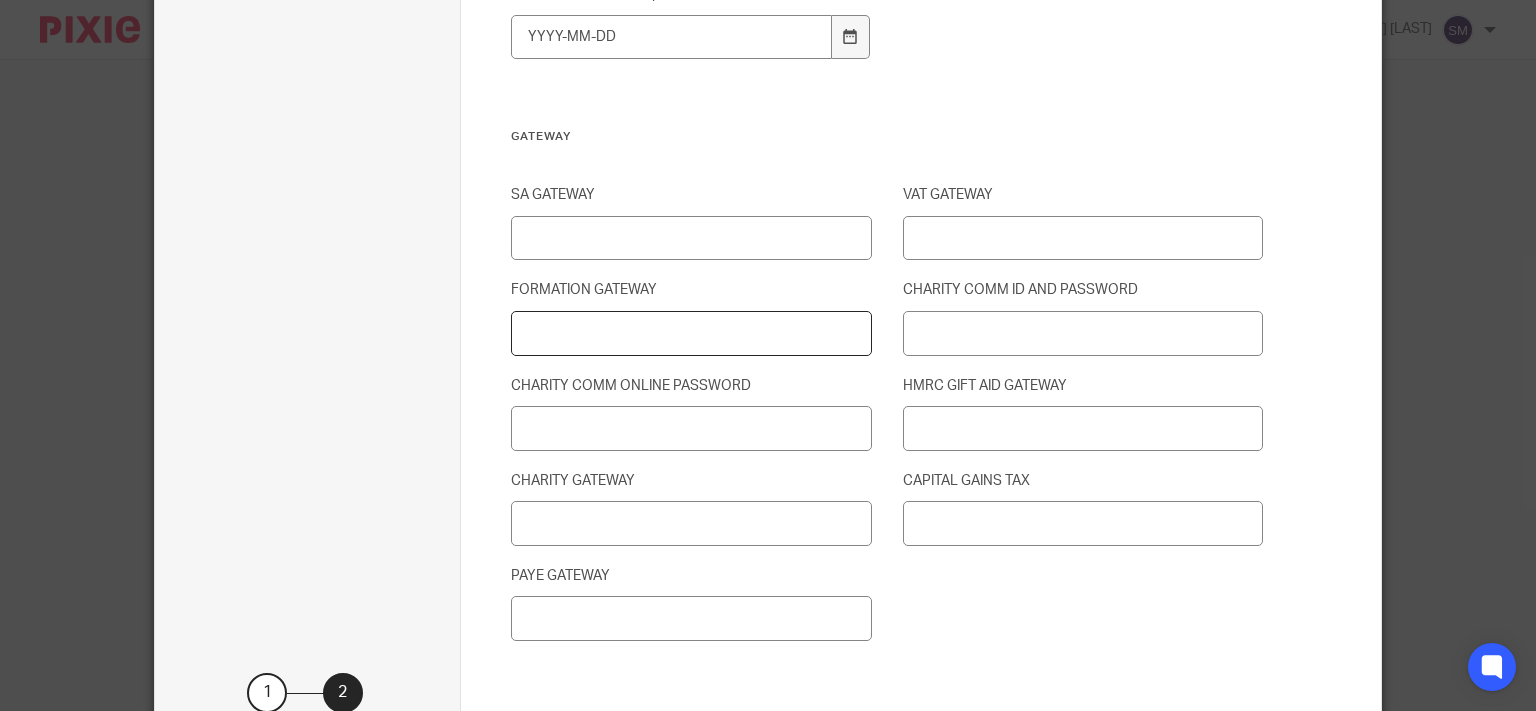 type on "4" 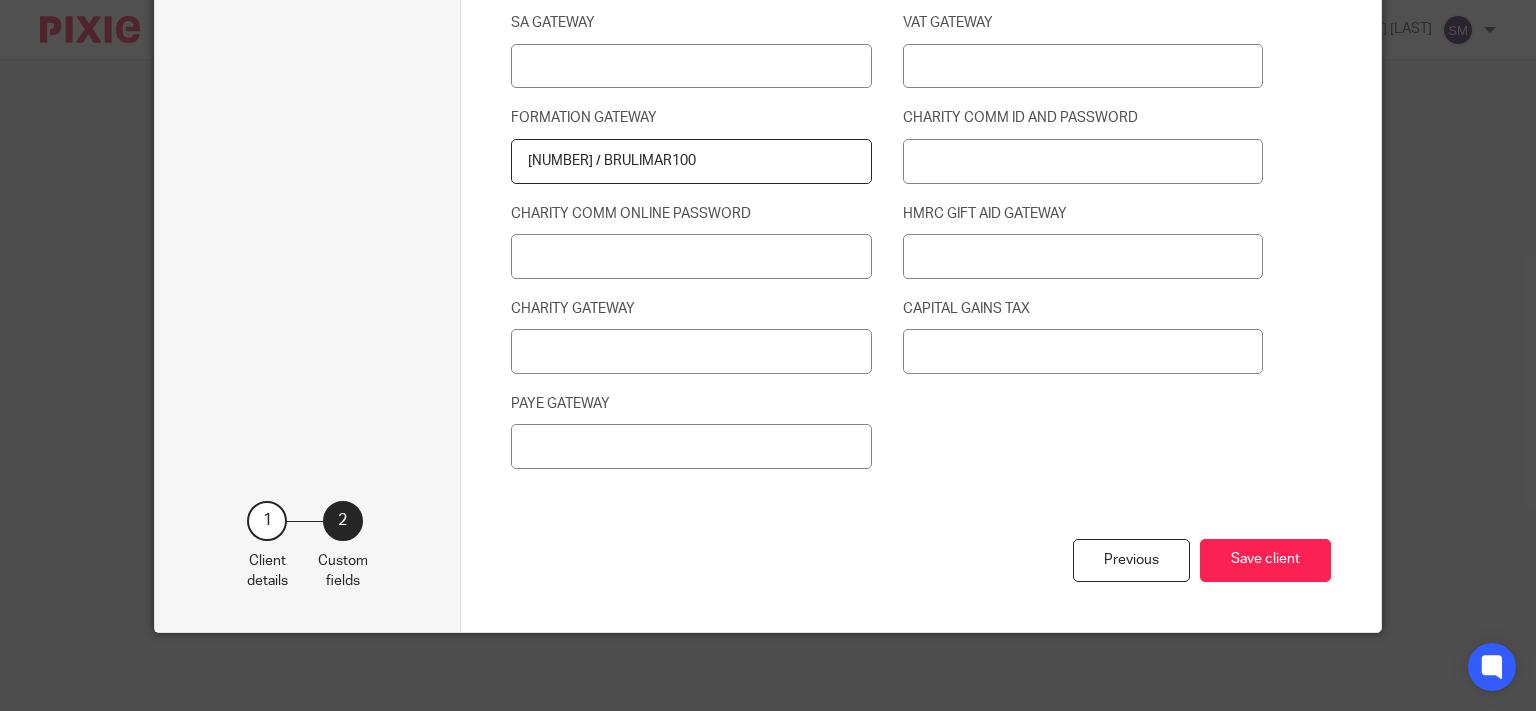 scroll, scrollTop: 2534, scrollLeft: 0, axis: vertical 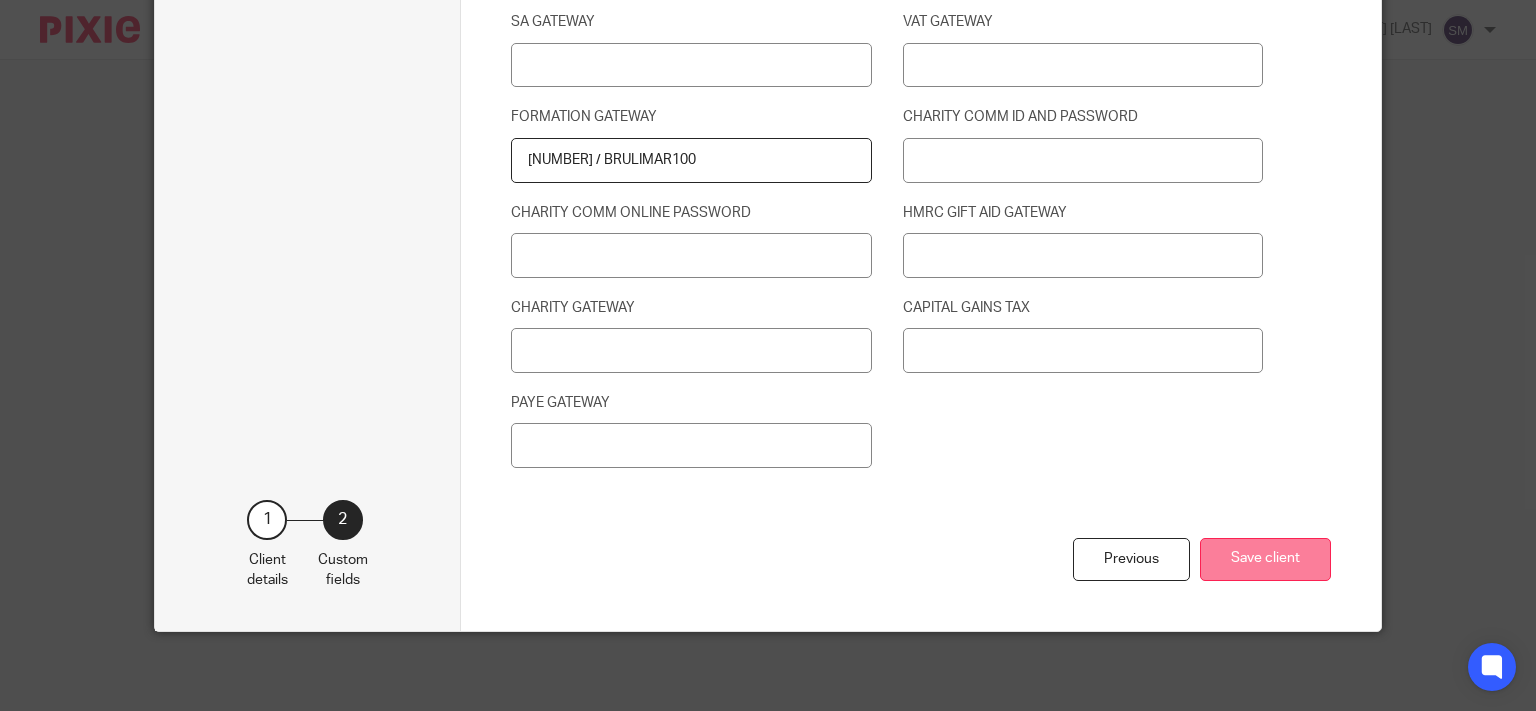 type on "[PHONE] / [ALPHANUMERIC]" 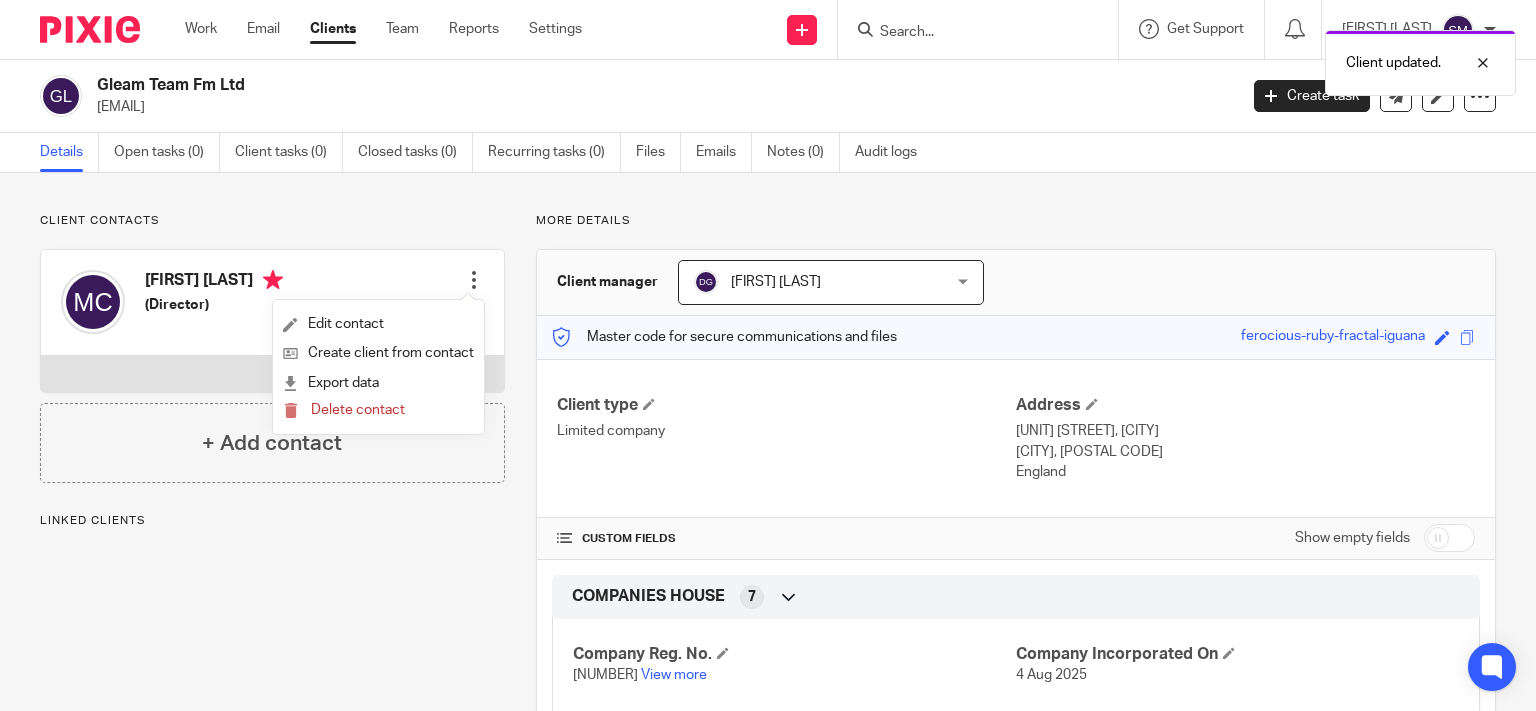 scroll, scrollTop: 0, scrollLeft: 0, axis: both 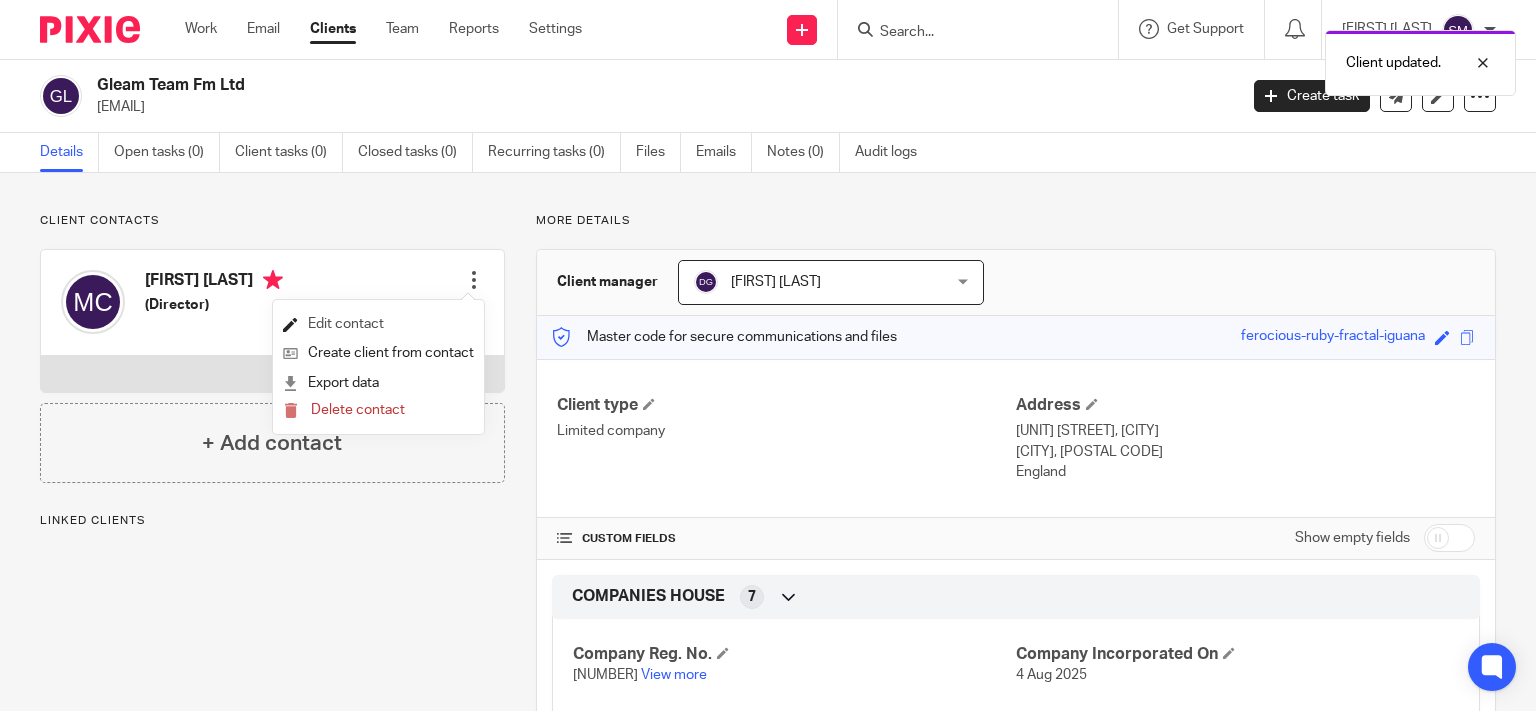 click on "Edit contact" at bounding box center (378, 324) 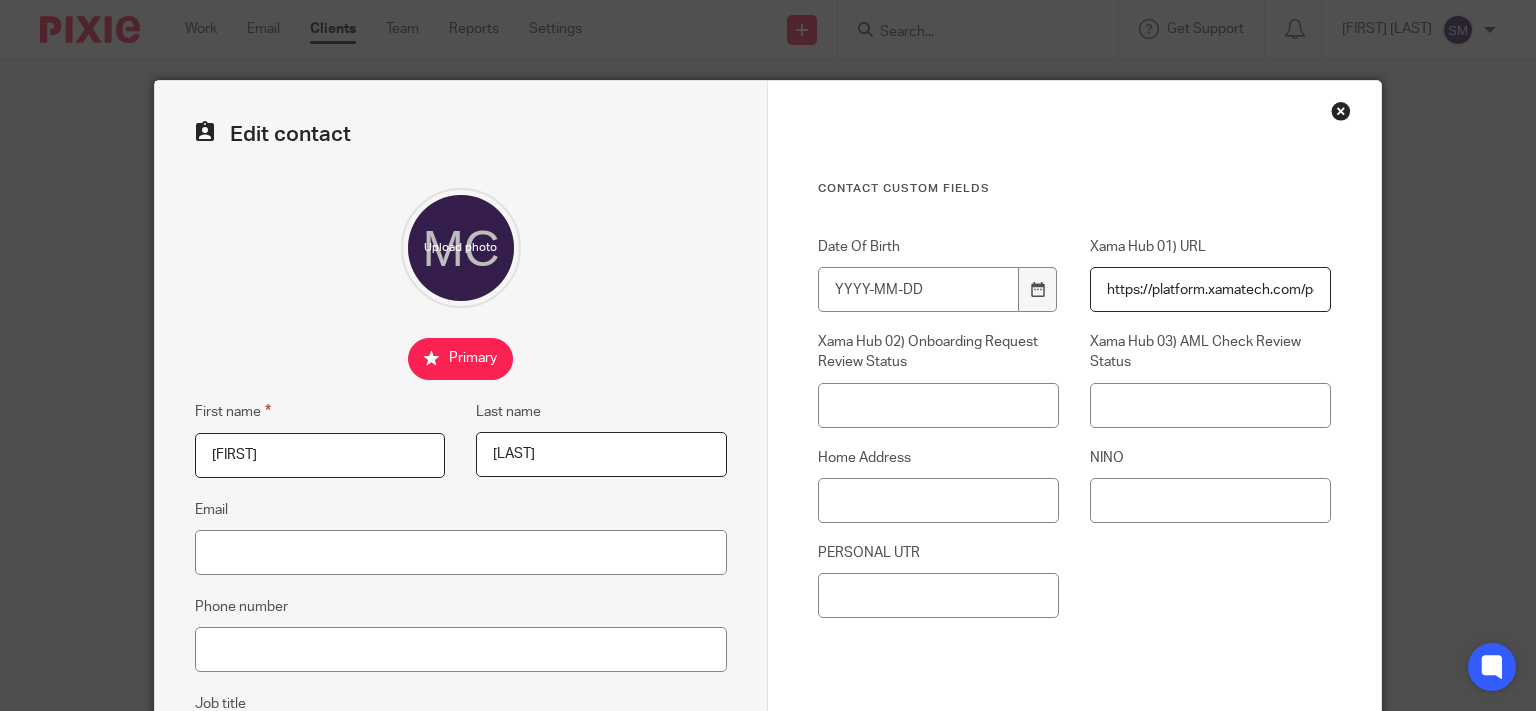 scroll, scrollTop: 0, scrollLeft: 0, axis: both 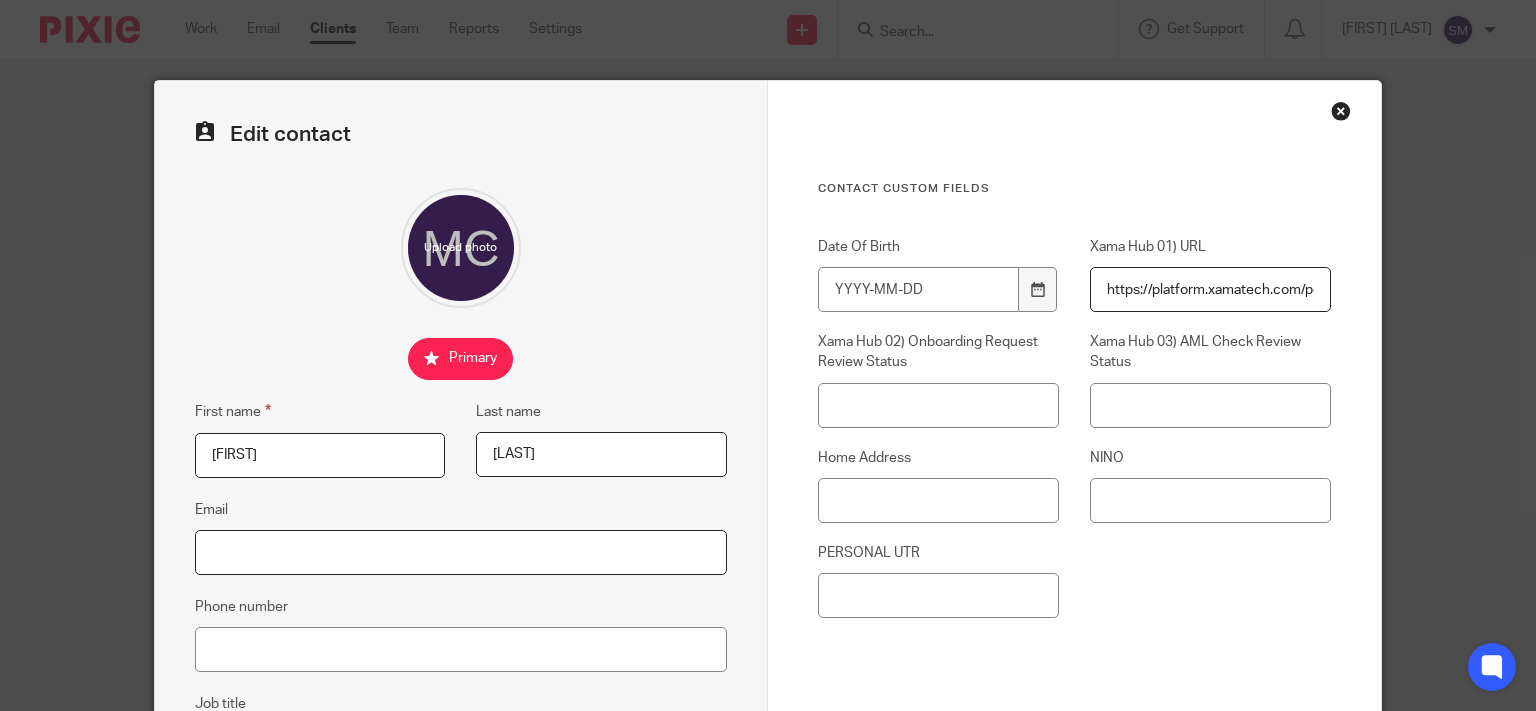 click on "Email" at bounding box center [461, 552] 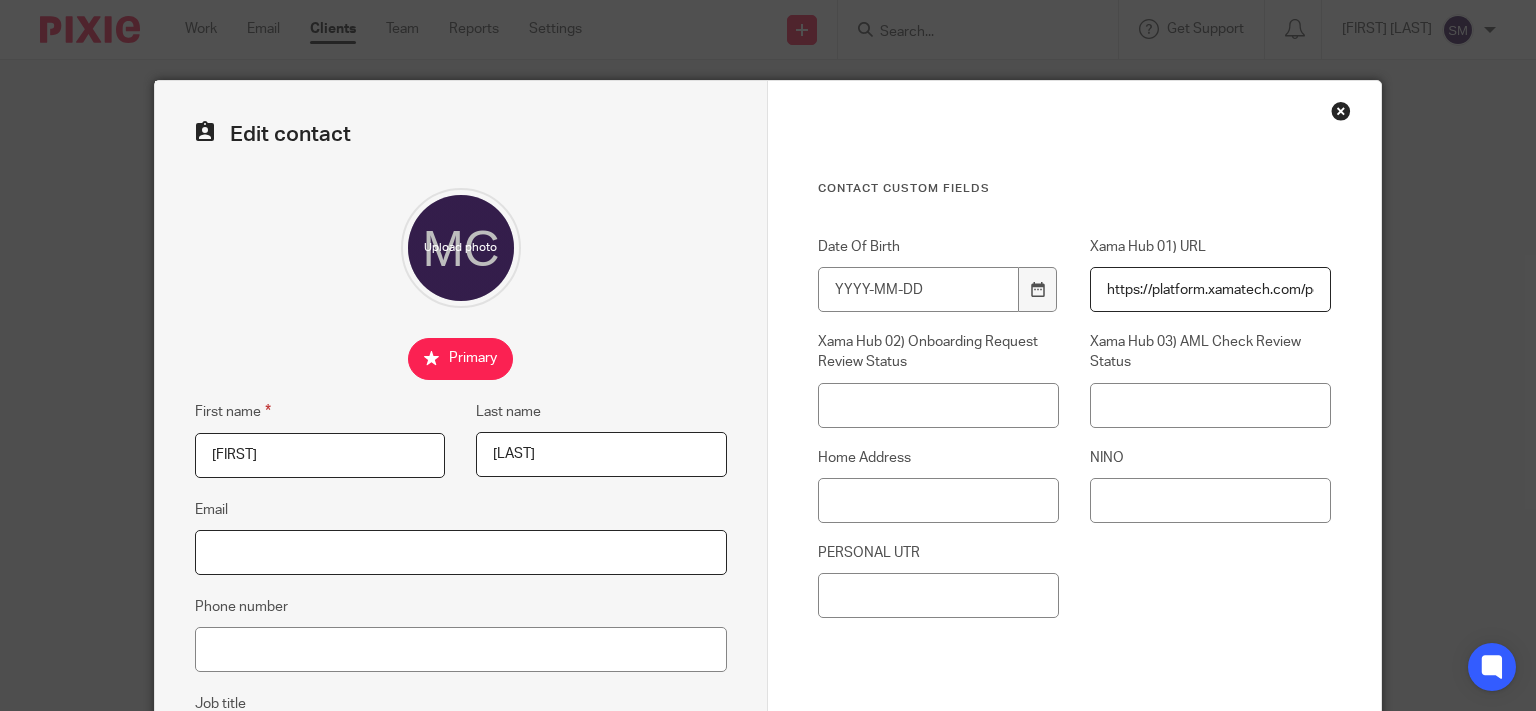 paste on "[EMAIL]" 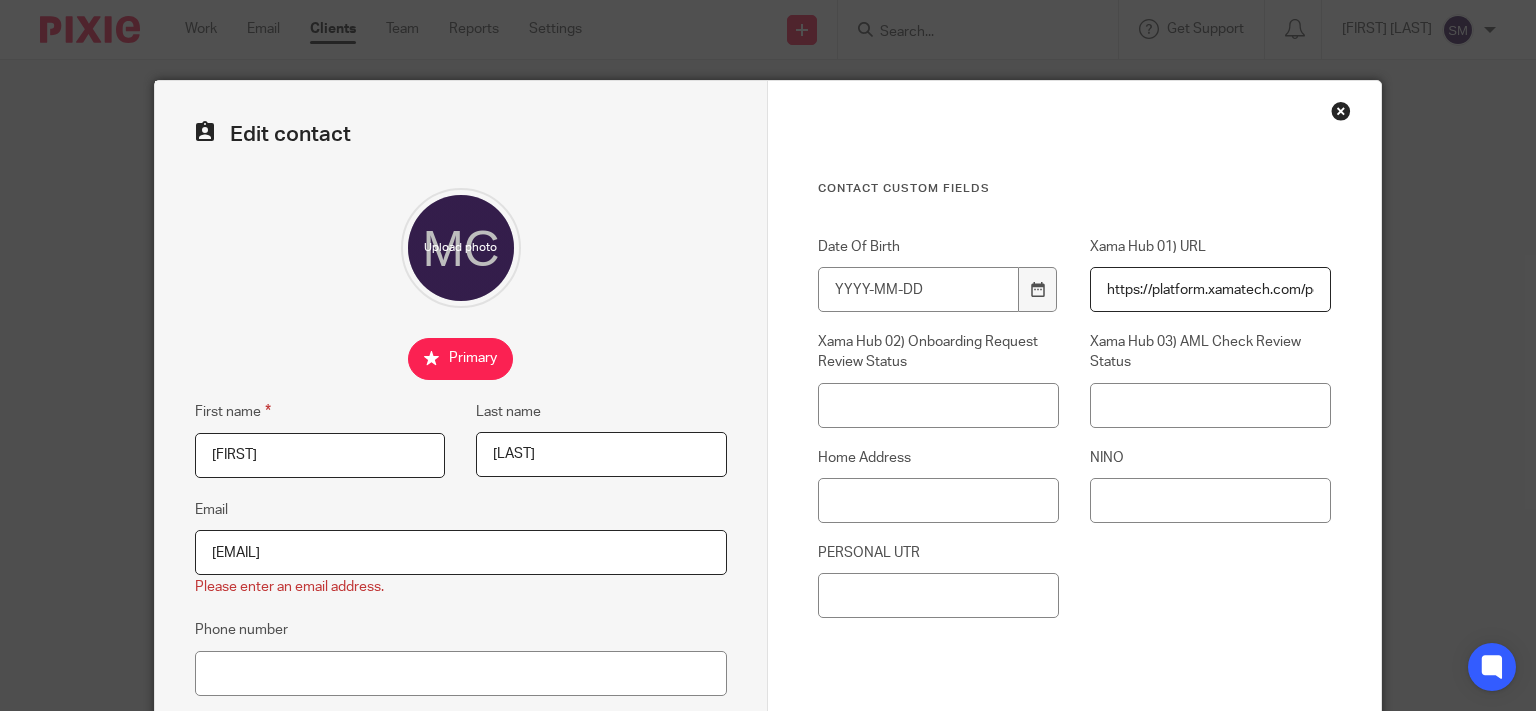 type on "[EMAIL]" 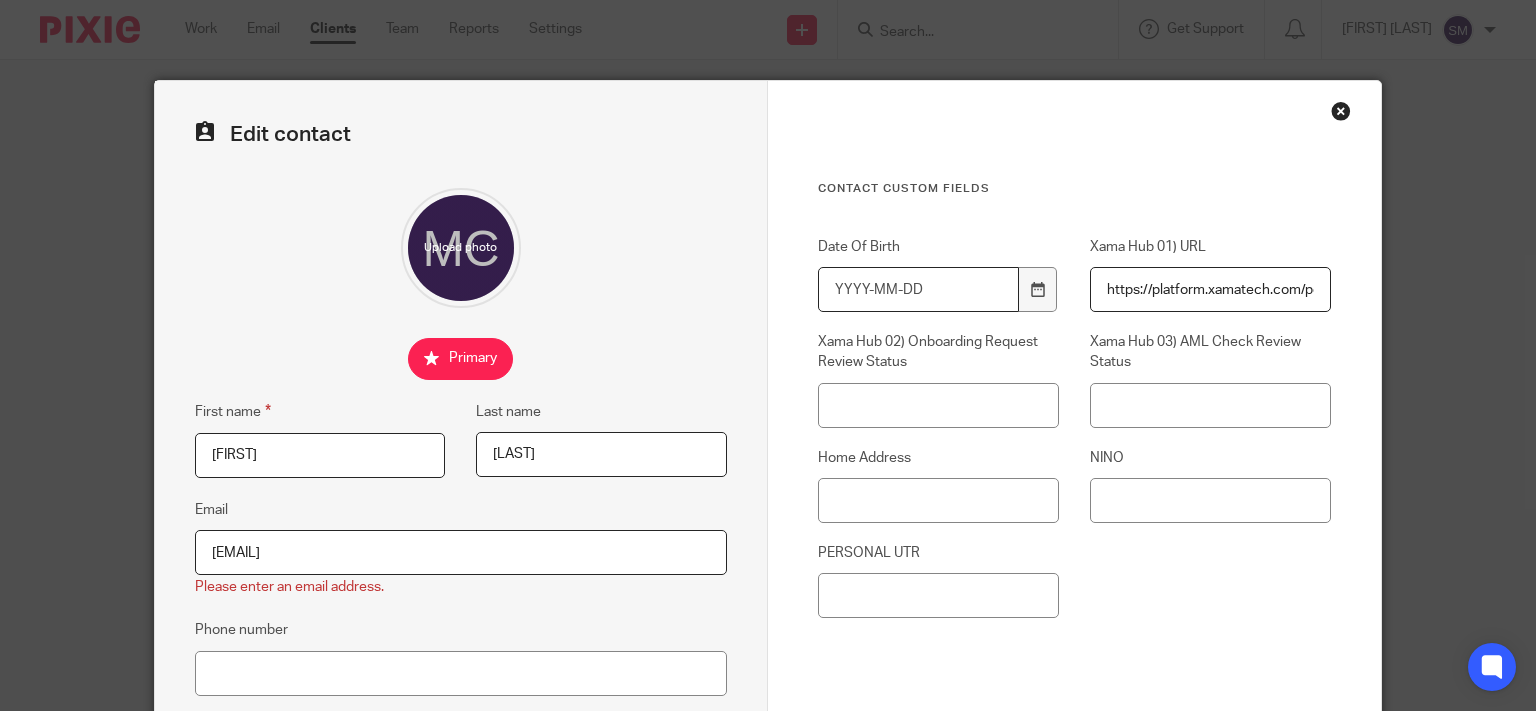 click on "Date Of Birth" at bounding box center (918, 289) 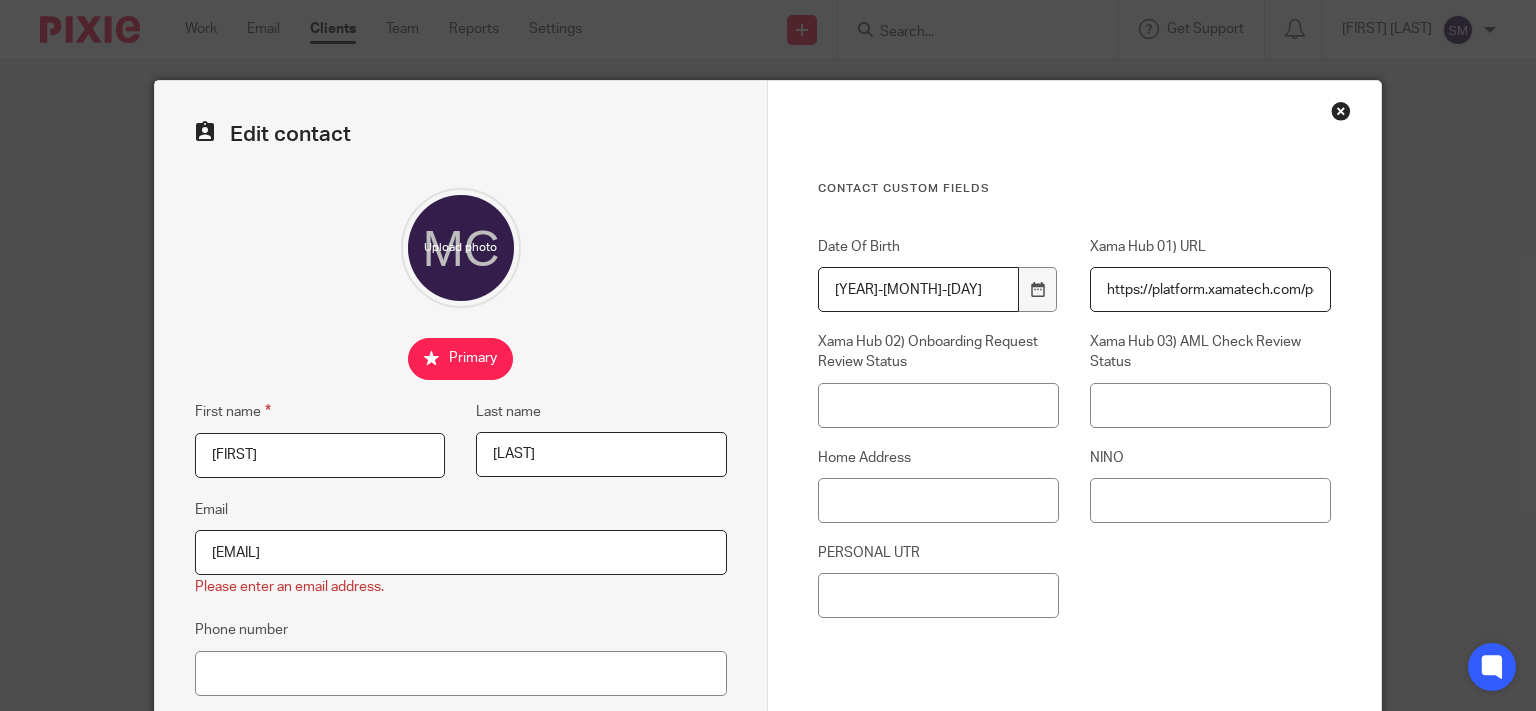 type on "[YEAR]-[MONTH]-[DAY]" 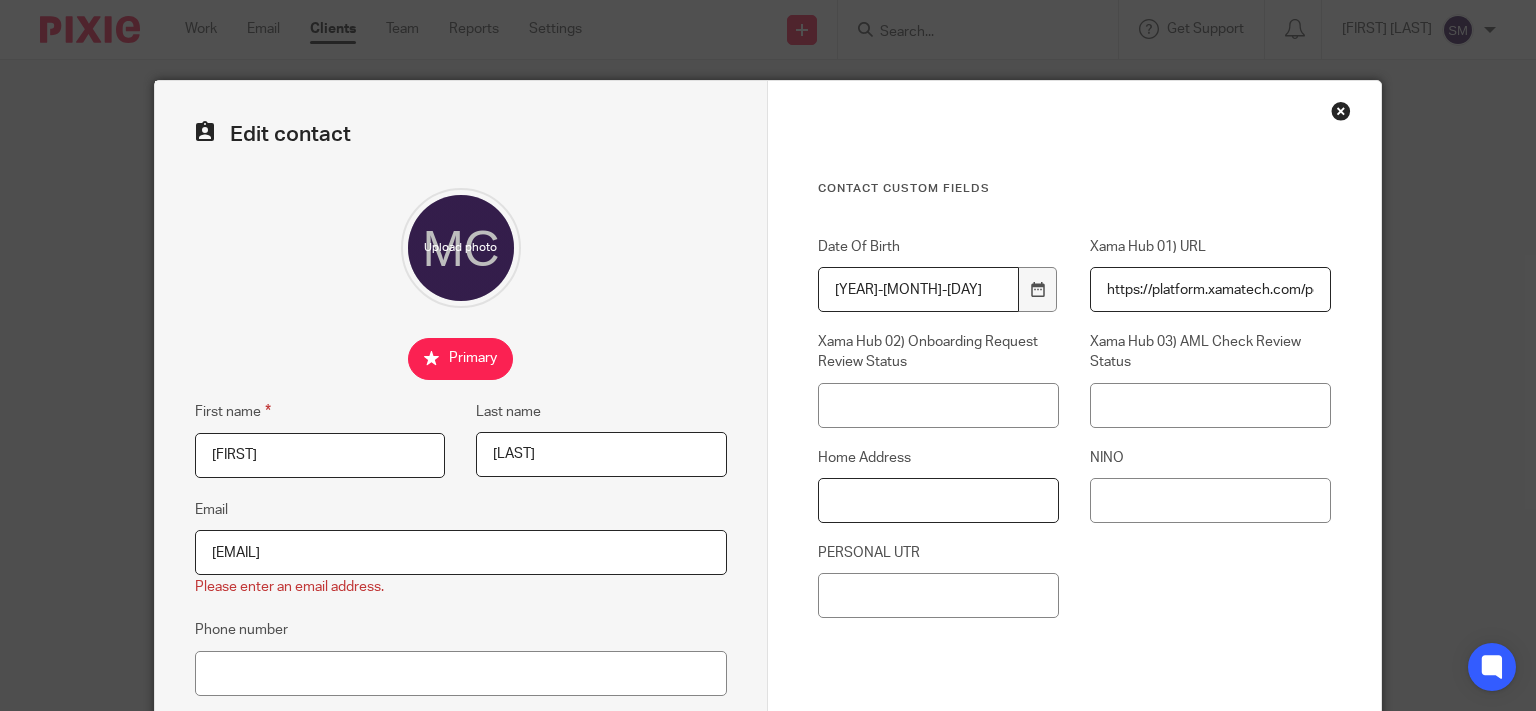 click on "Home Address" at bounding box center (938, 500) 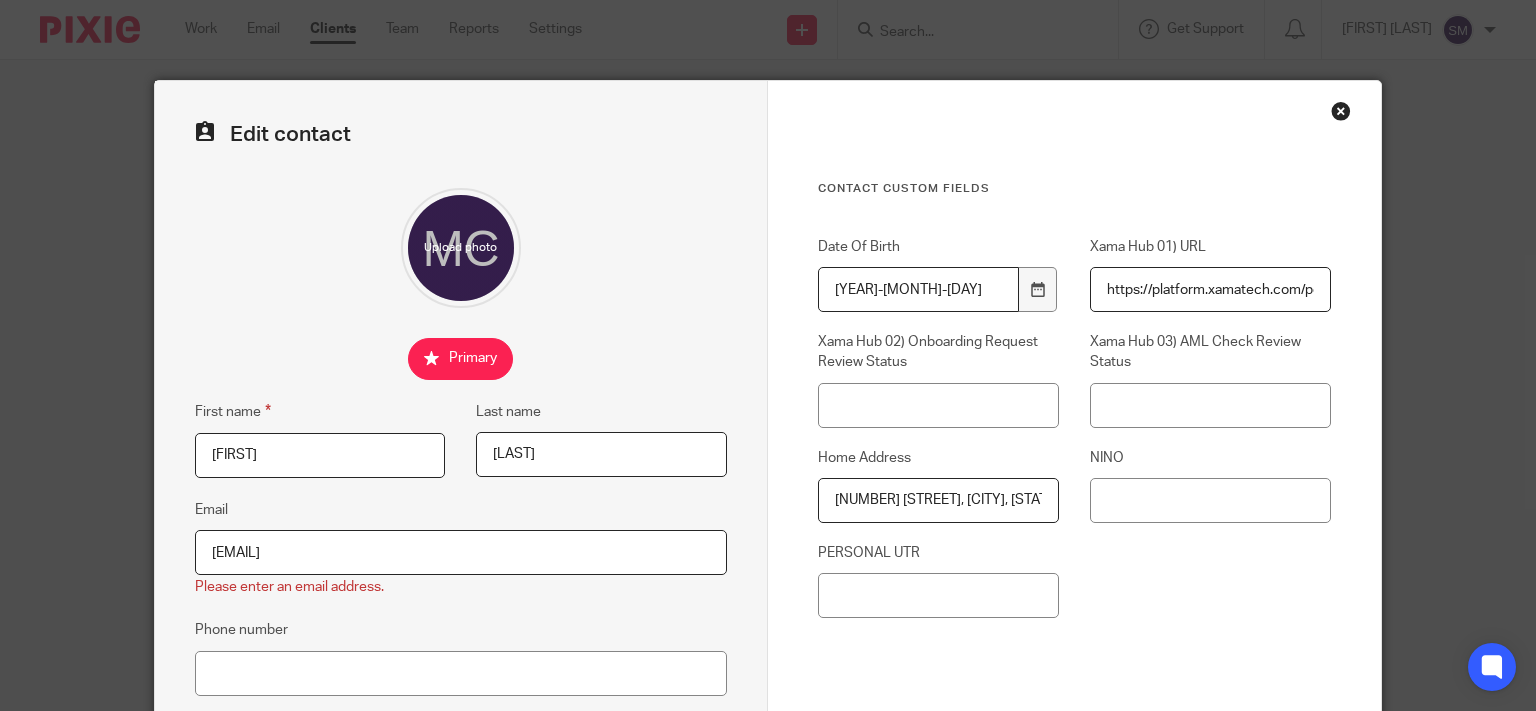 scroll, scrollTop: 0, scrollLeft: 101, axis: horizontal 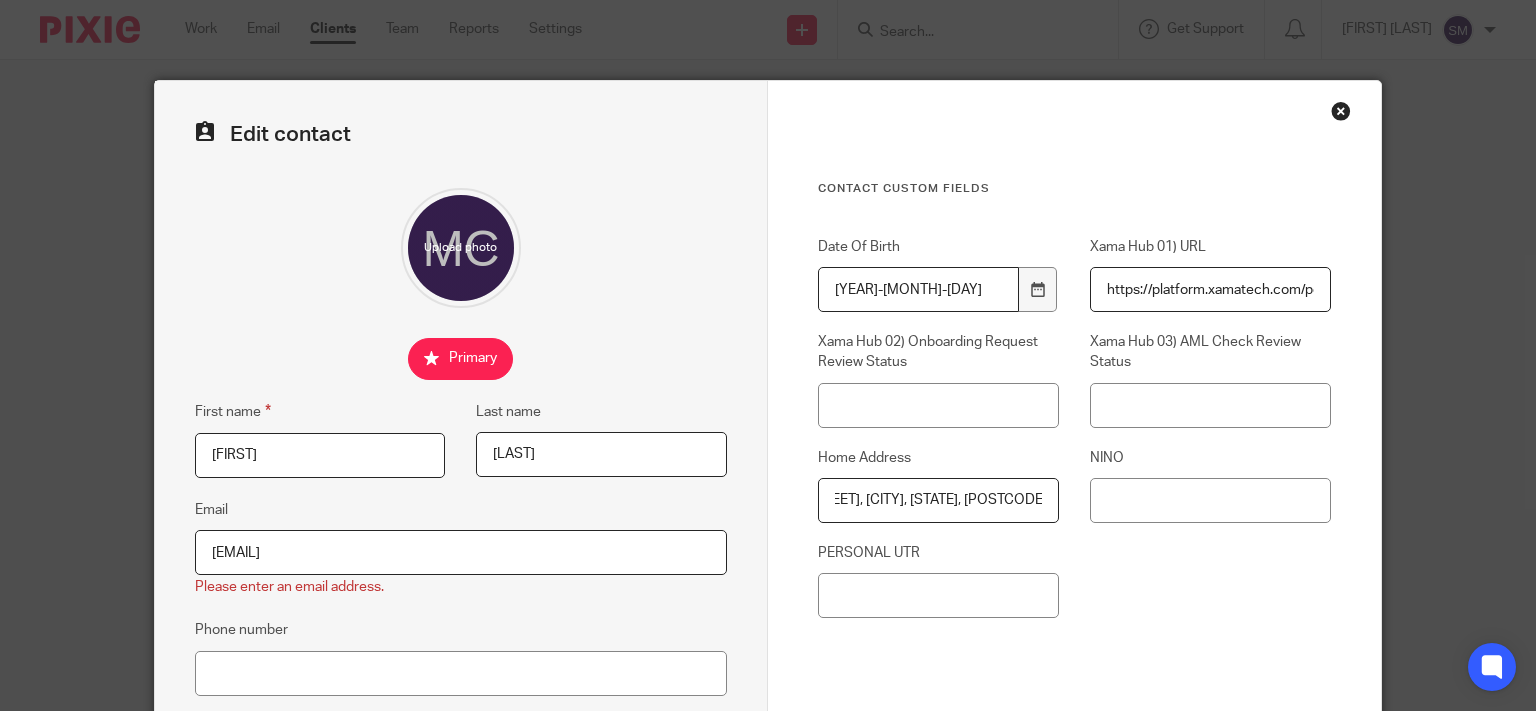type on "[NUMBER] [STREET], [CITY], [STATE], [POSTCODE]" 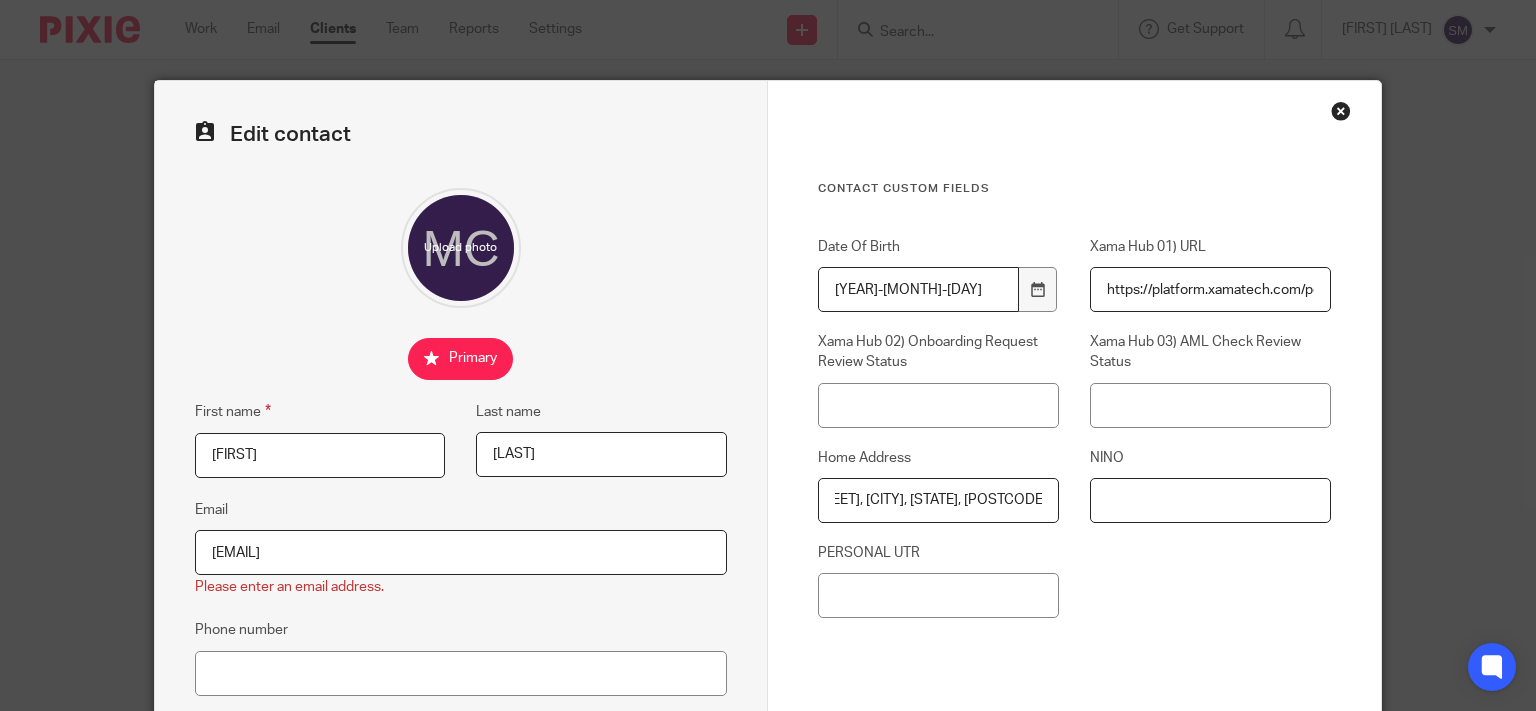 click on "NINO" at bounding box center (1210, 500) 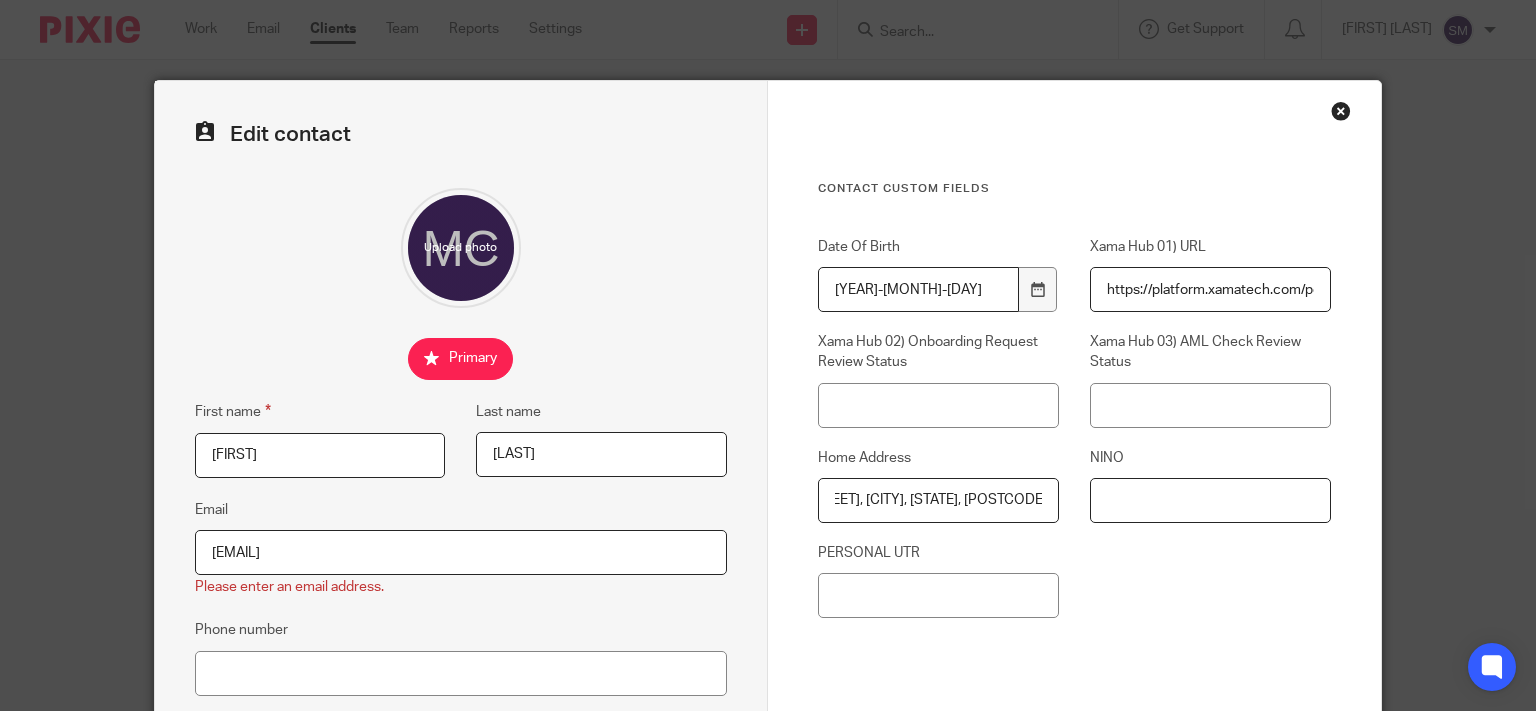 paste on "SE[PHONE]" 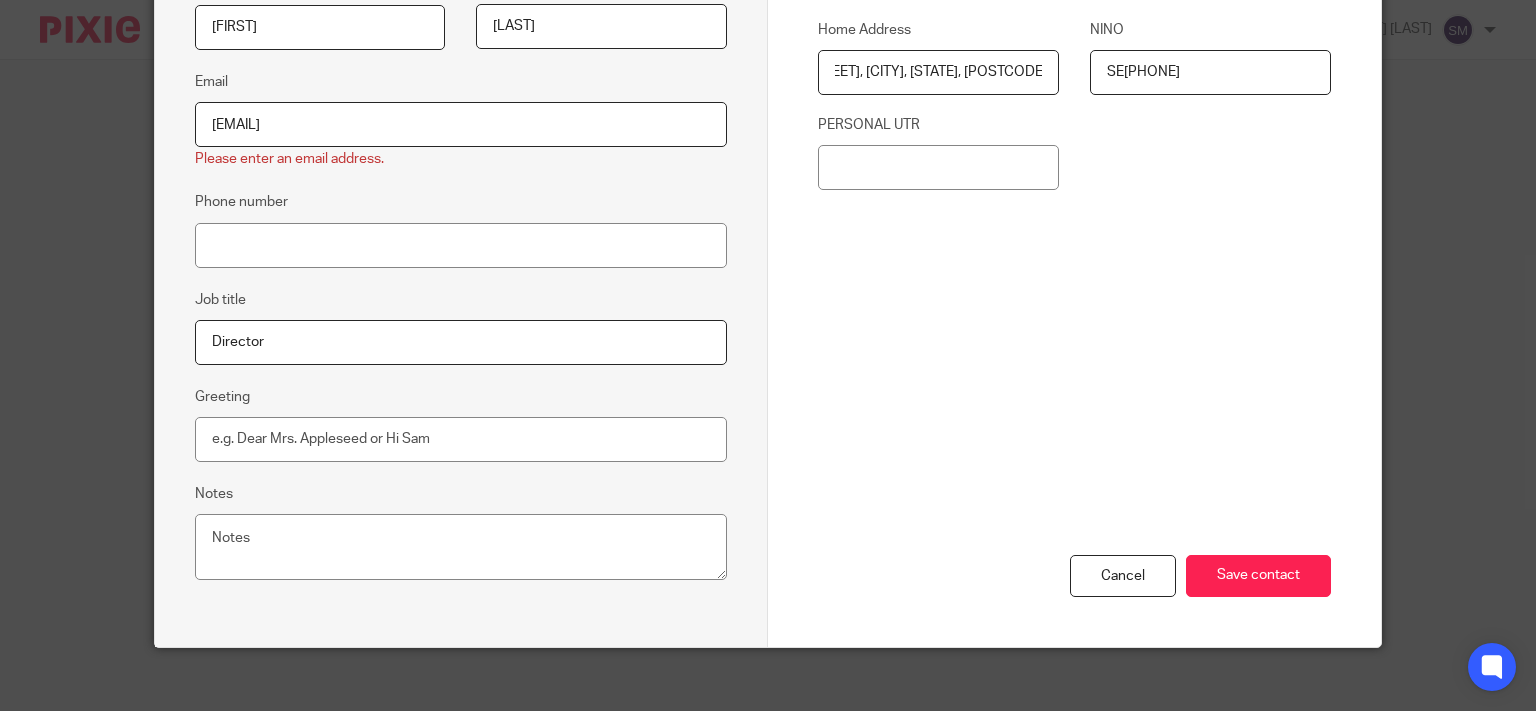 scroll, scrollTop: 440, scrollLeft: 0, axis: vertical 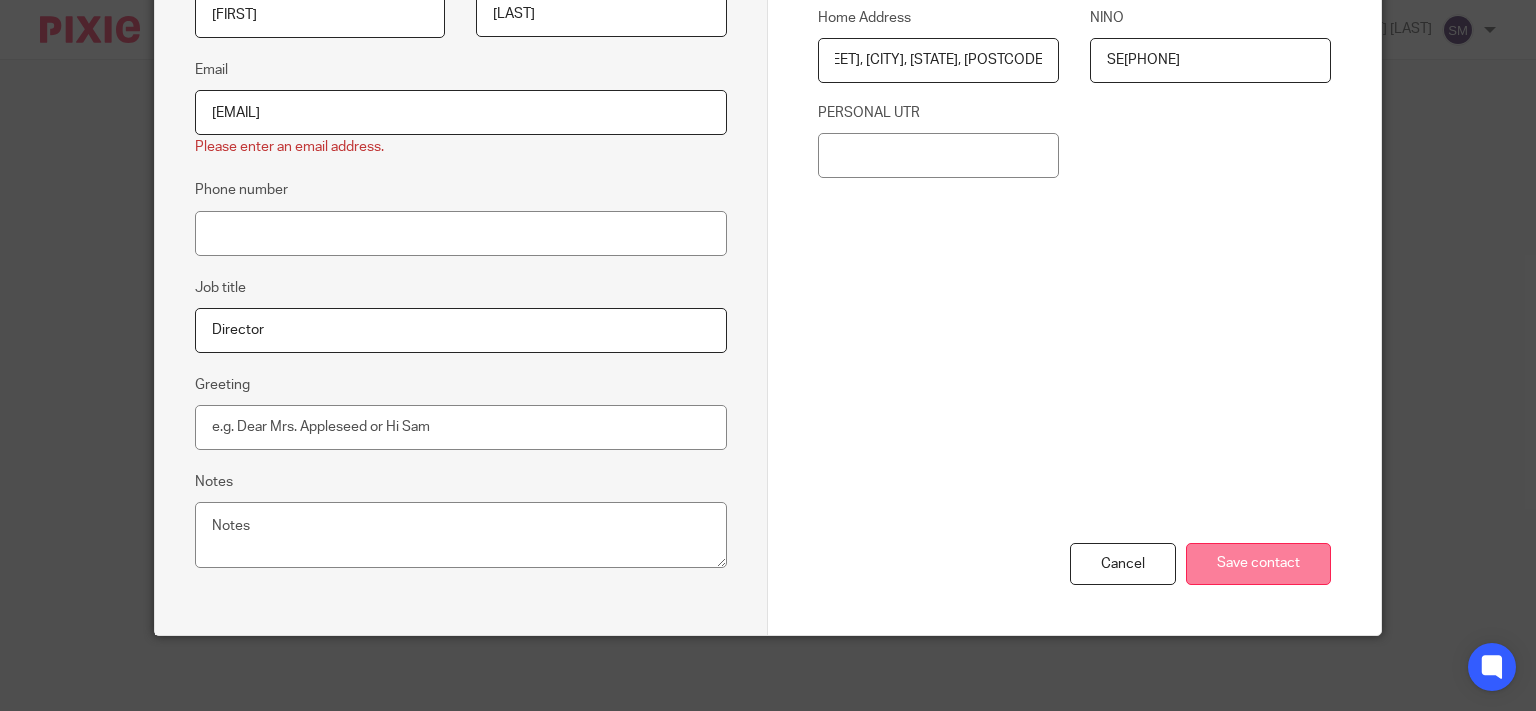 type on "SE[PHONE]" 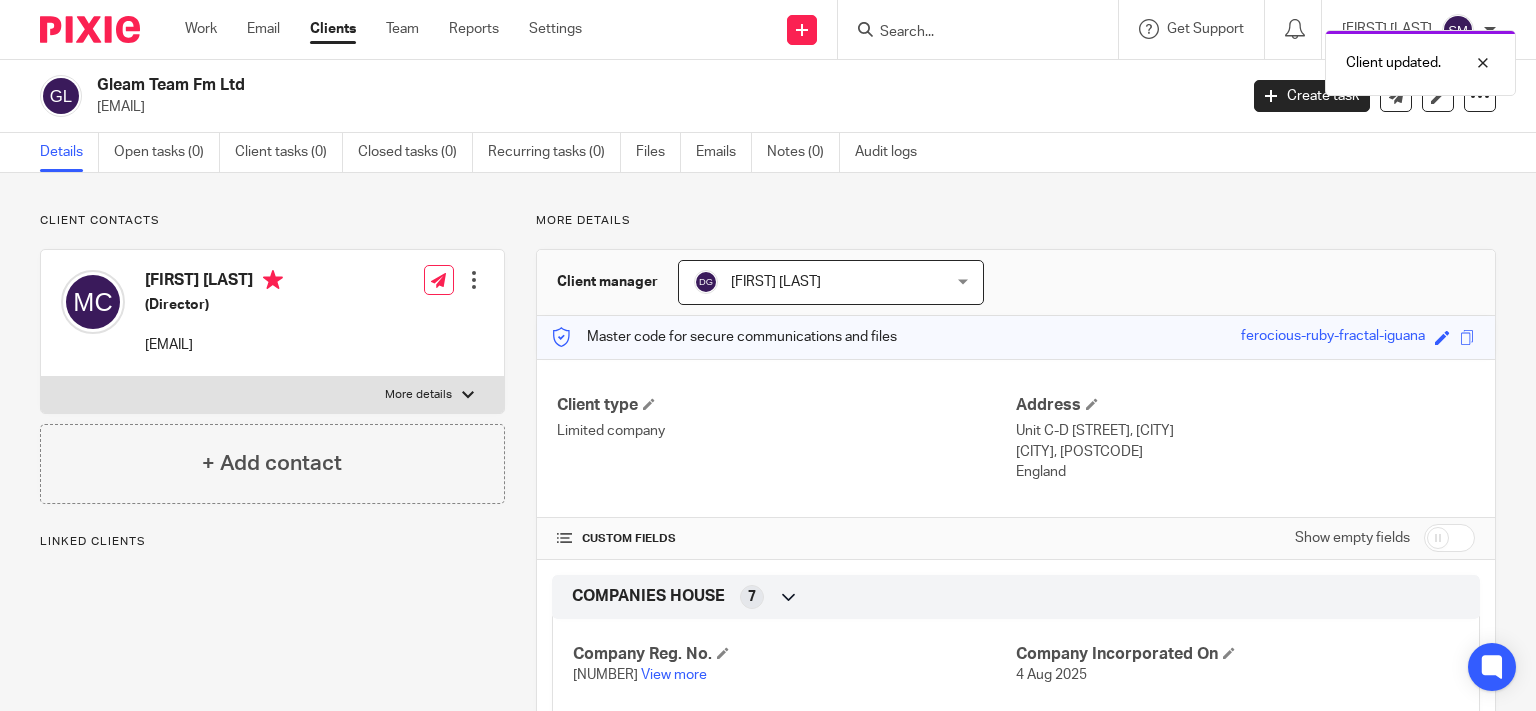 scroll, scrollTop: 0, scrollLeft: 0, axis: both 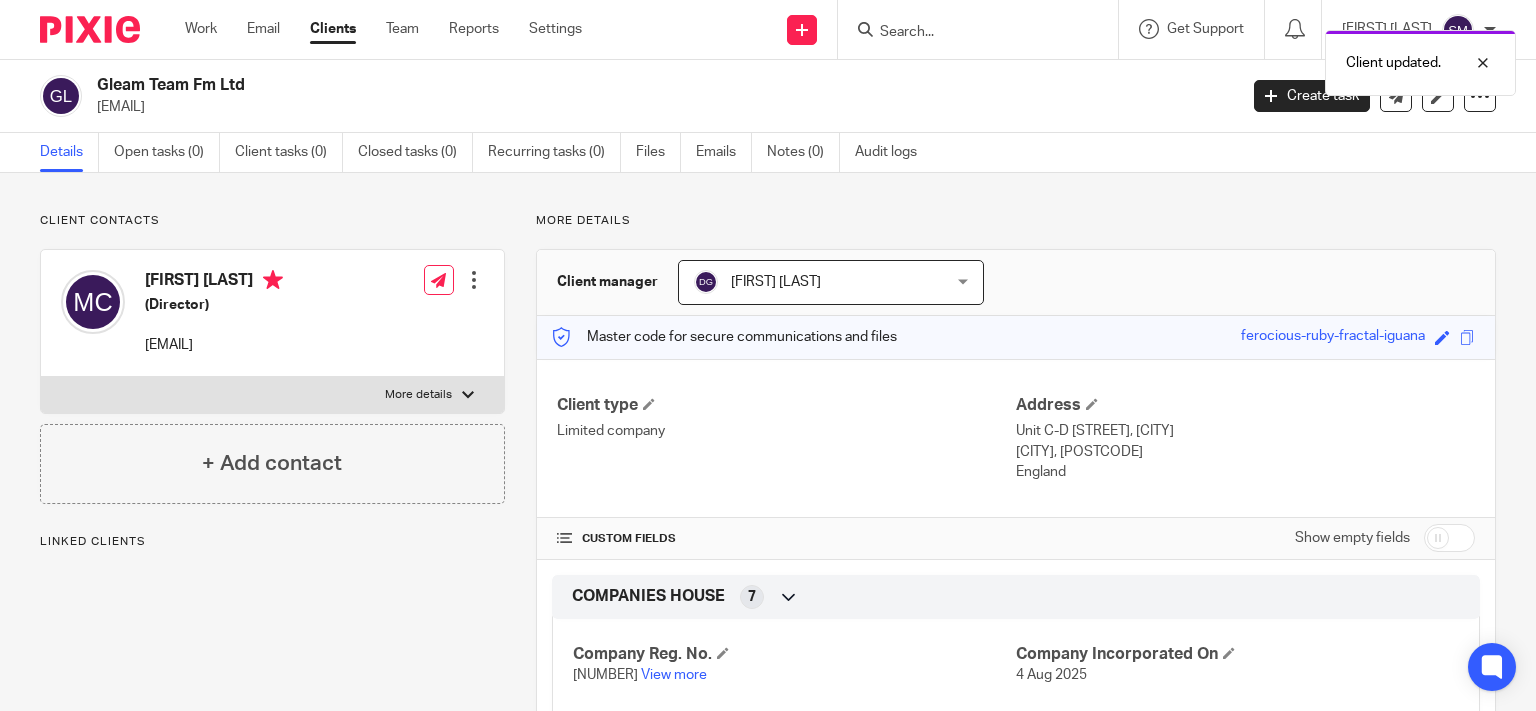 click on "Client contacts
[FIRST] [LAST]
(Director)
[EMAIL]
Edit contact
Create client from contact
Export data
Delete contact
More details
Date Of Birth
[DATE]" at bounding box center [768, 654] 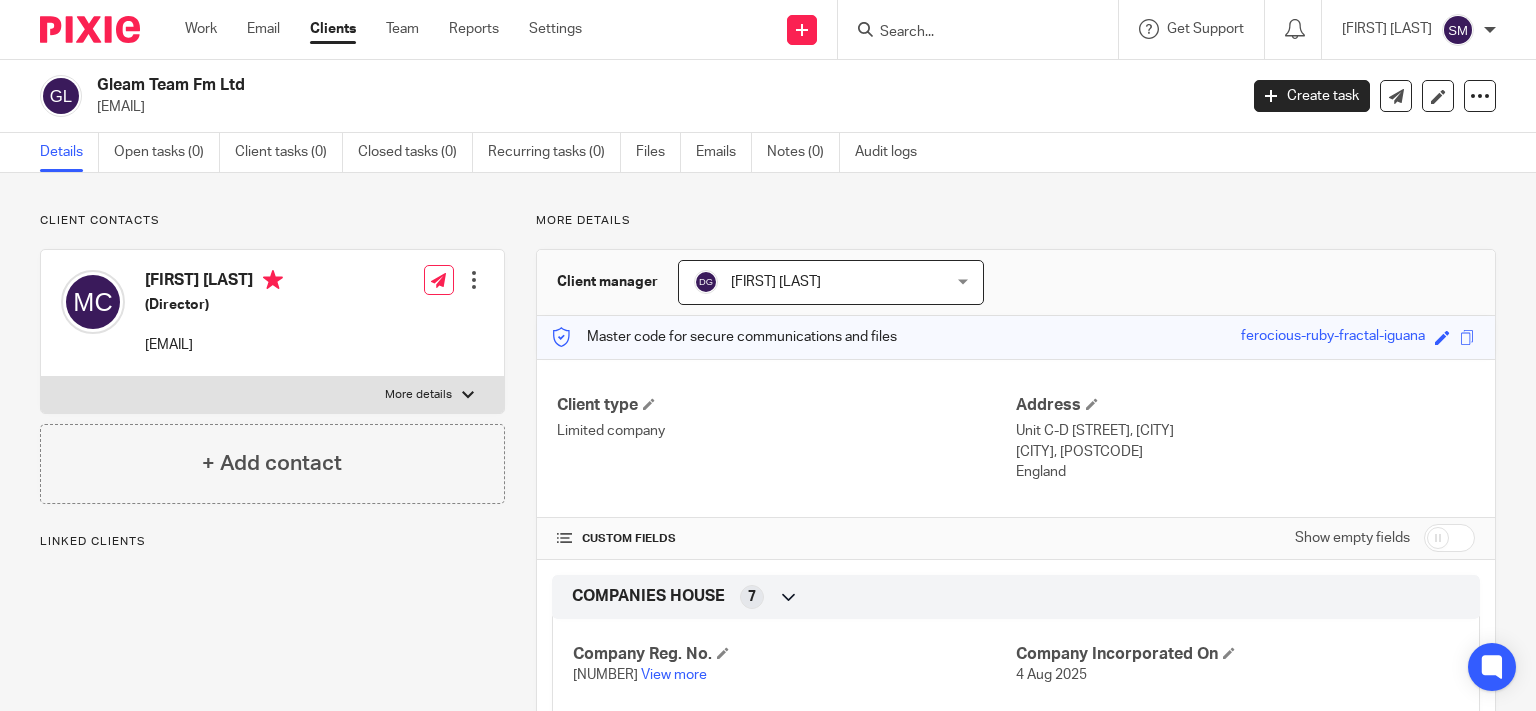 click on "Client contacts
[FIRST] [LAST]
(Director)
[EMAIL]
Edit contact
Create client from contact
Export data
Delete contact
More details
Date Of Birth
[DATE]" at bounding box center [257, 654] 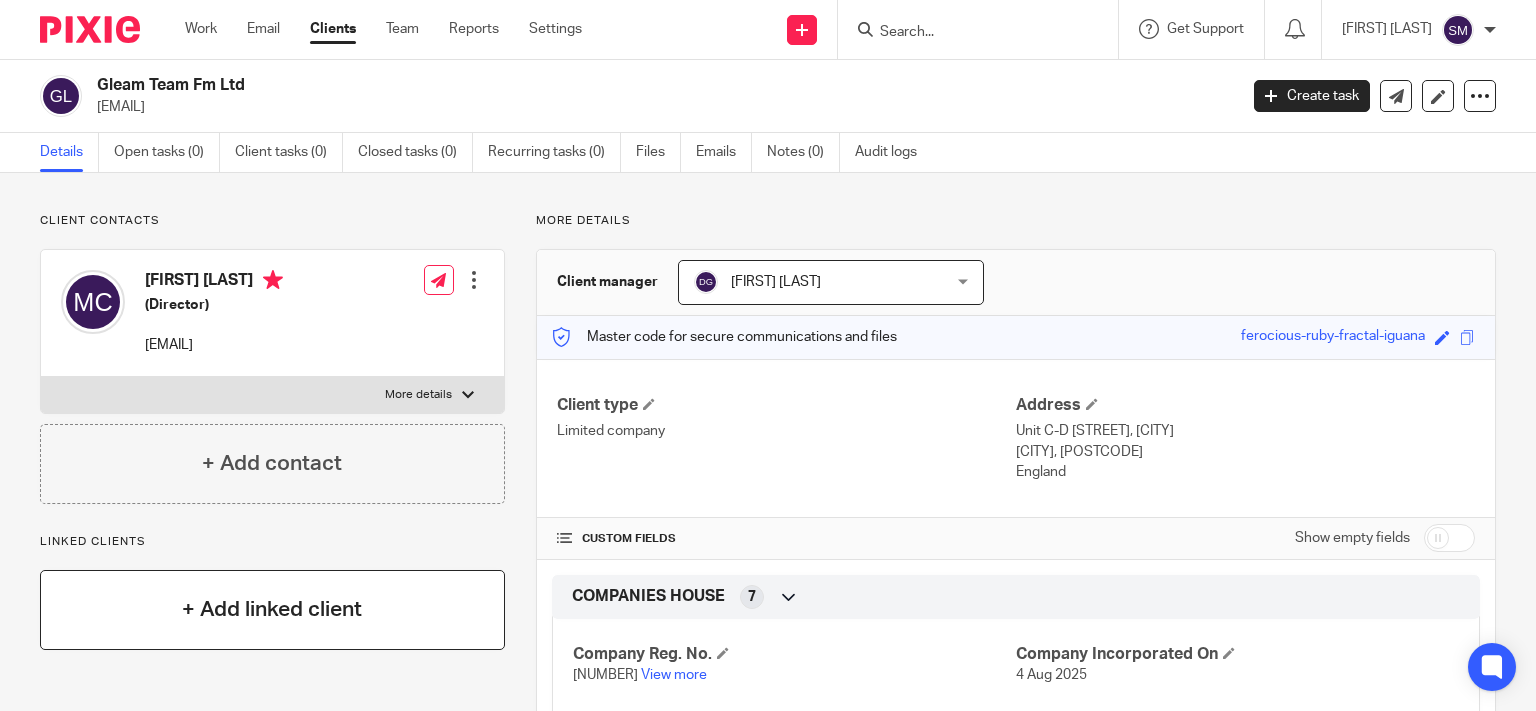 click on "+ Add linked client" at bounding box center (272, 610) 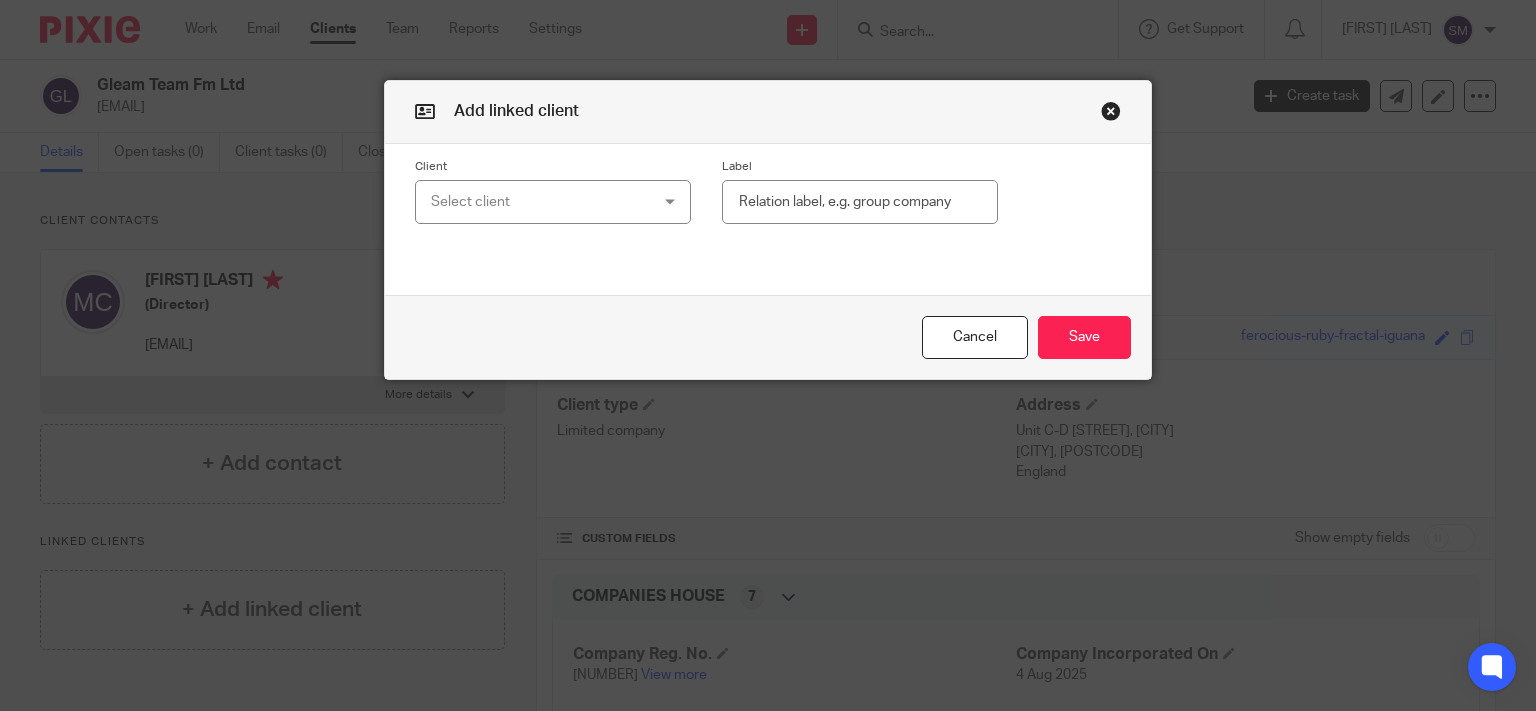 click on "Select client" at bounding box center (534, 202) 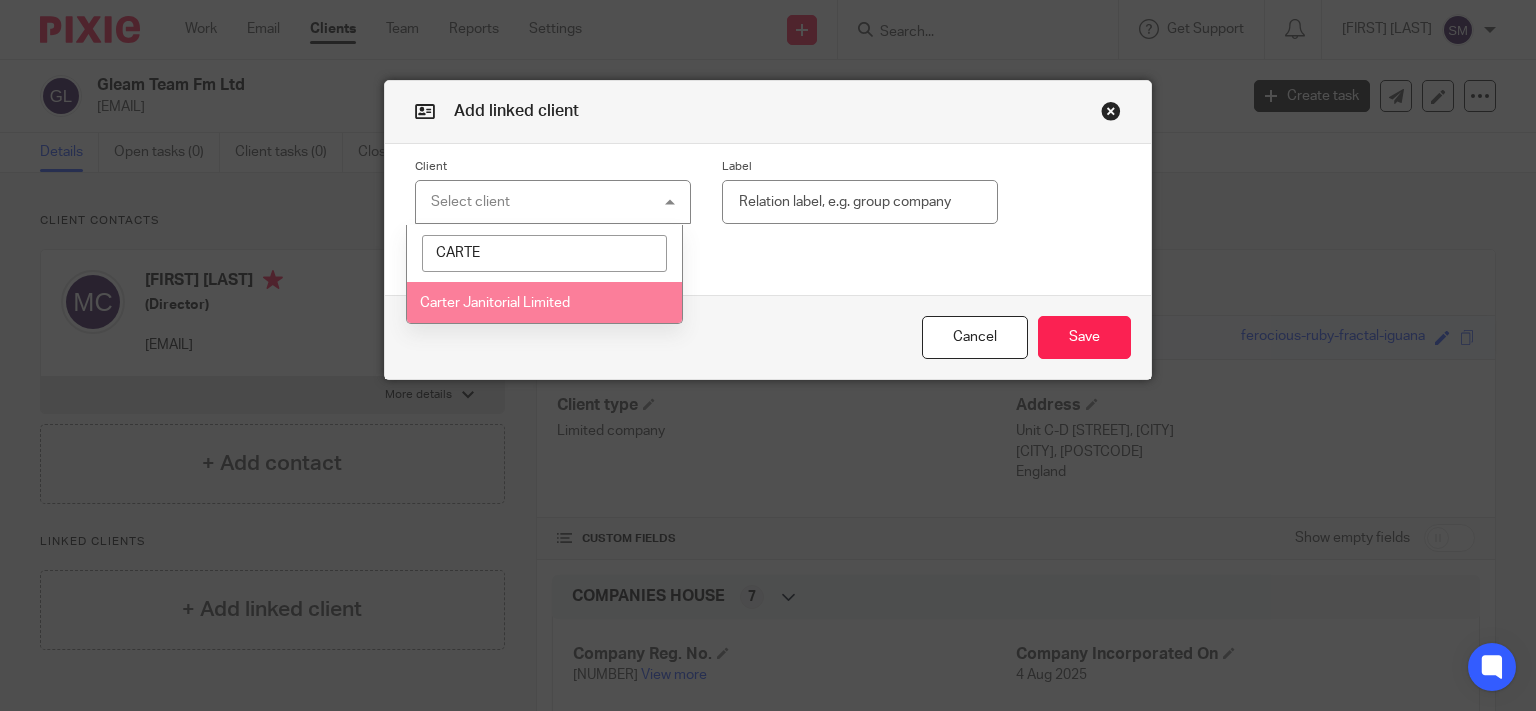 type on "CARTE" 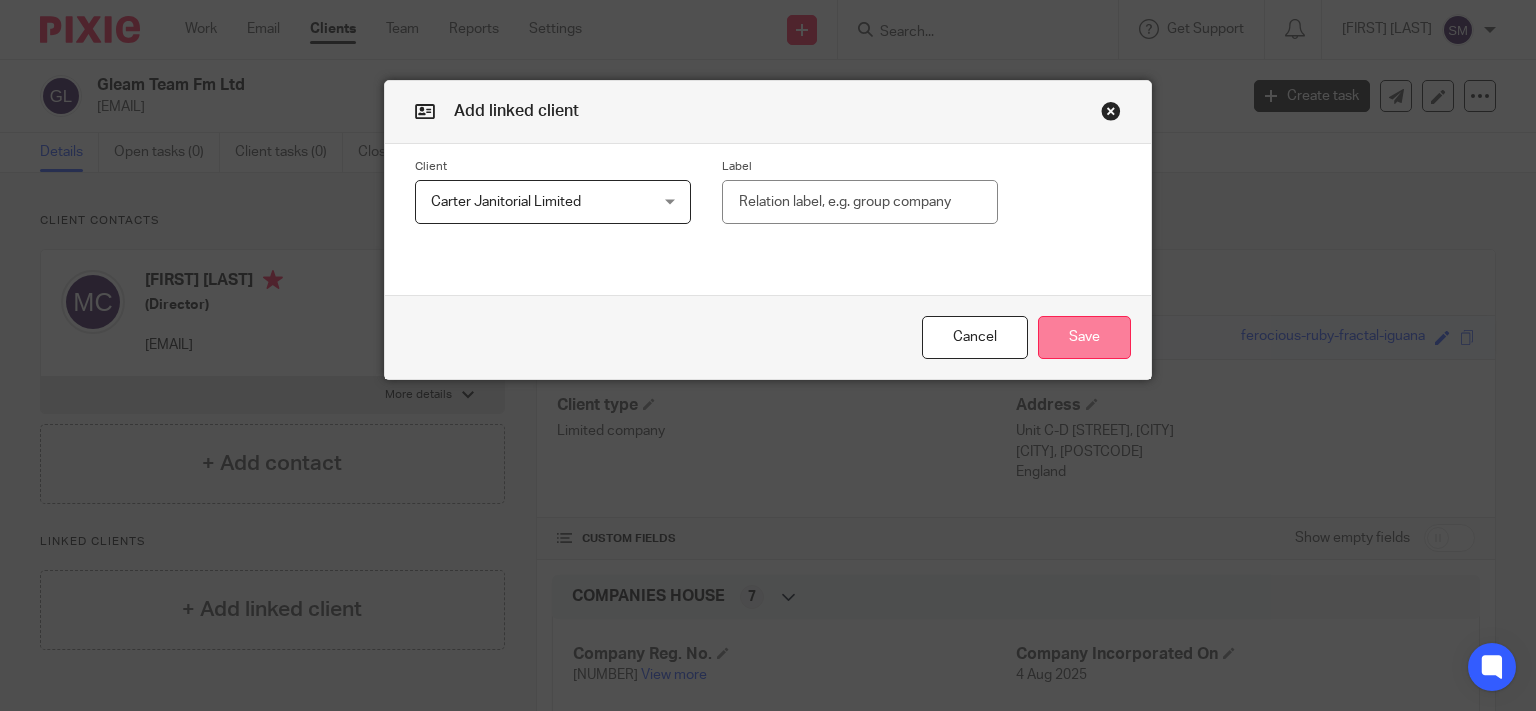 click on "Save" at bounding box center [1084, 337] 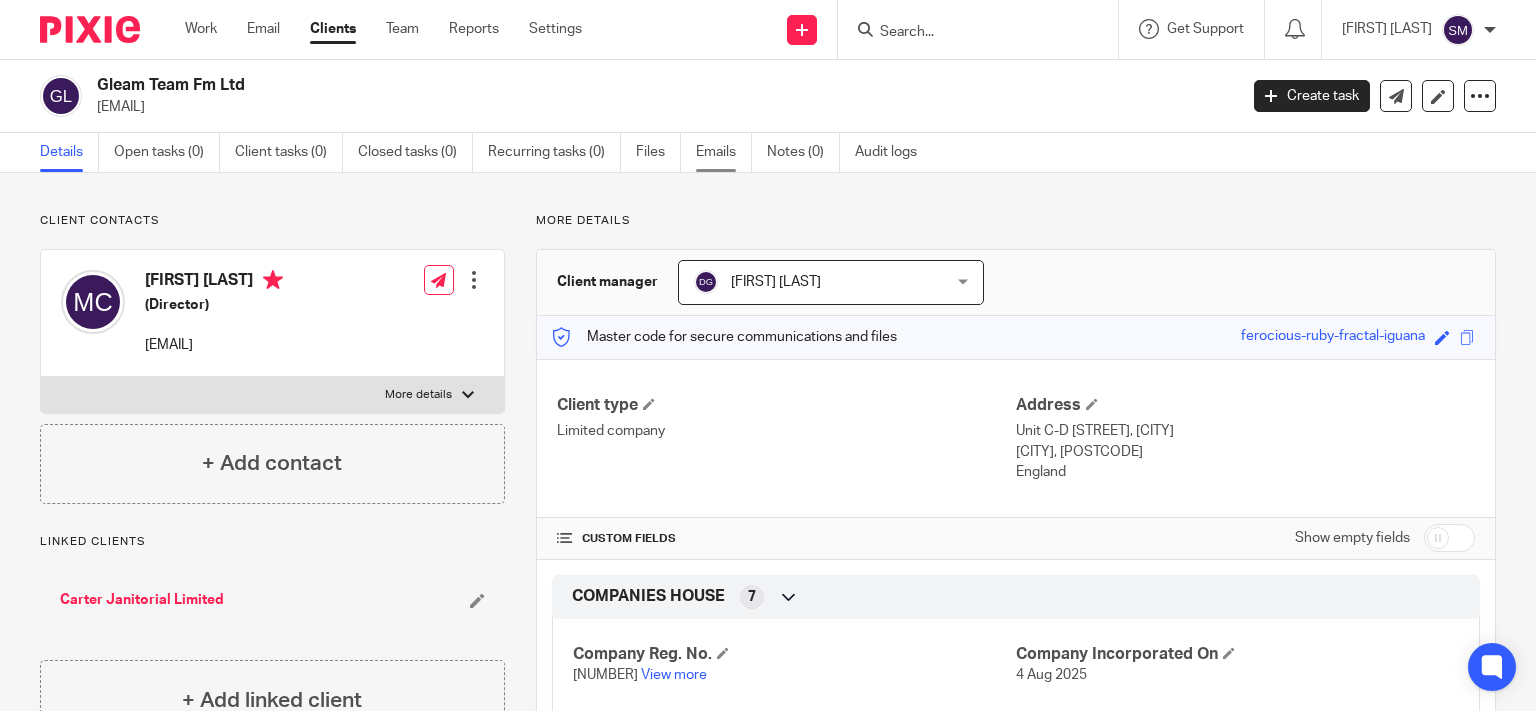 click on "Emails" at bounding box center [724, 152] 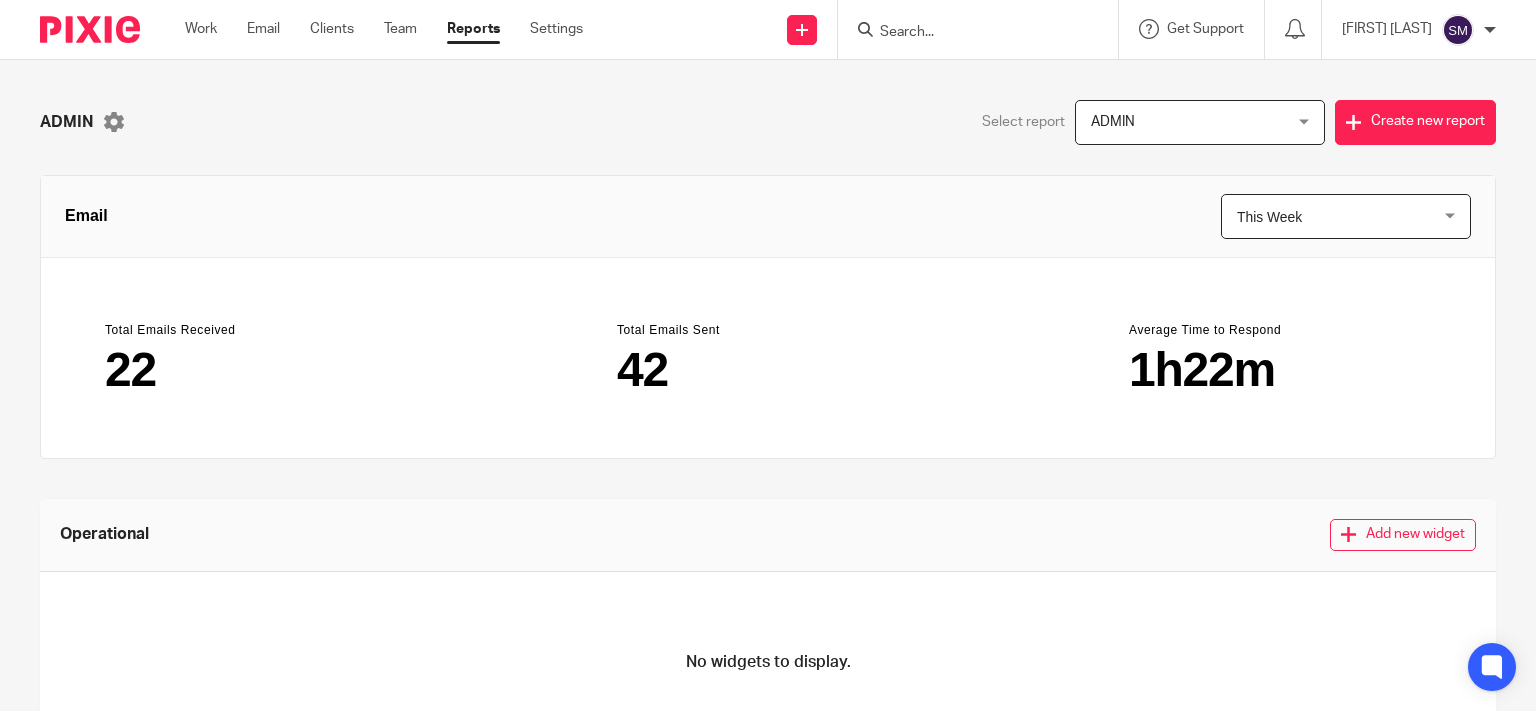 scroll, scrollTop: 0, scrollLeft: 0, axis: both 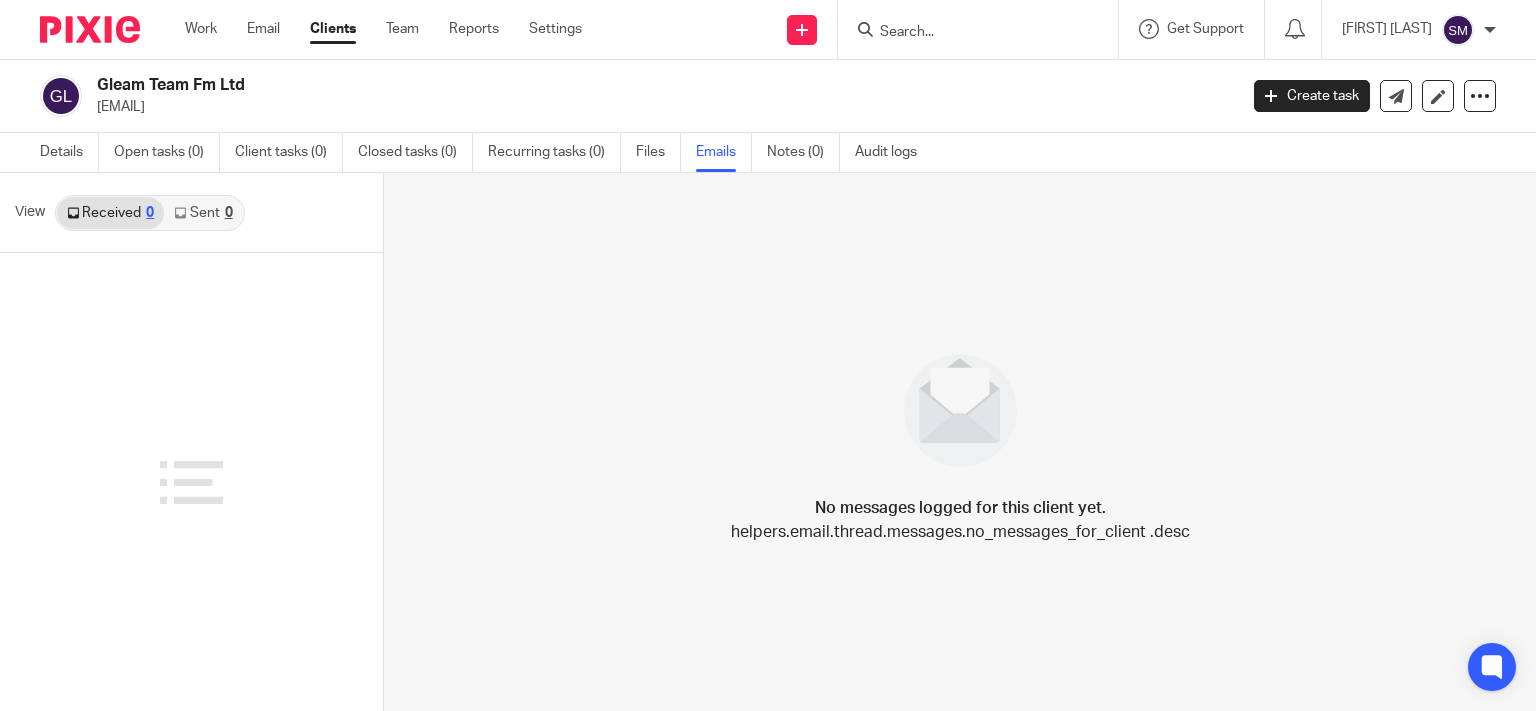 click at bounding box center [968, 33] 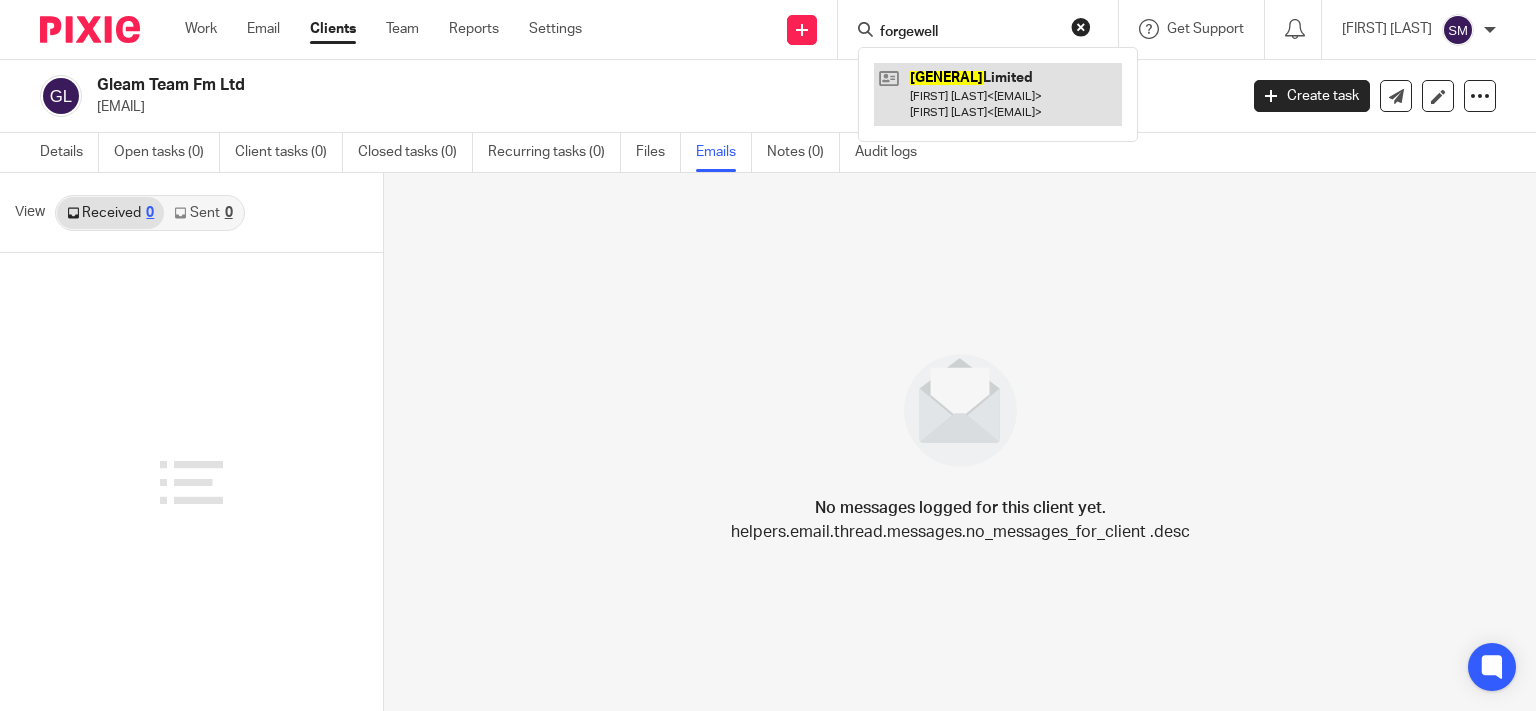 type on "forgewell" 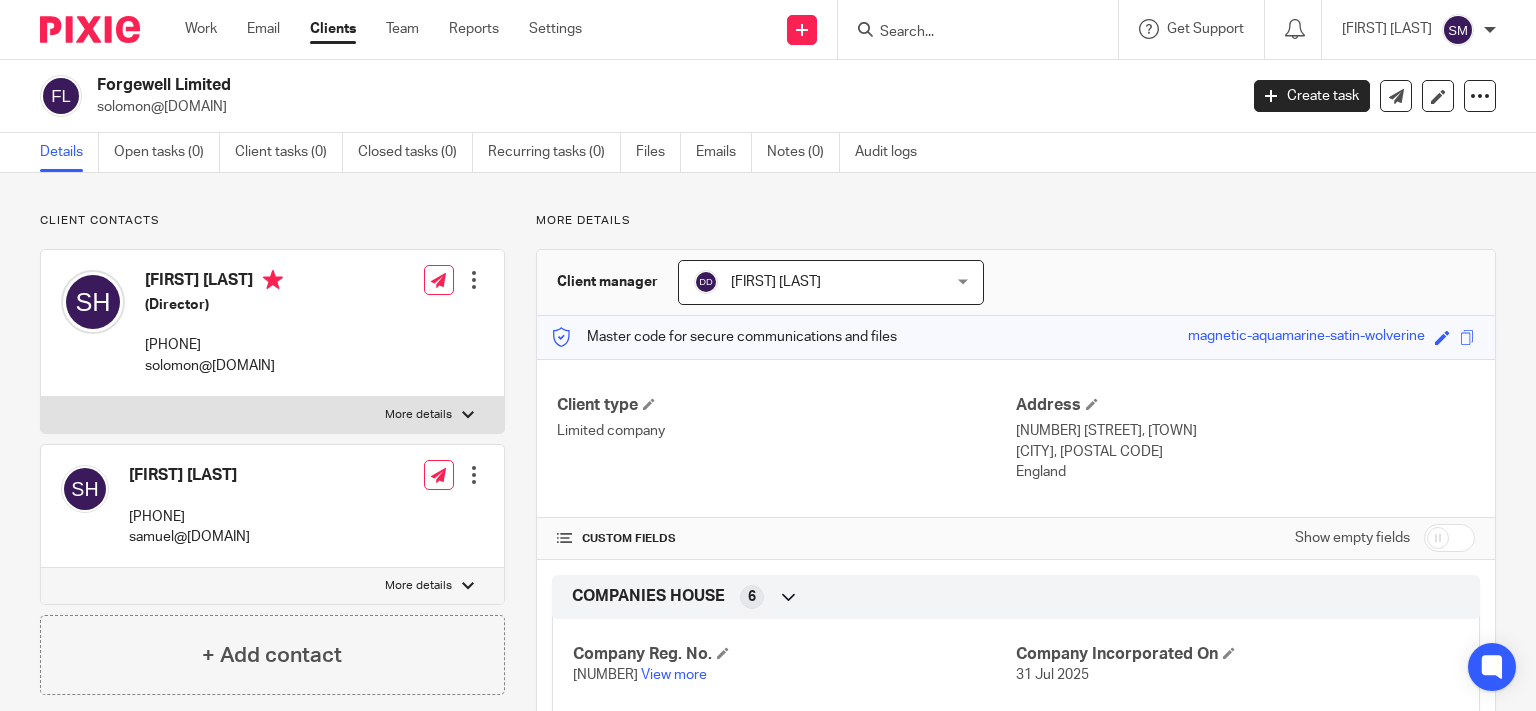 scroll, scrollTop: 0, scrollLeft: 0, axis: both 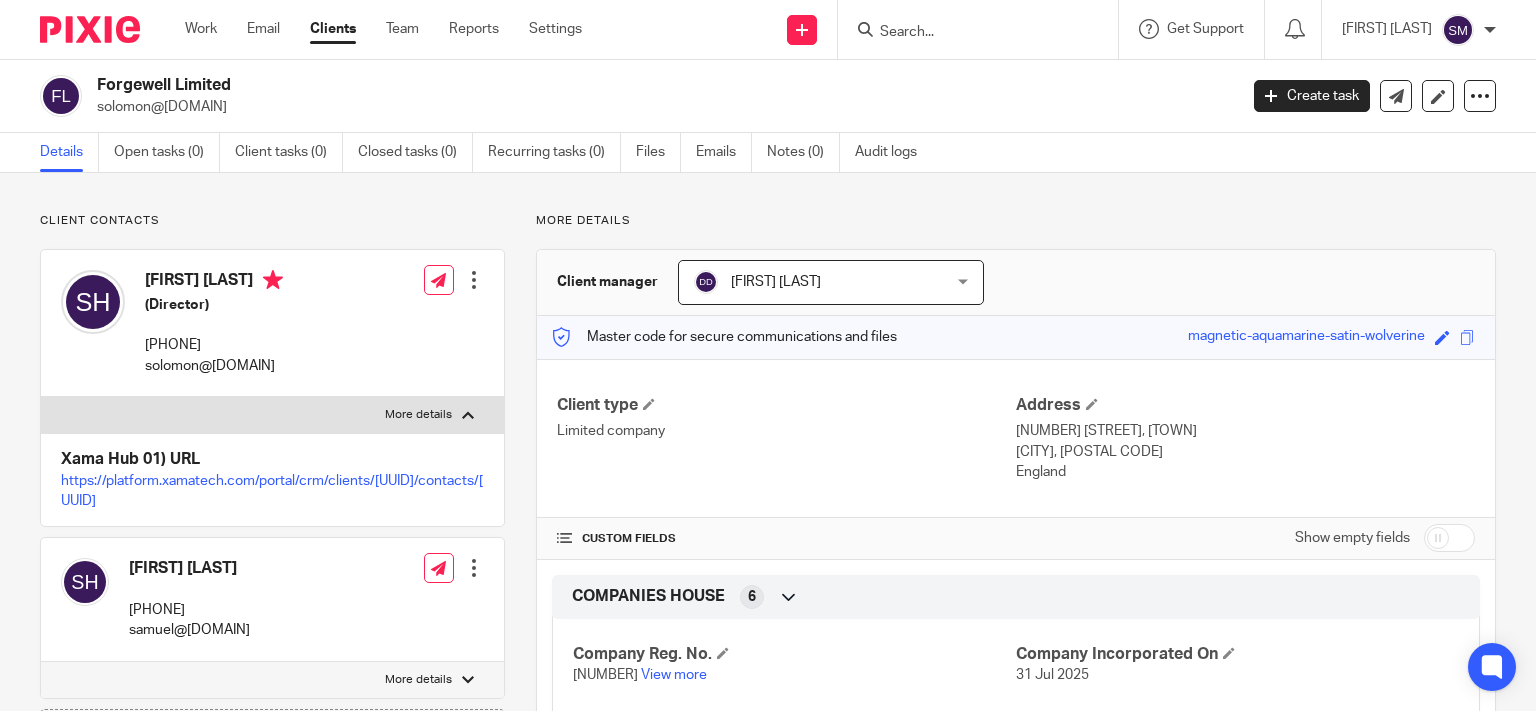 click on "More details" at bounding box center (272, 415) 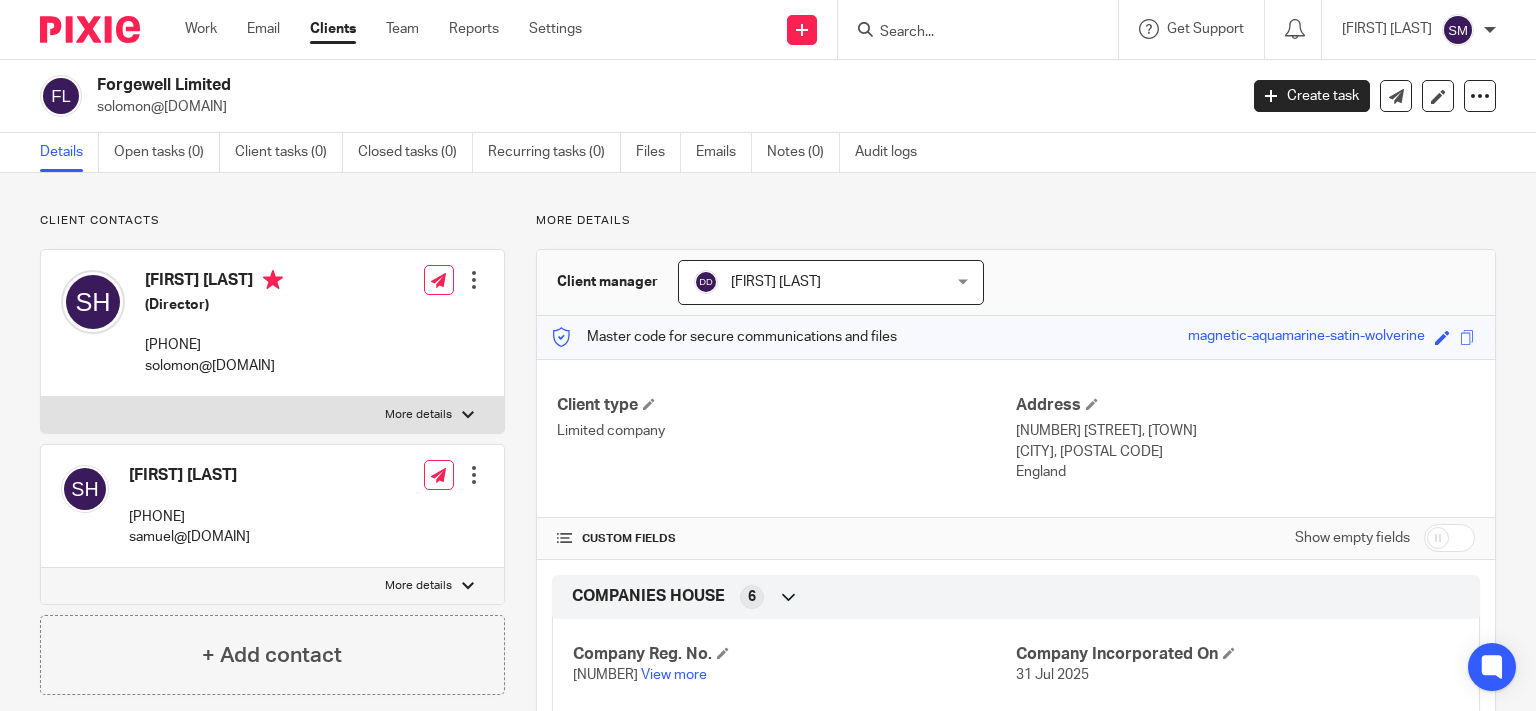 click on "More details" at bounding box center [272, 586] 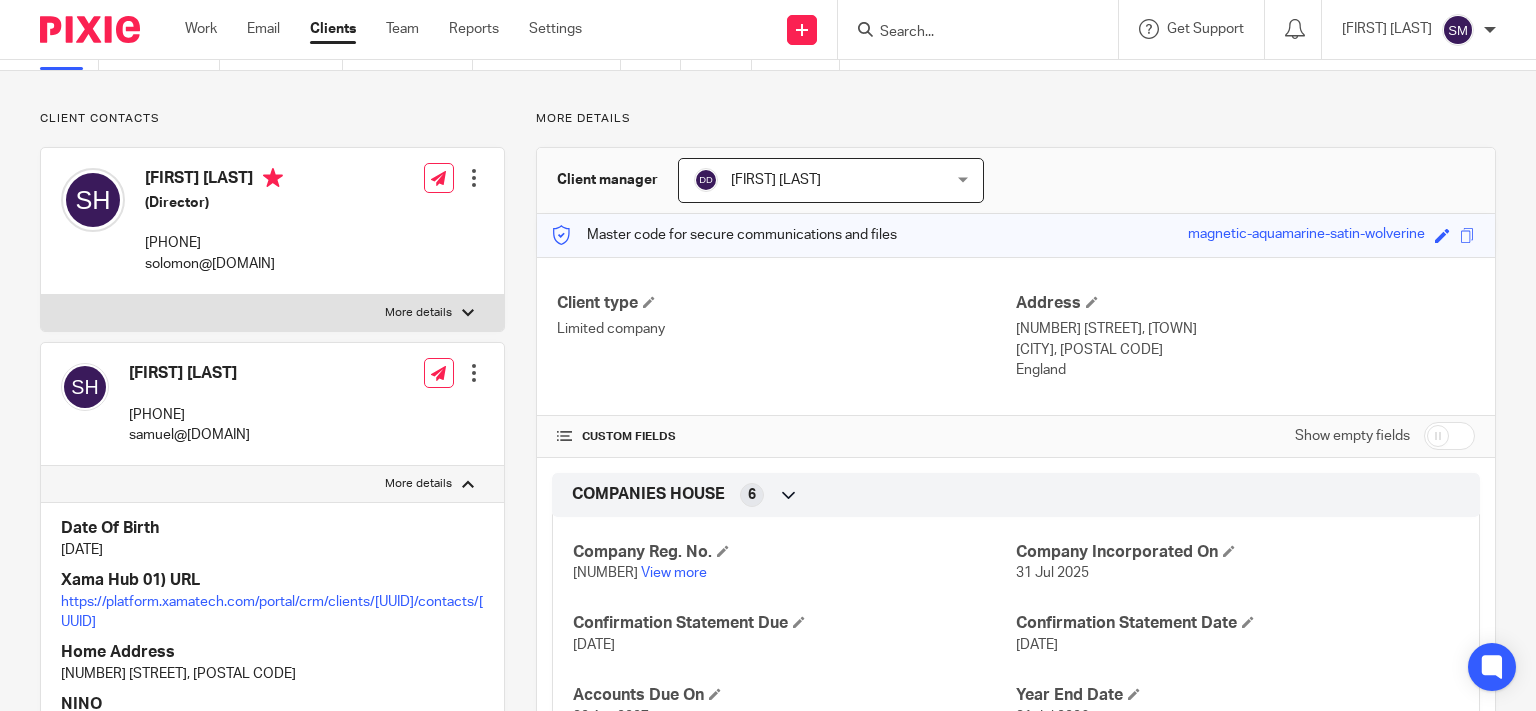 scroll, scrollTop: 96, scrollLeft: 0, axis: vertical 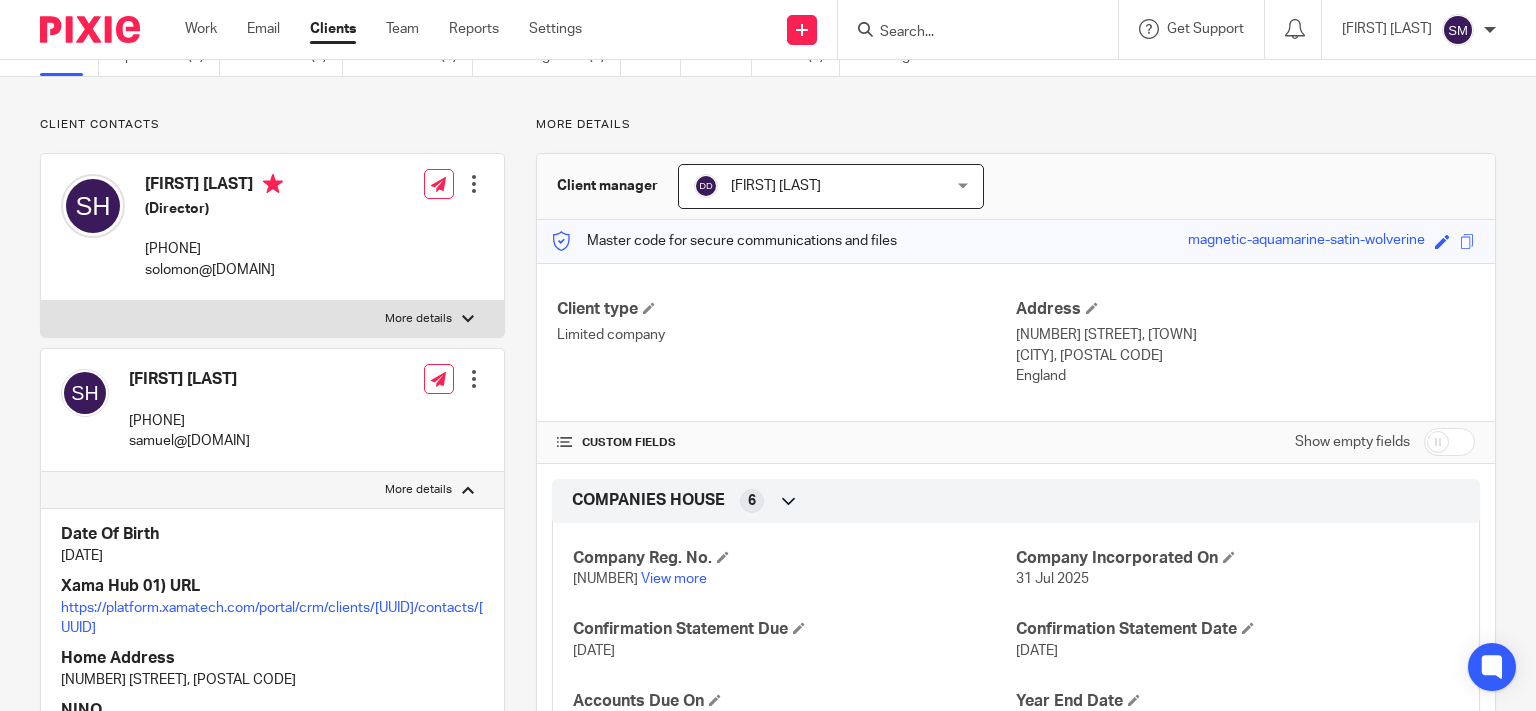 click on "More details" at bounding box center (272, 490) 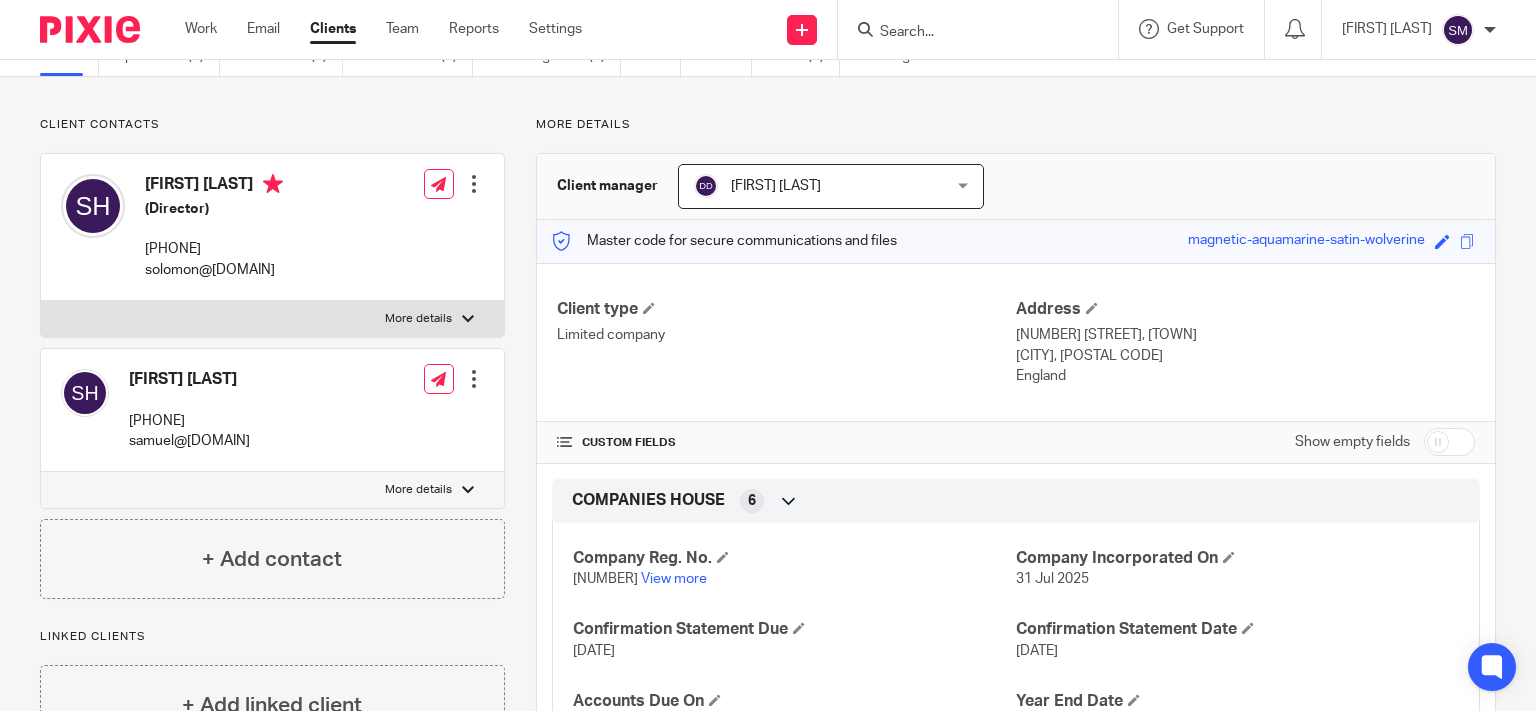 scroll, scrollTop: 0, scrollLeft: 0, axis: both 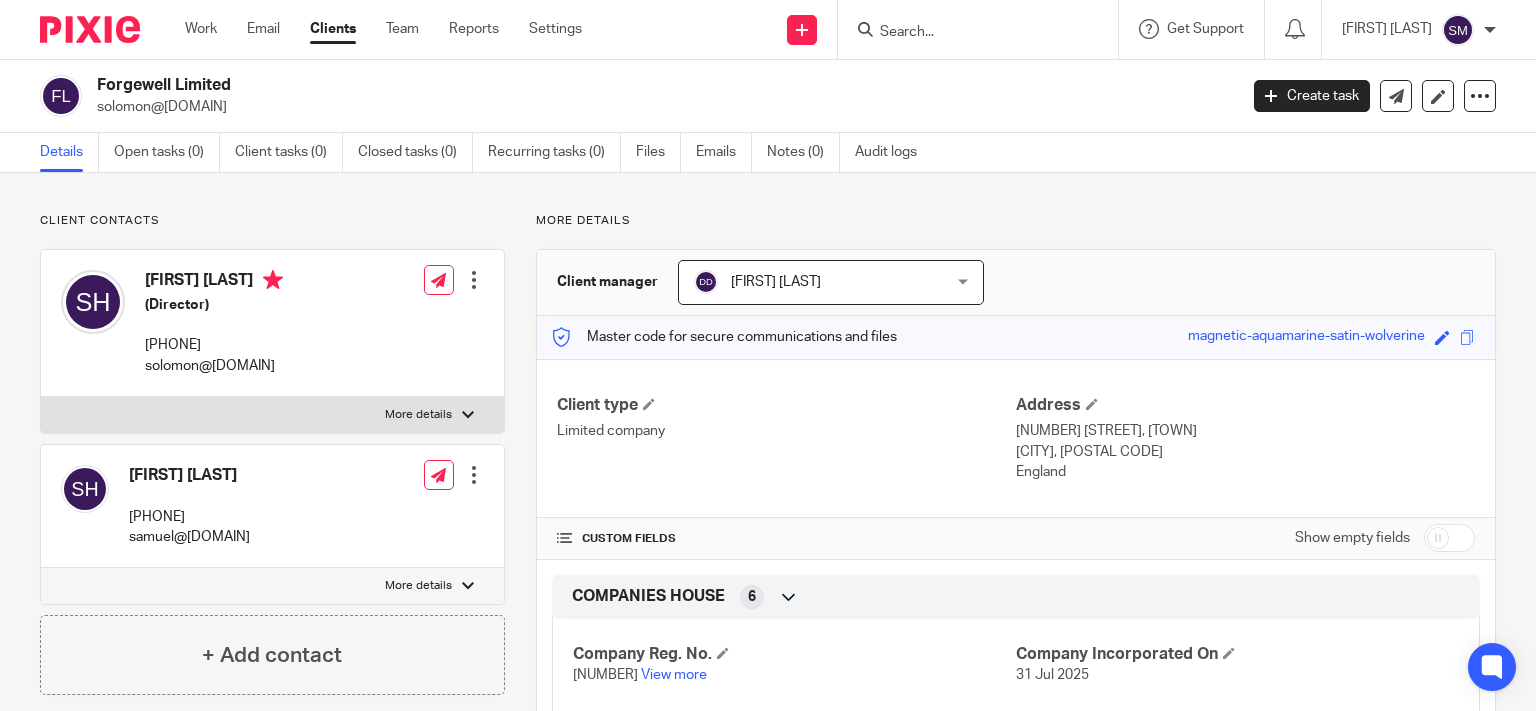 click on "More details" at bounding box center [272, 415] 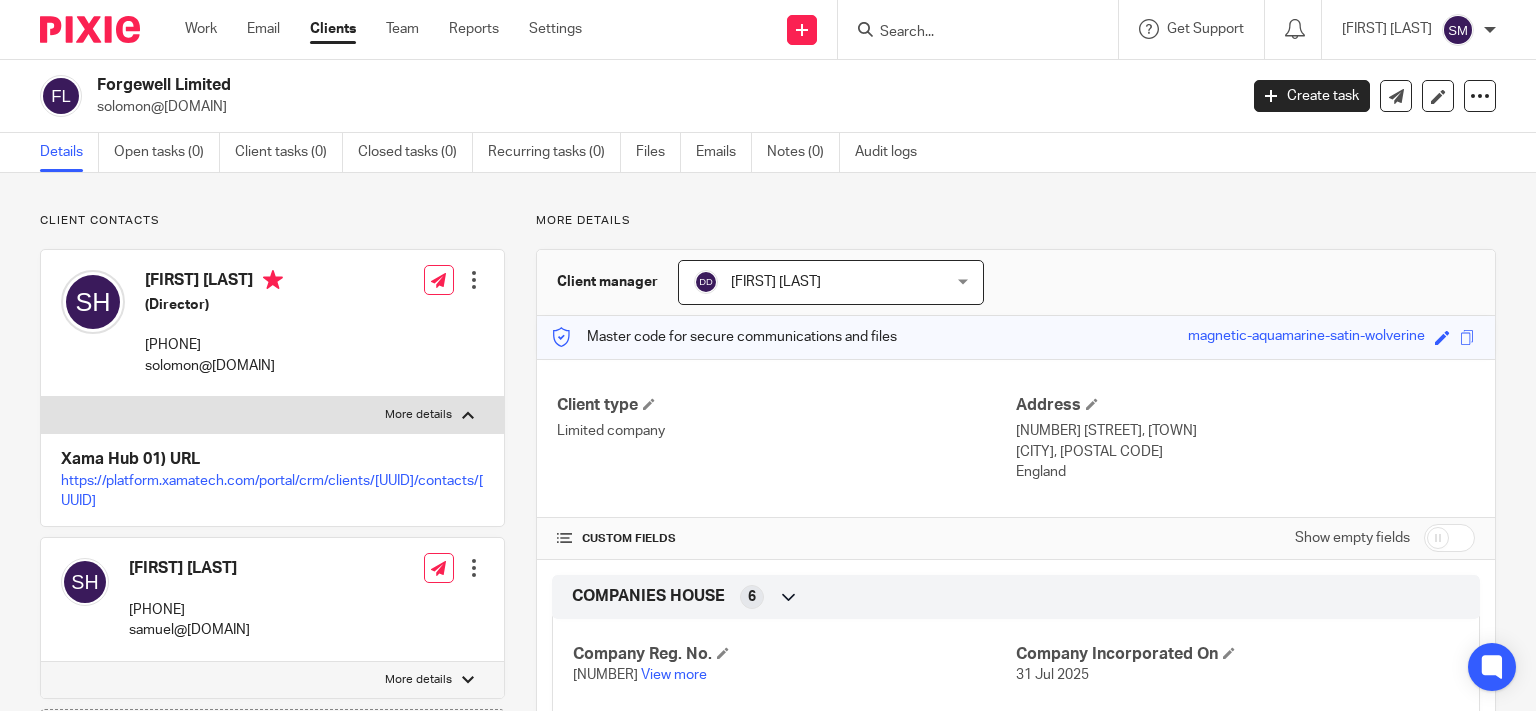 click on "More details" at bounding box center (272, 415) 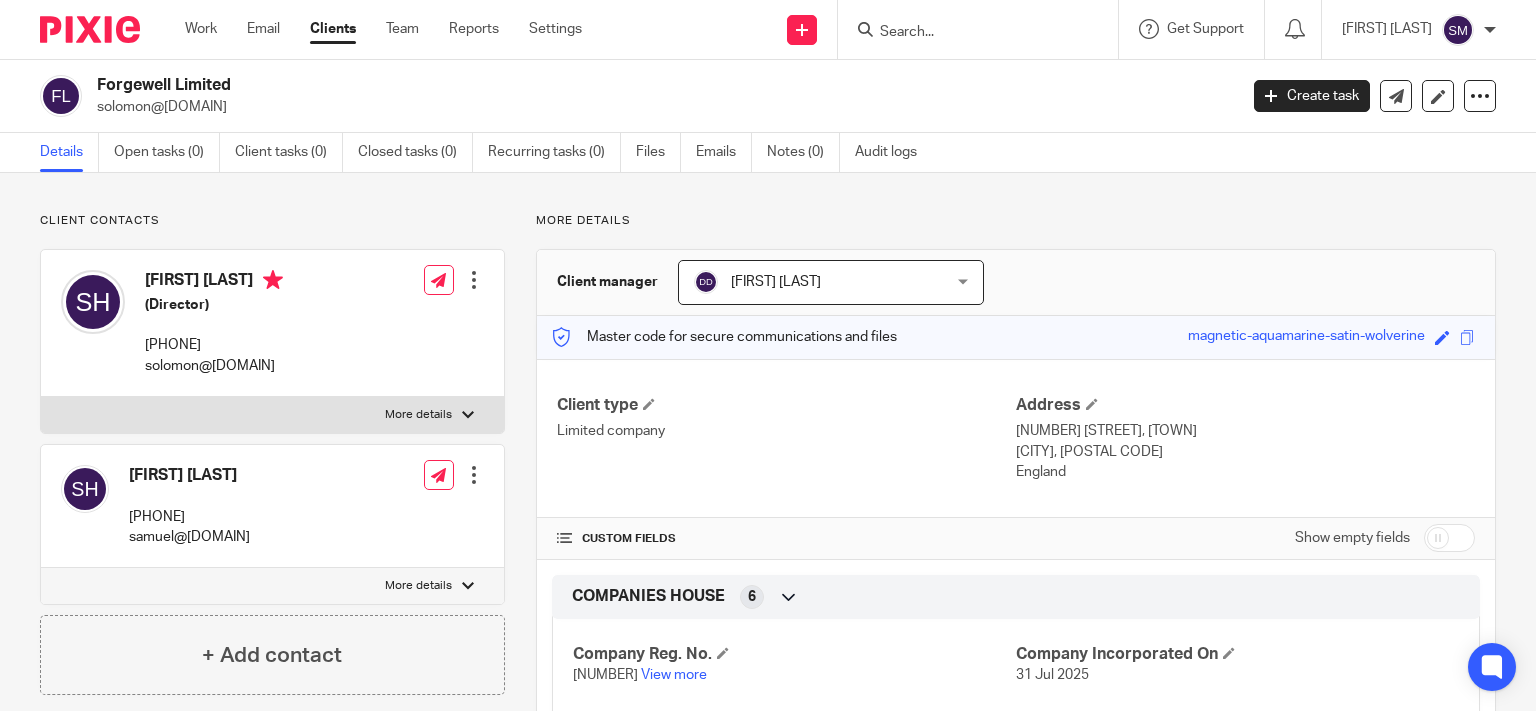 drag, startPoint x: 308, startPoint y: 85, endPoint x: 41, endPoint y: 86, distance: 267.00186 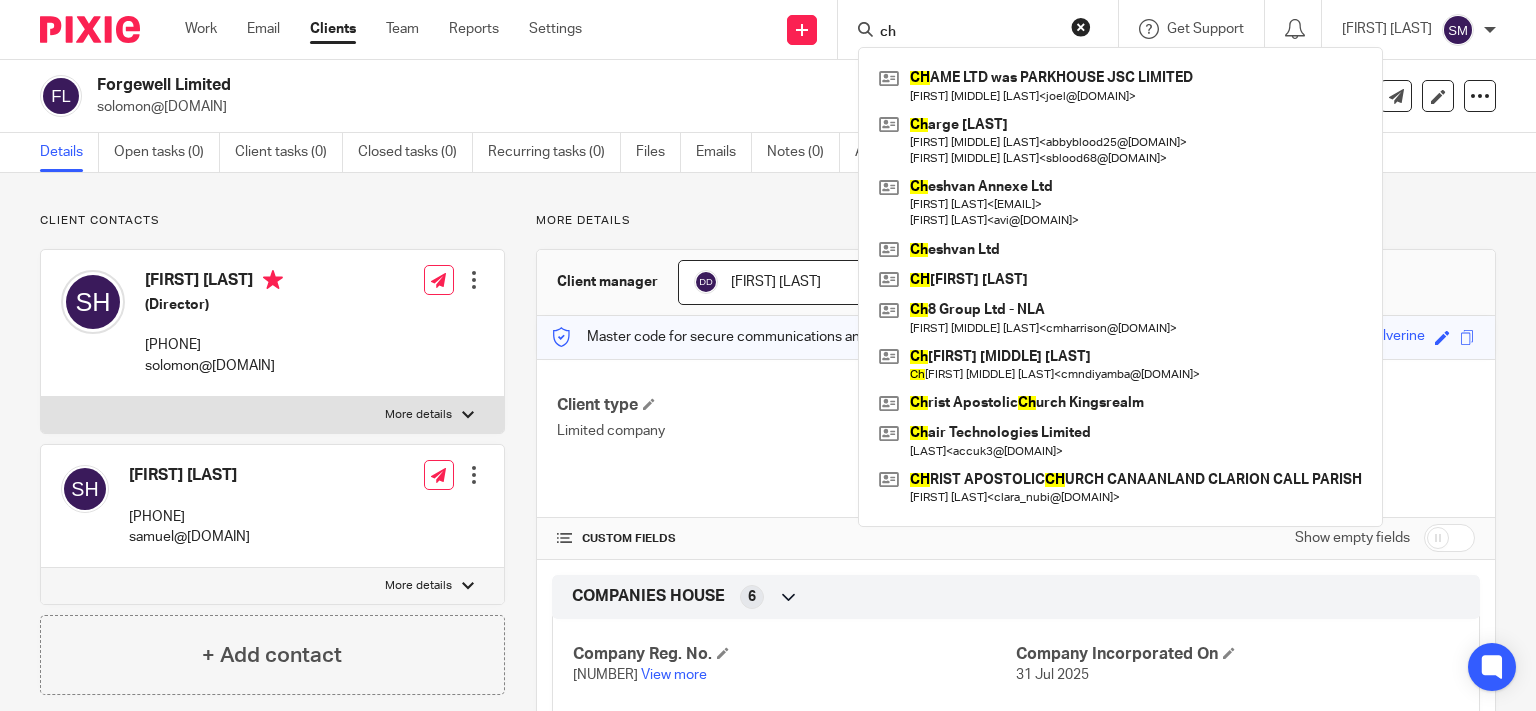 type on "c" 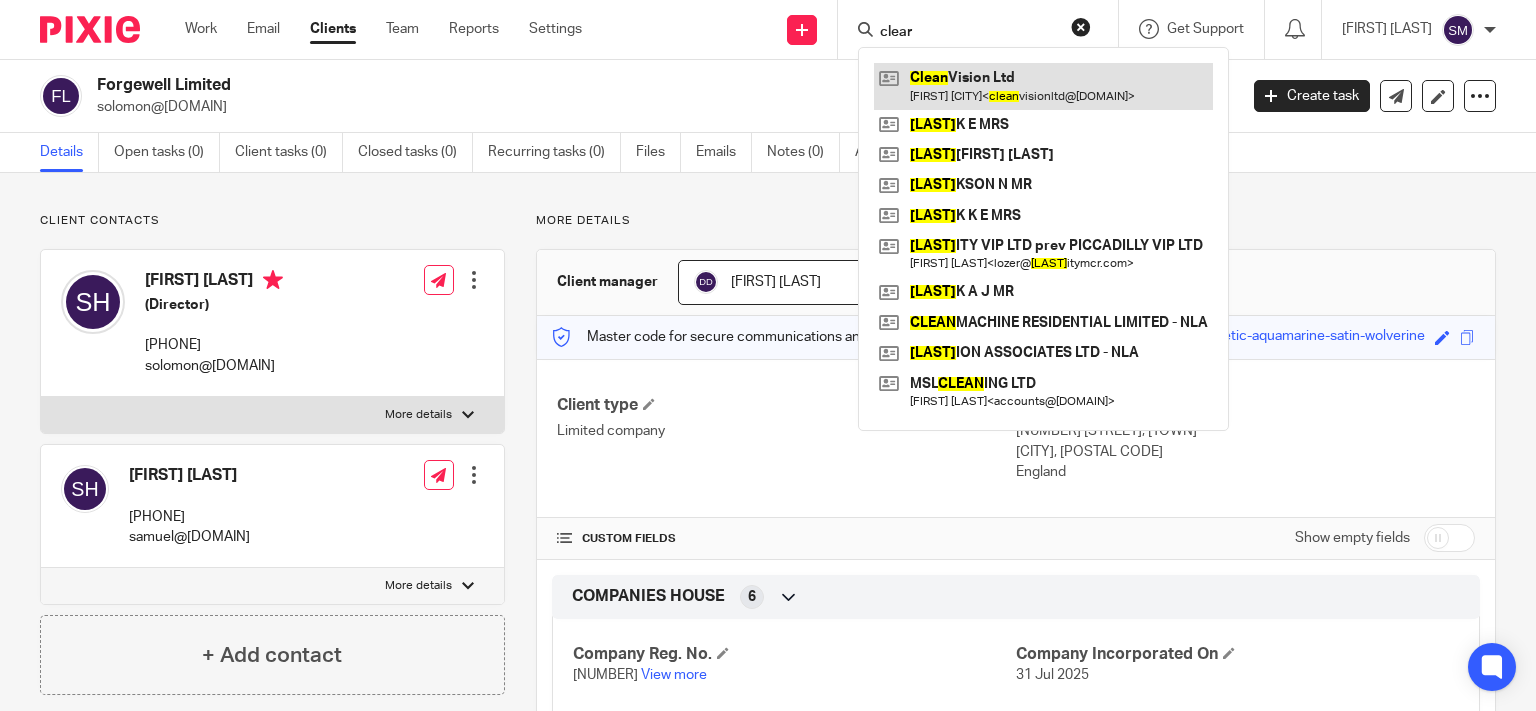 type on "clear" 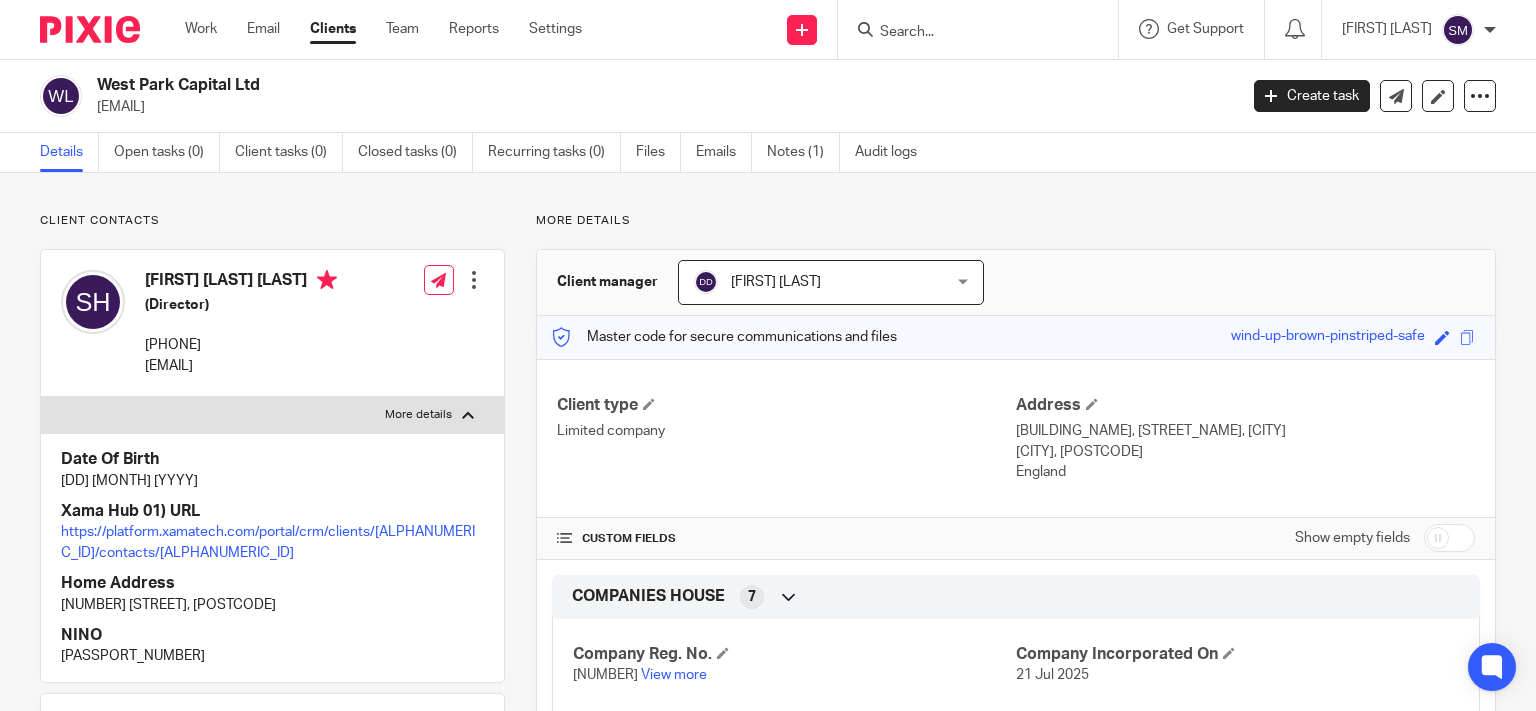 scroll, scrollTop: 0, scrollLeft: 0, axis: both 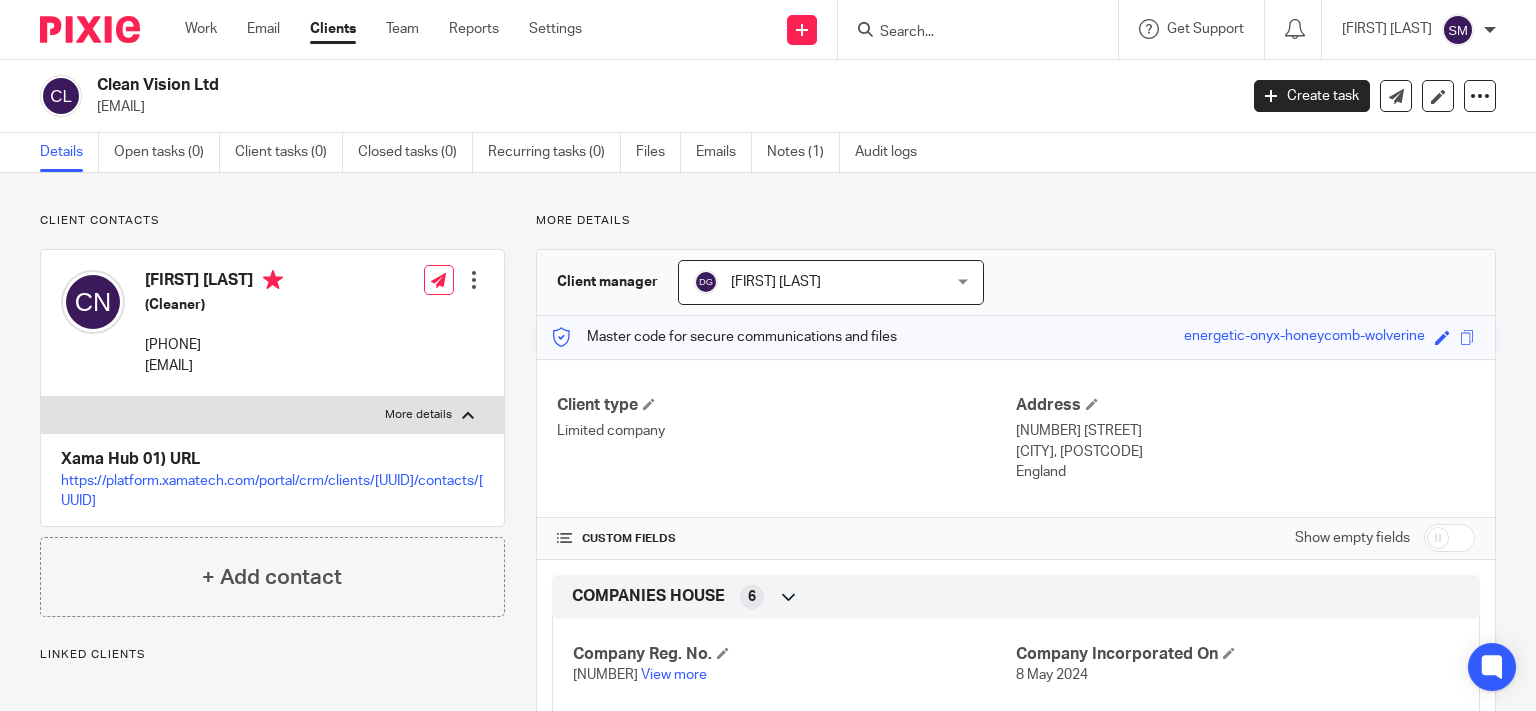 click on "[EMAIL]" at bounding box center [214, 366] 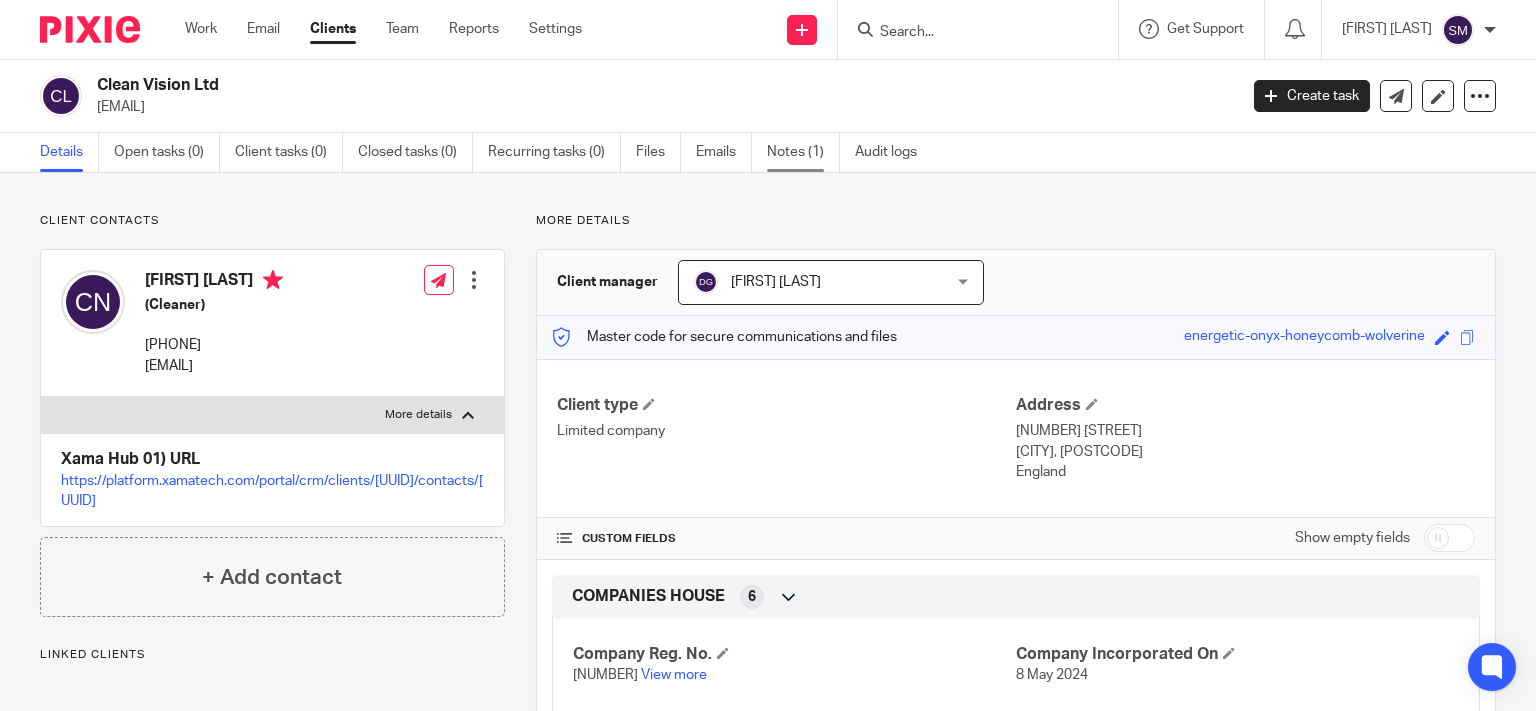 click on "Notes (1)" at bounding box center [803, 152] 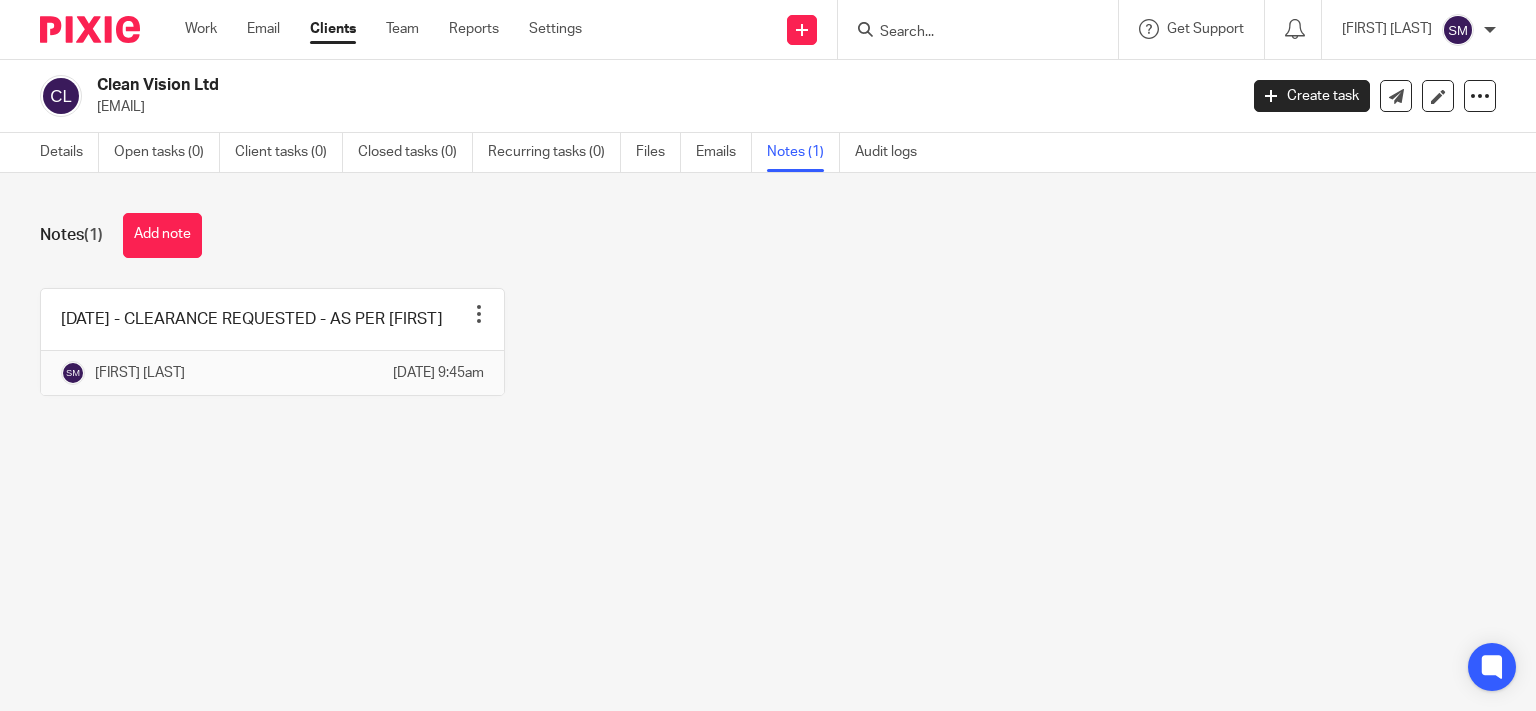 scroll, scrollTop: 0, scrollLeft: 0, axis: both 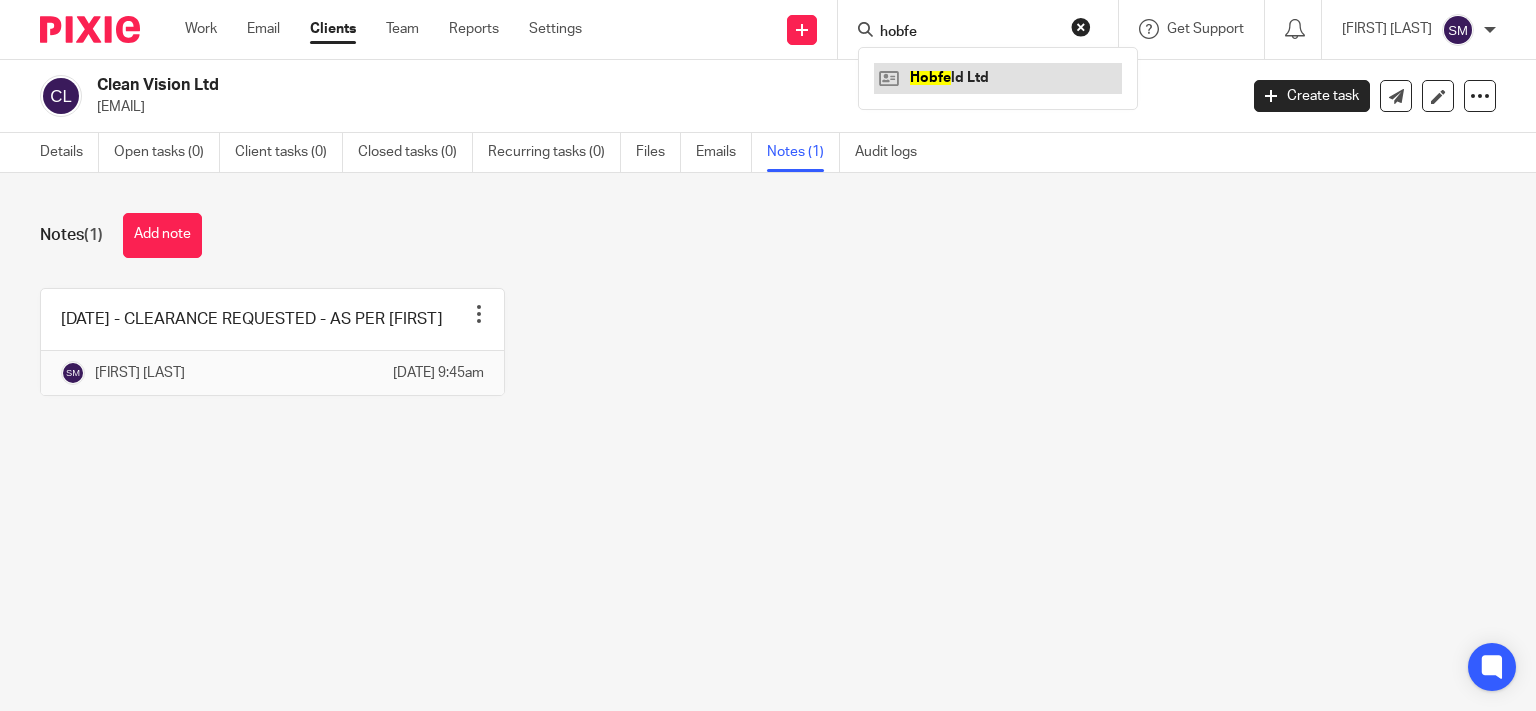 type on "hobfe" 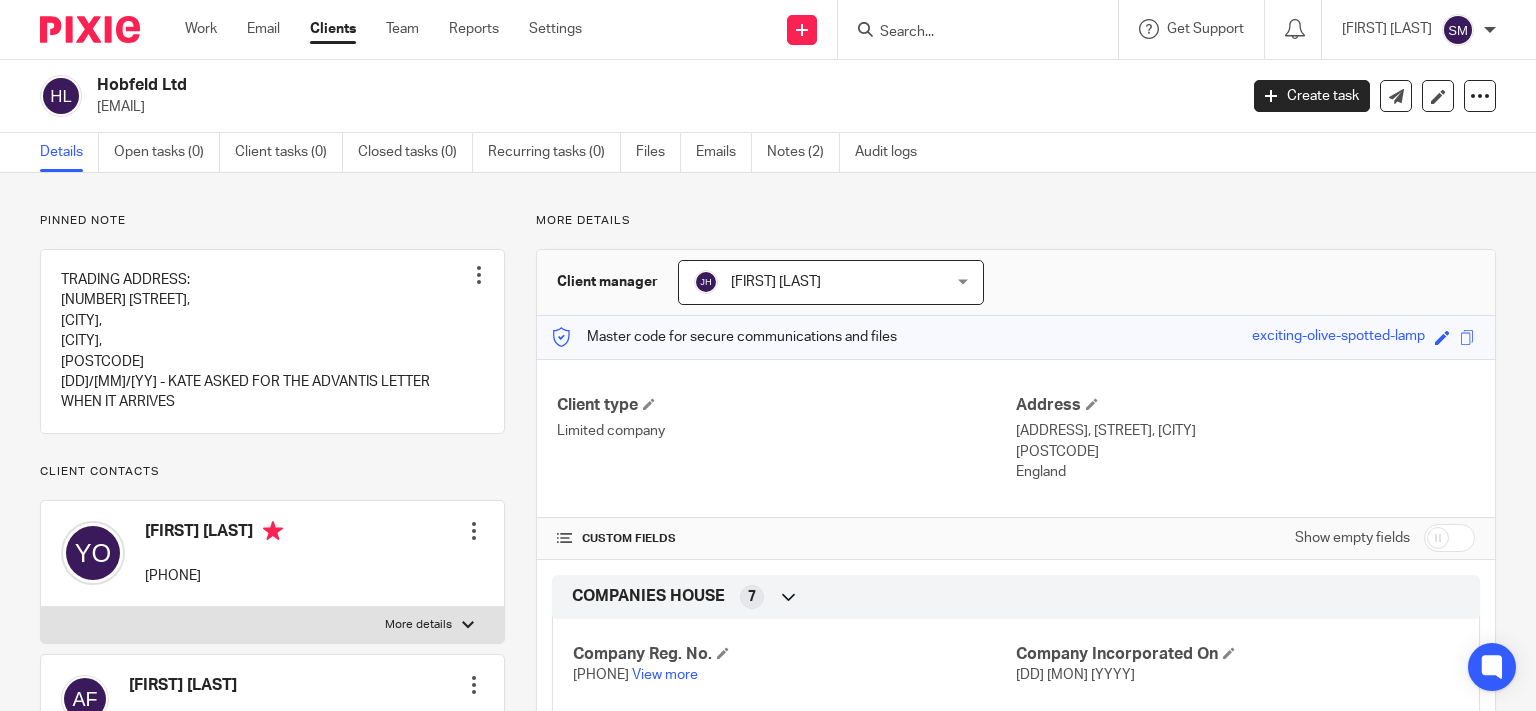 scroll, scrollTop: 0, scrollLeft: 0, axis: both 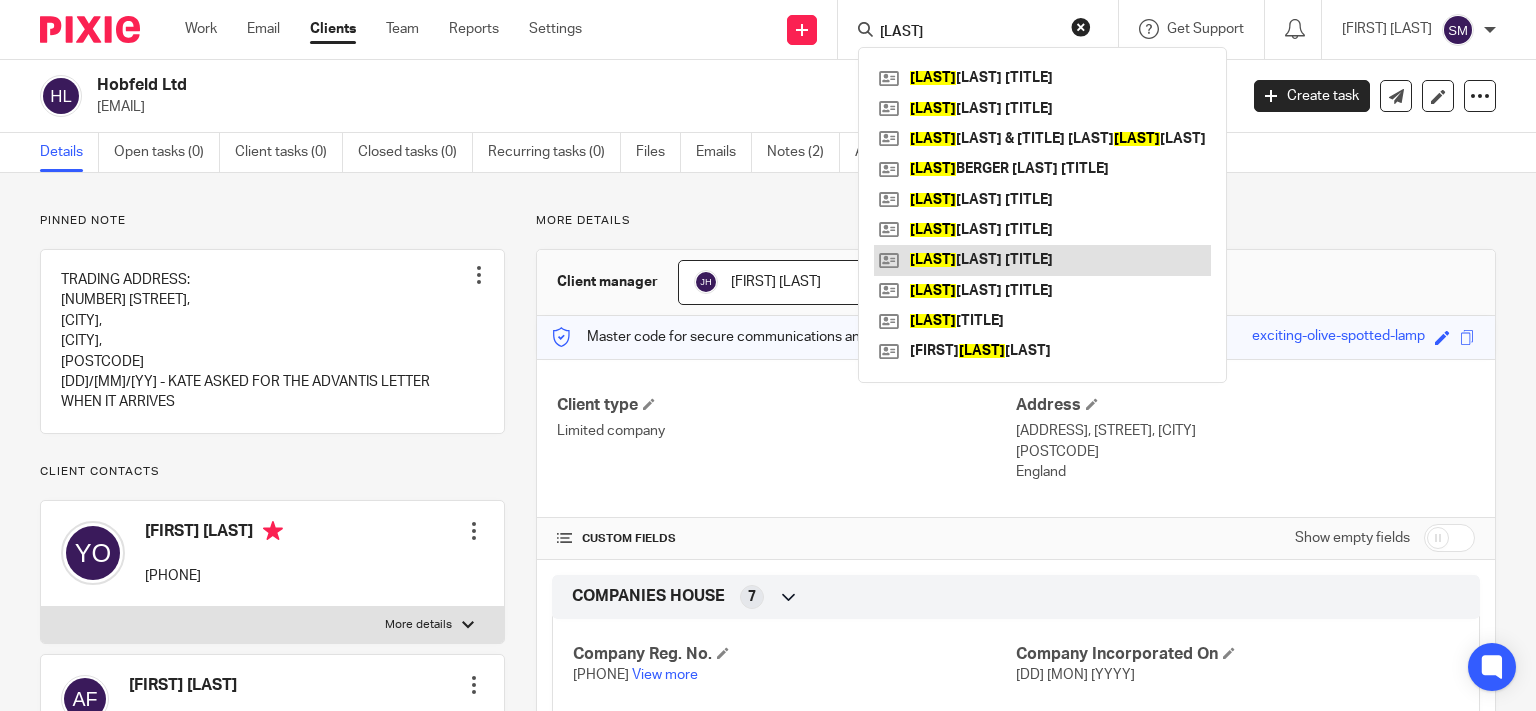 type on "[LAST]" 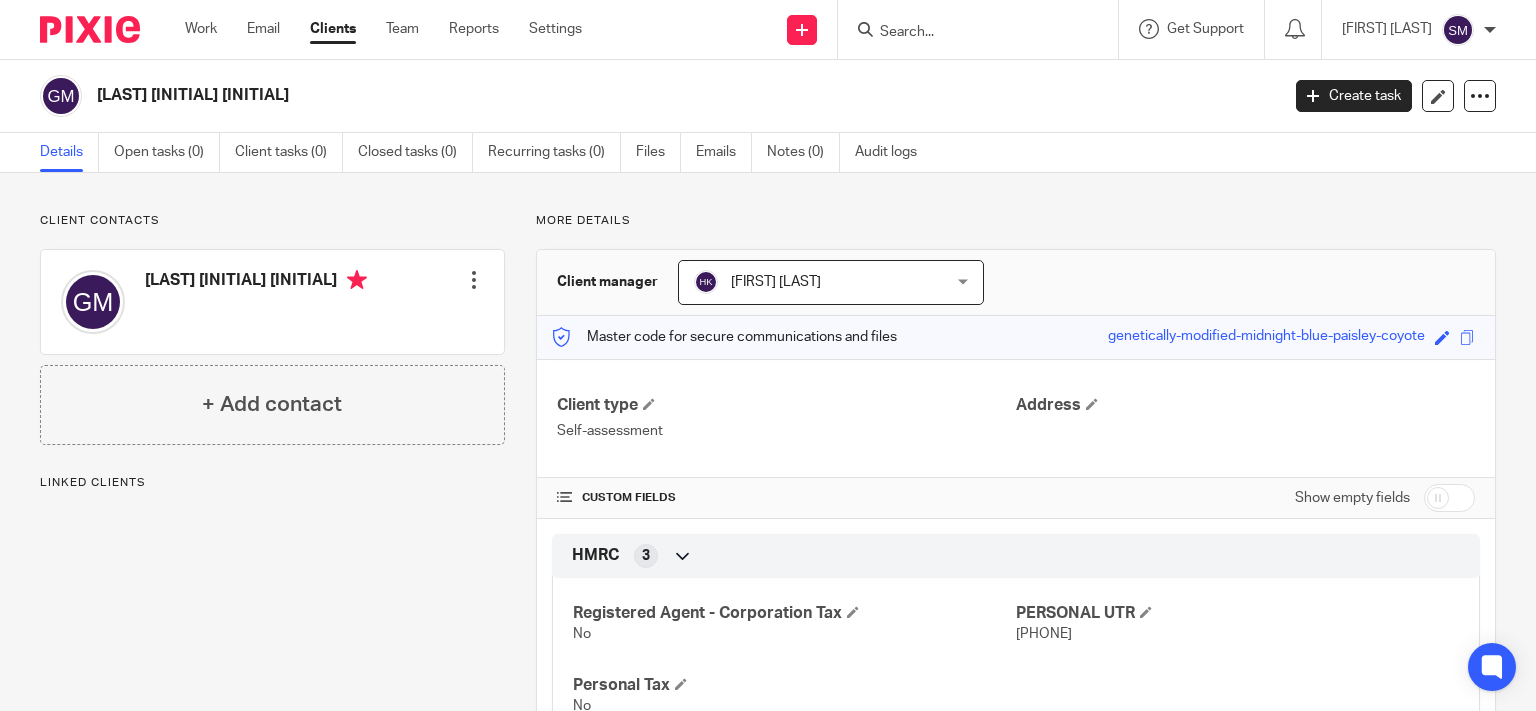 scroll, scrollTop: 0, scrollLeft: 0, axis: both 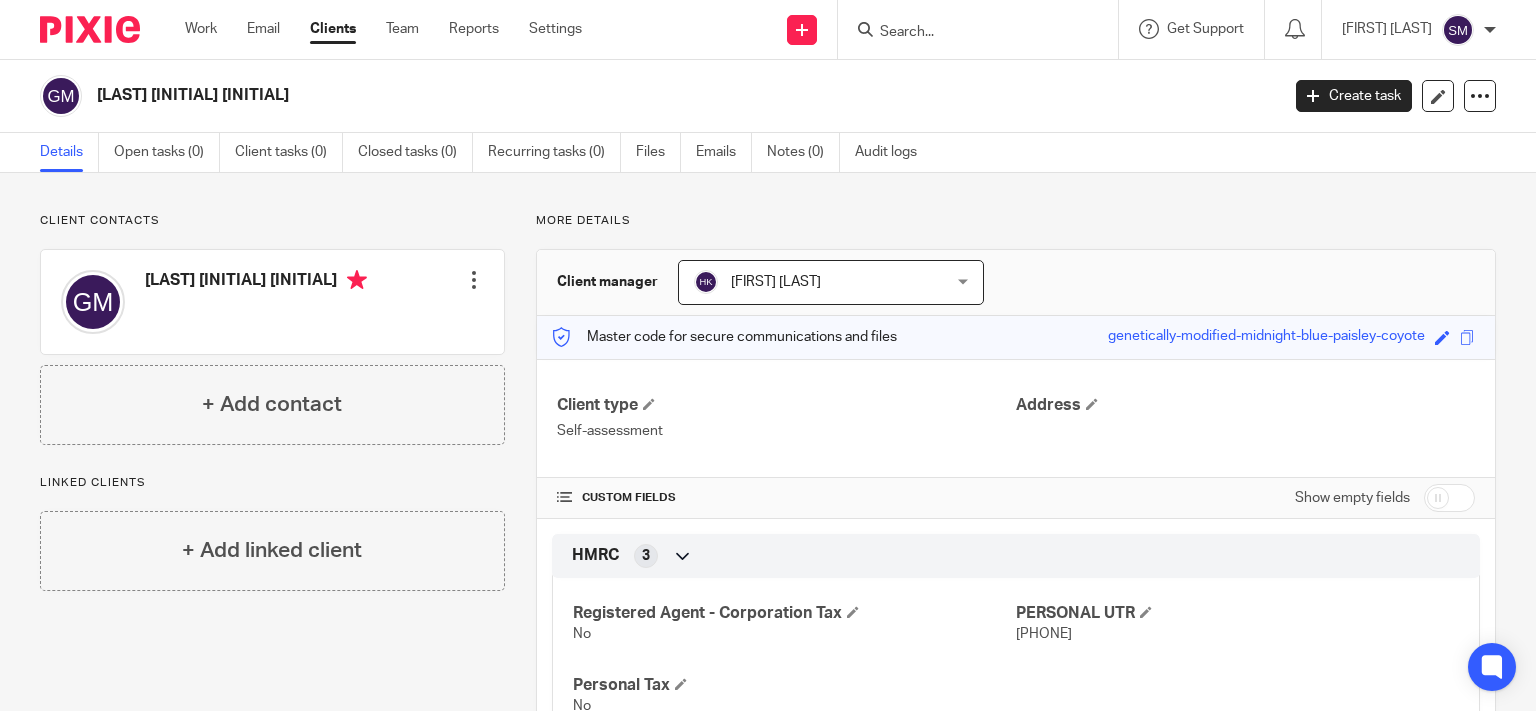 click at bounding box center [474, 280] 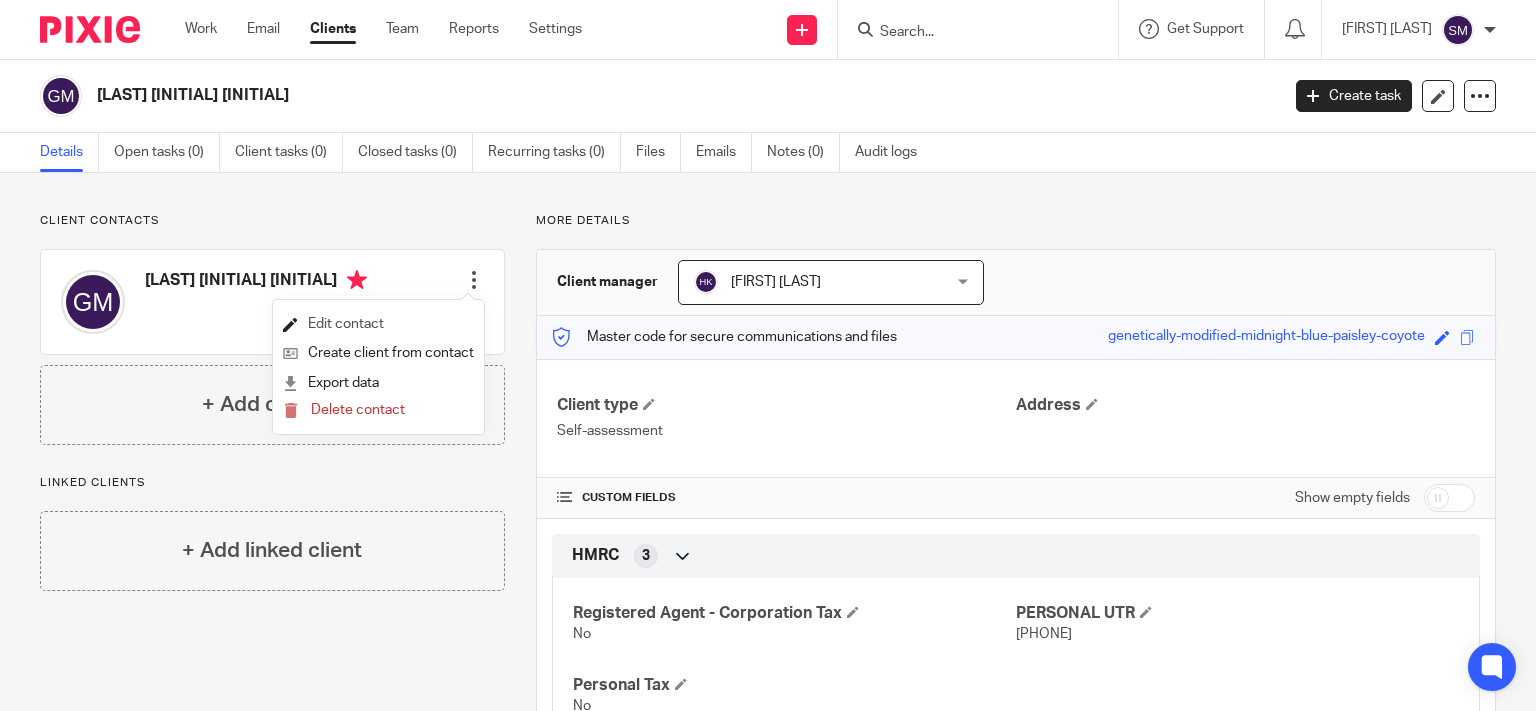 click on "Edit contact" at bounding box center [378, 324] 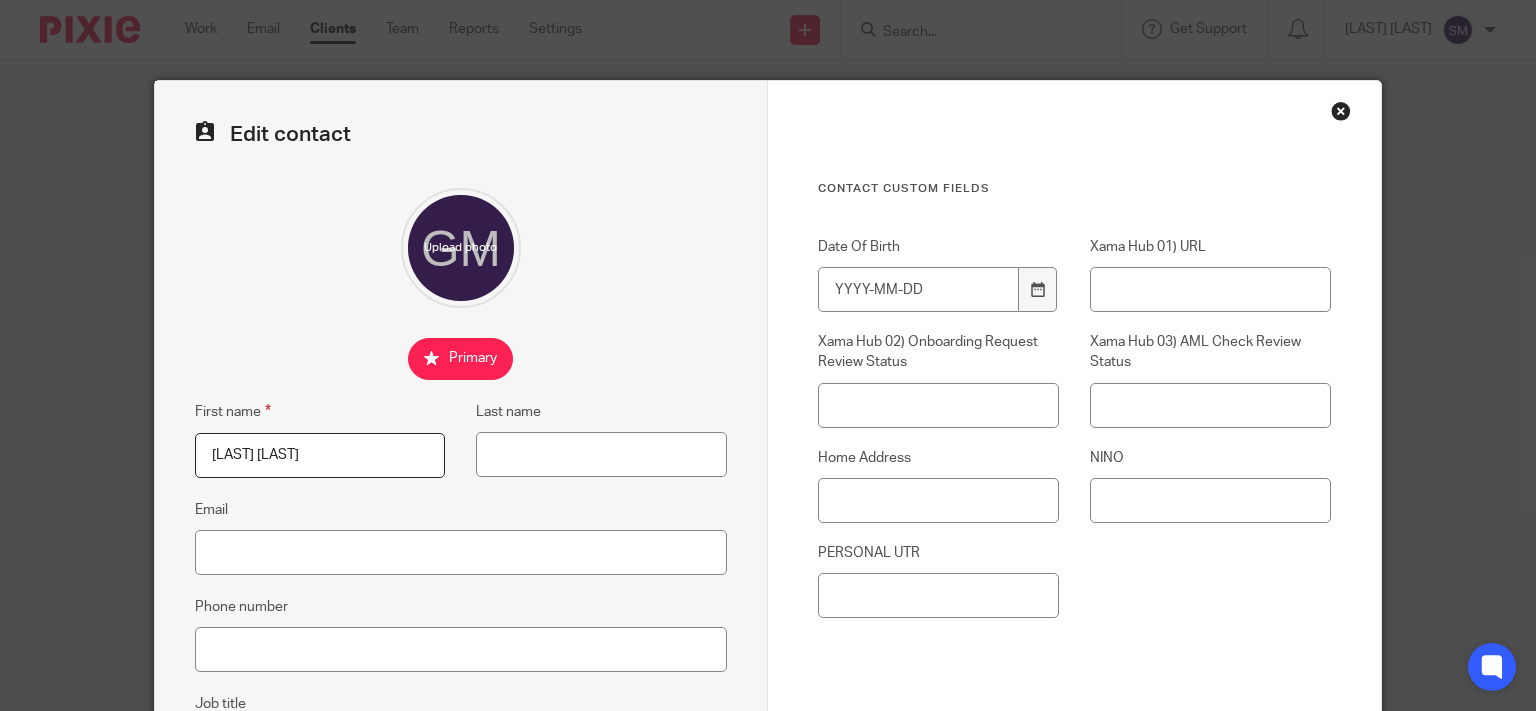 scroll, scrollTop: 0, scrollLeft: 0, axis: both 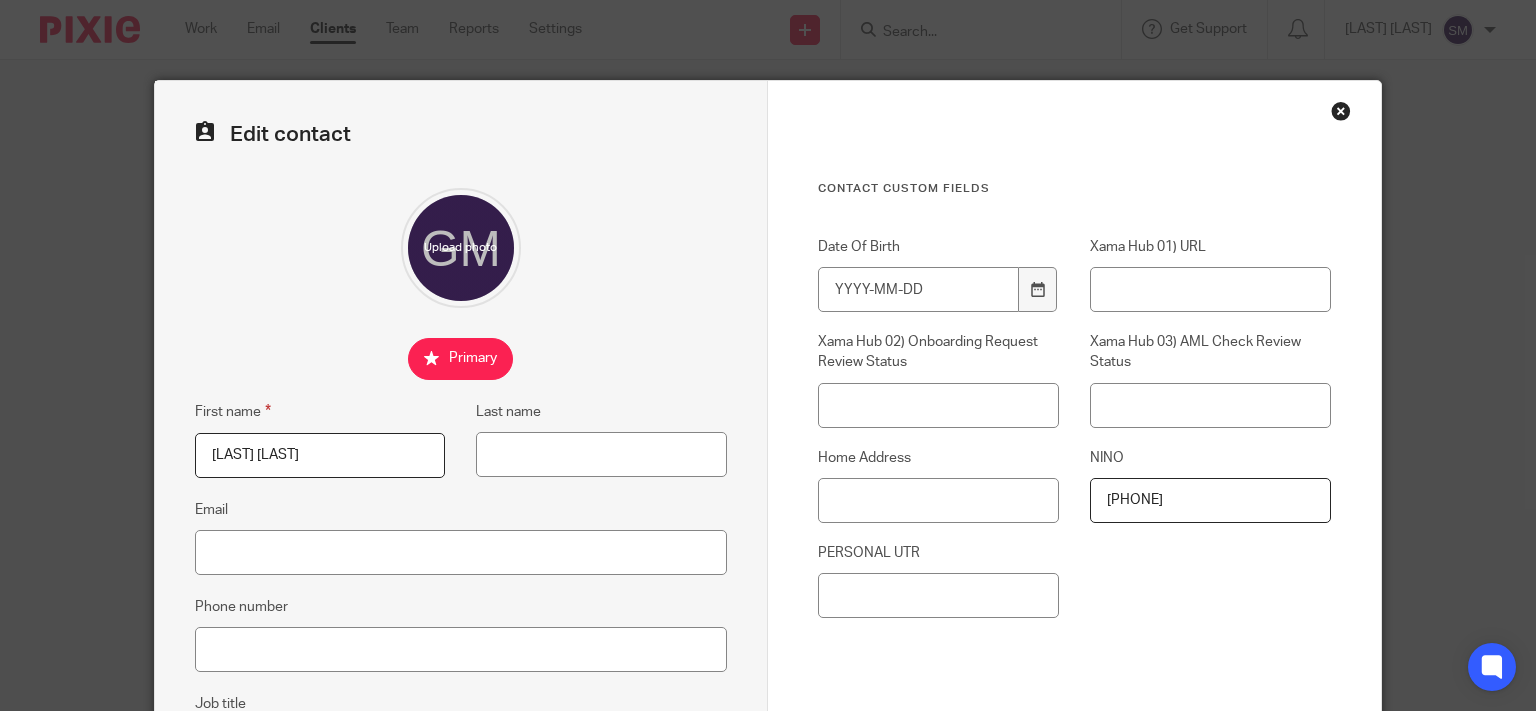 drag, startPoint x: 1125, startPoint y: 499, endPoint x: 970, endPoint y: 490, distance: 155.26108 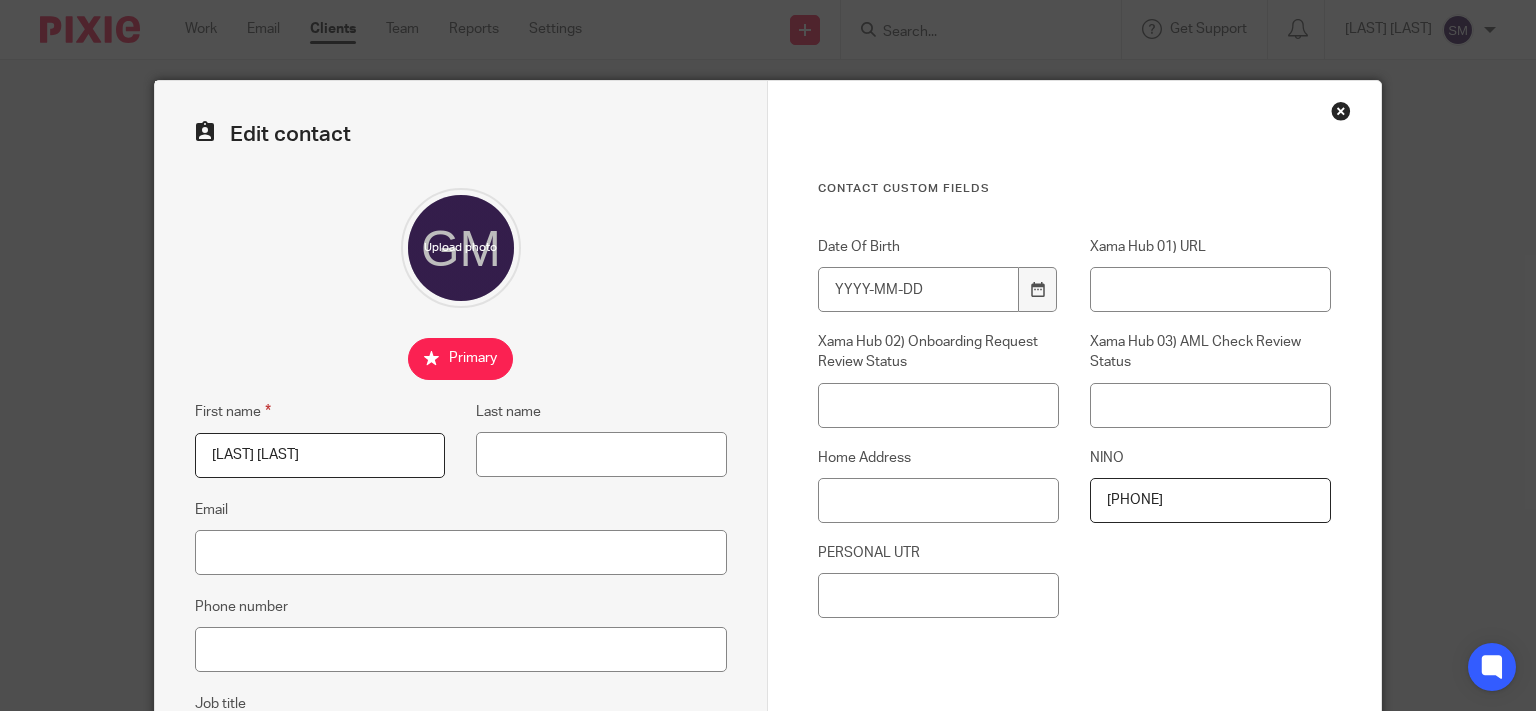 type on "[PHONE]" 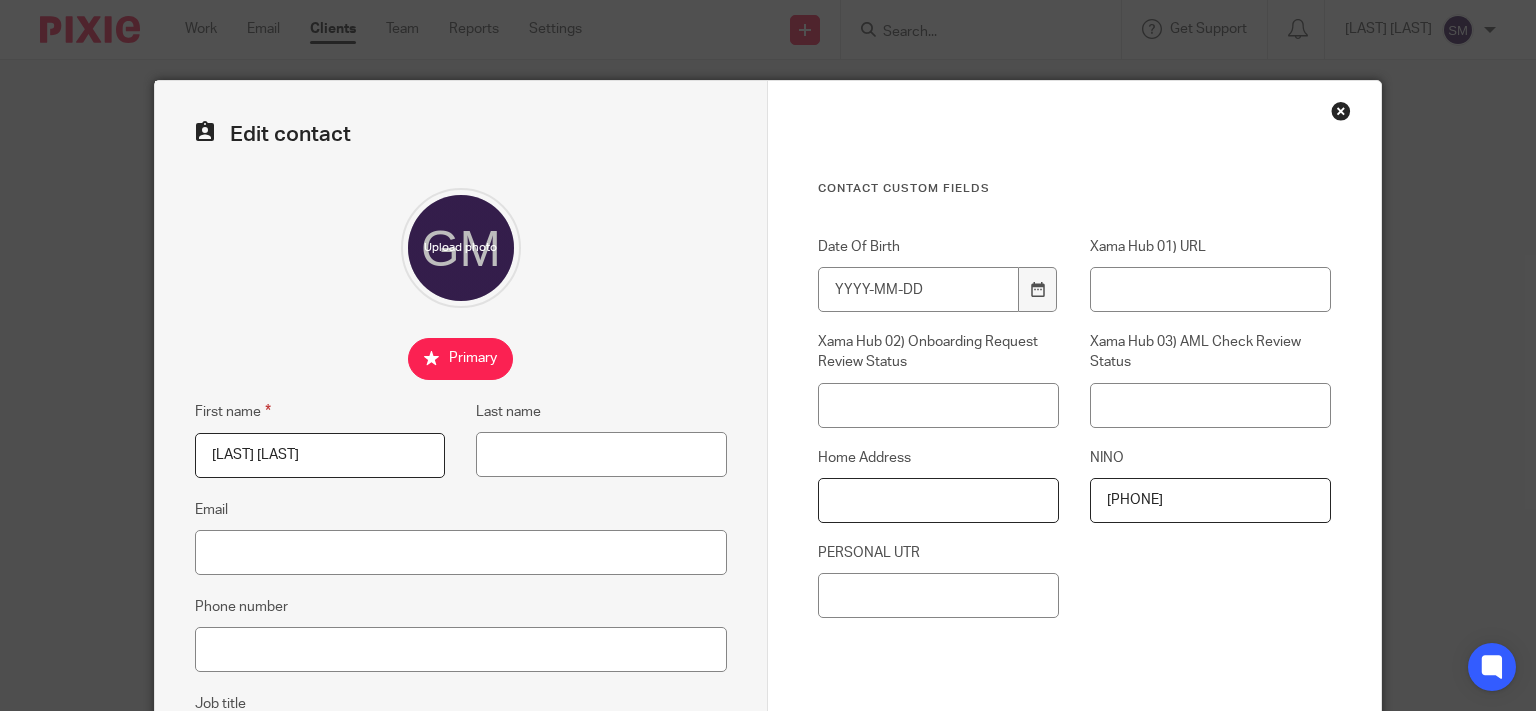 click on "Home Address" at bounding box center (938, 500) 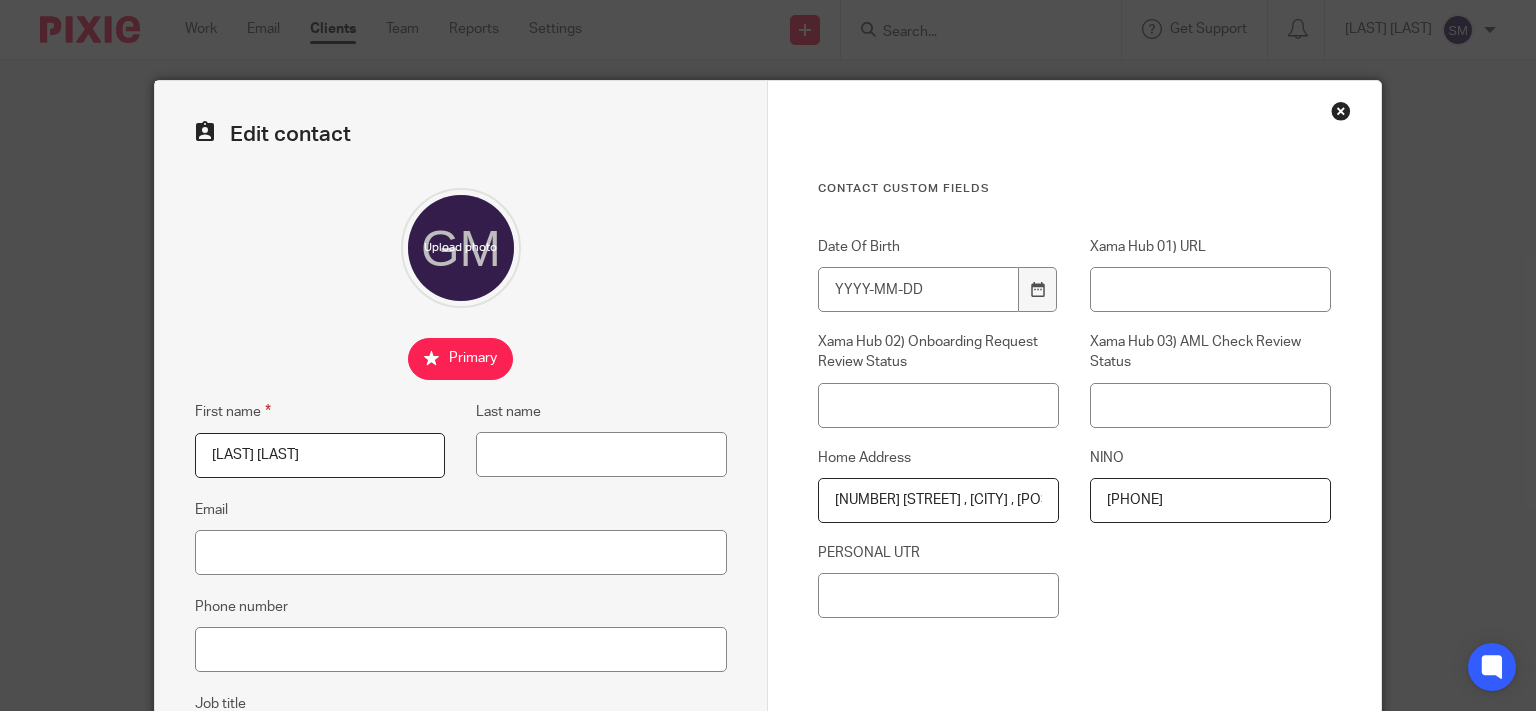 scroll, scrollTop: 0, scrollLeft: 52, axis: horizontal 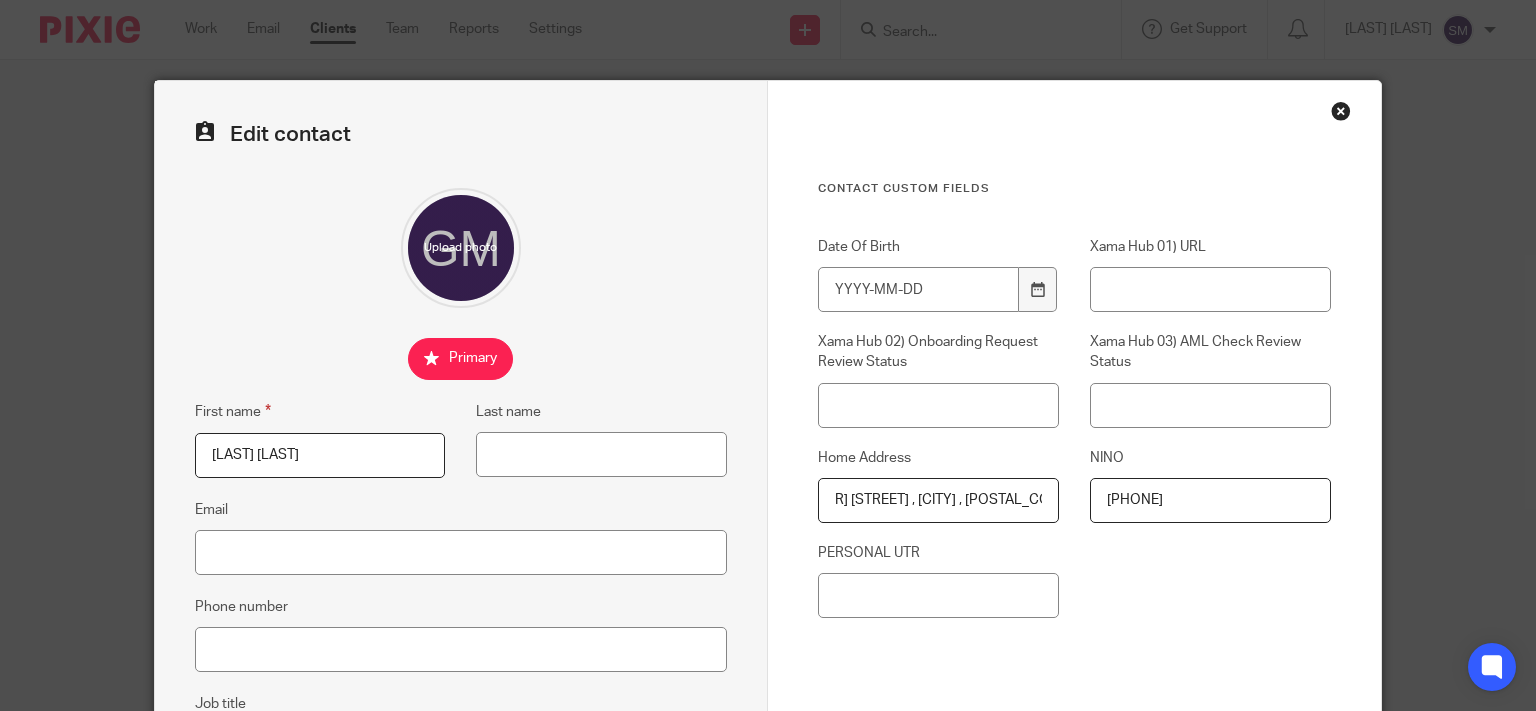 type on "[NUMBER] [STREET] , [CITY] , [POSTAL_CODE]" 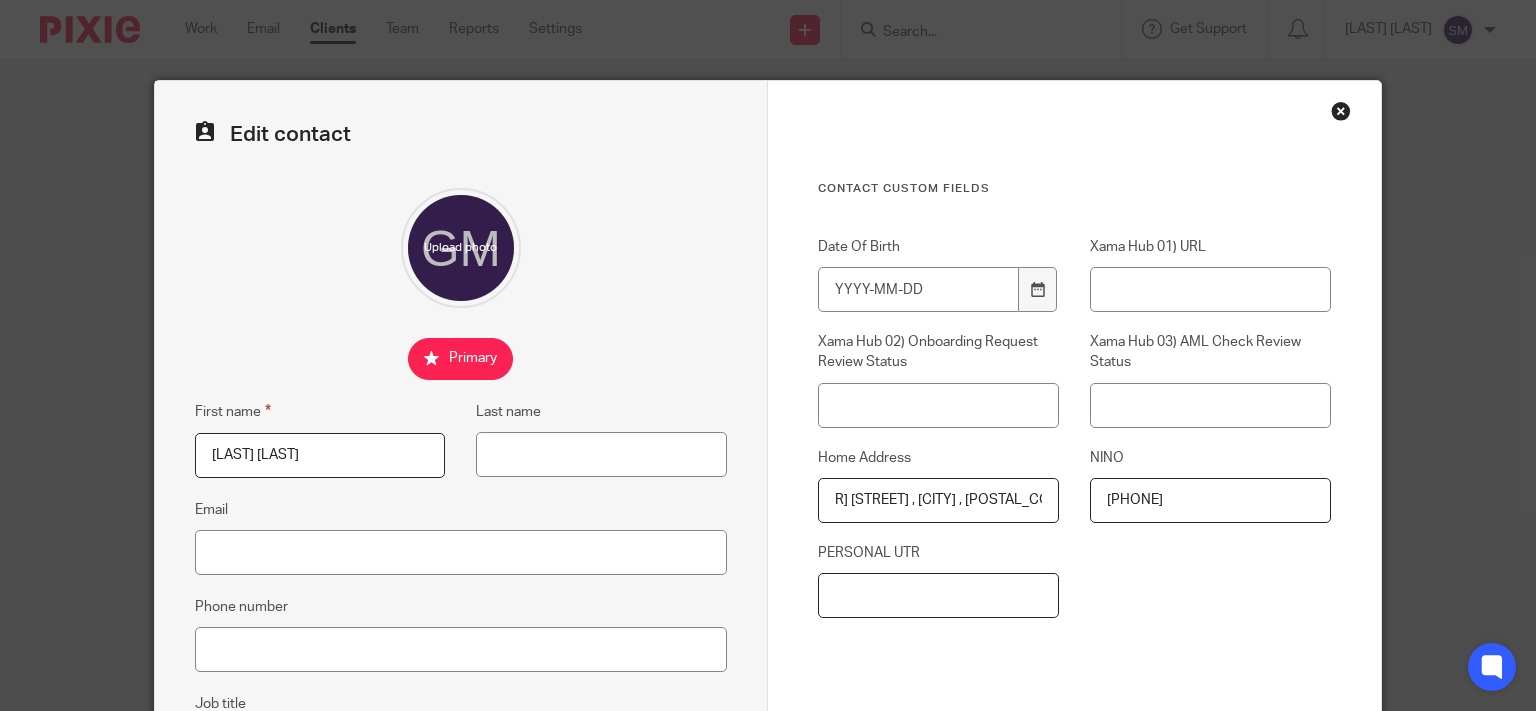 paste on "[PHONE]" 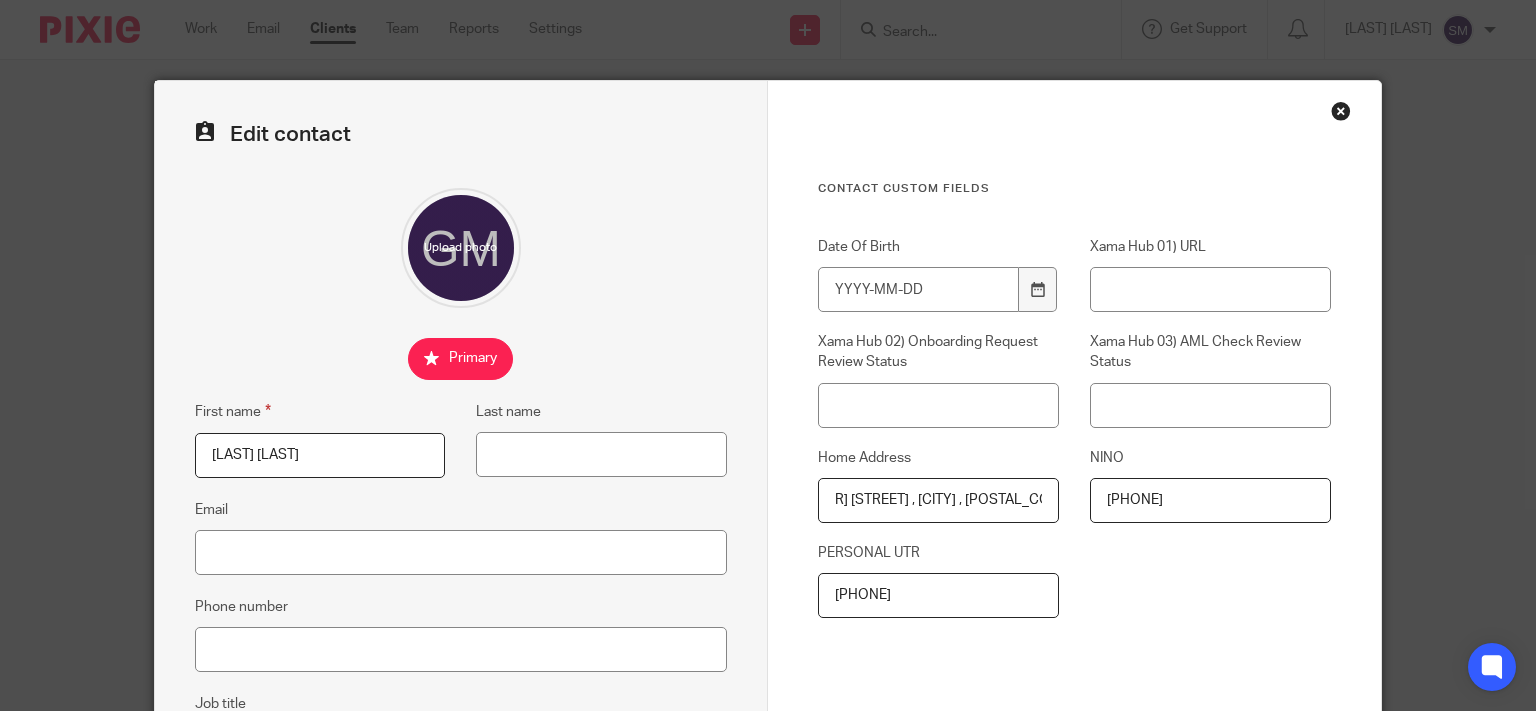 type on "[PHONE]" 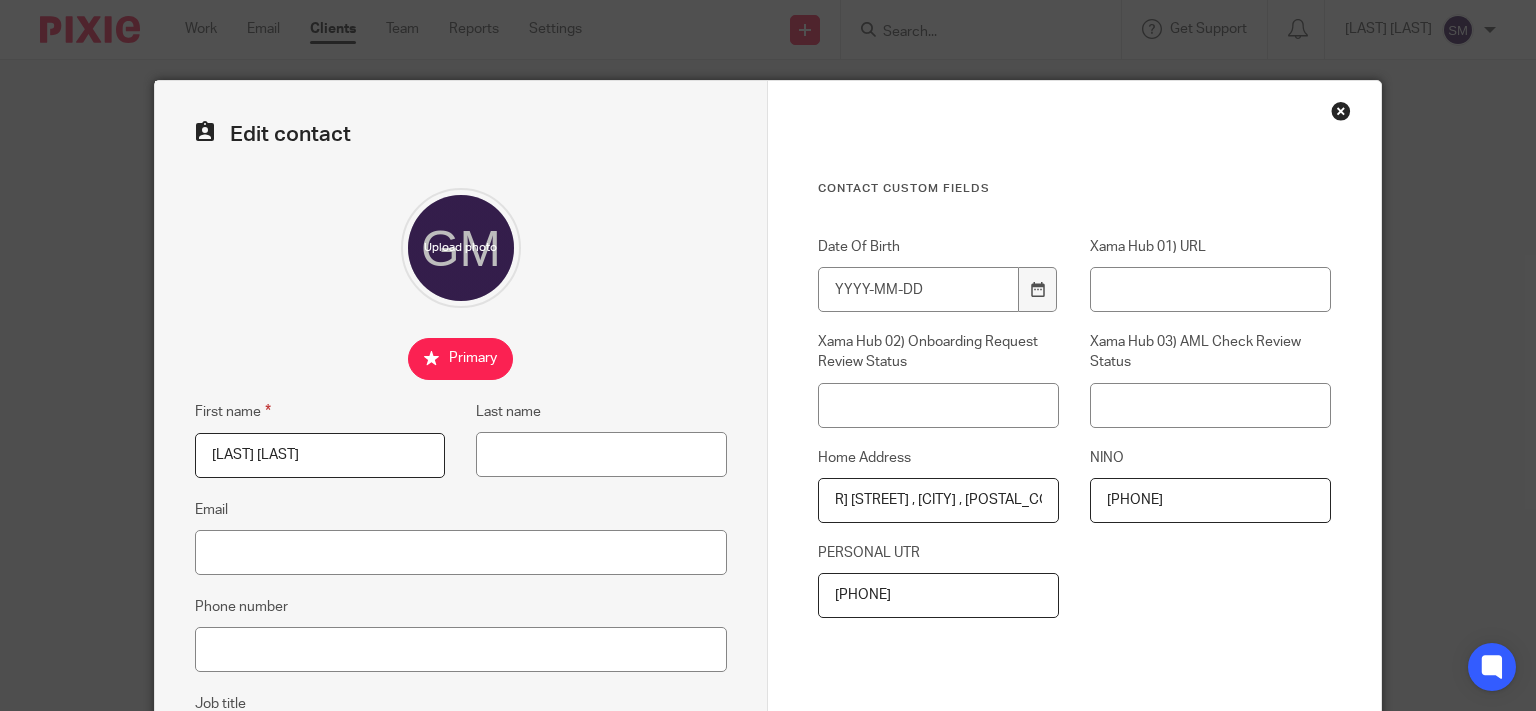 drag, startPoint x: 1058, startPoint y: 506, endPoint x: 866, endPoint y: 518, distance: 192.37463 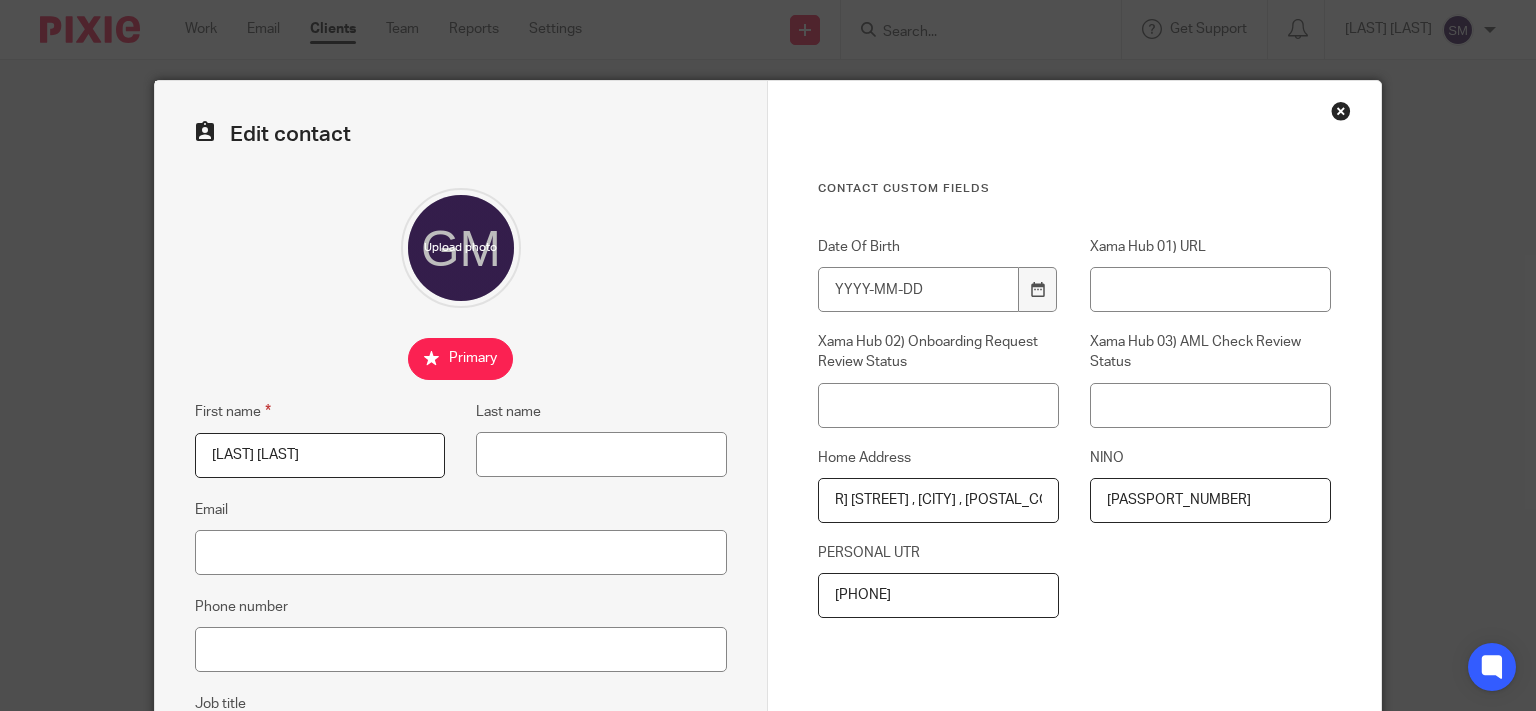 drag, startPoint x: 1126, startPoint y: 500, endPoint x: 947, endPoint y: 499, distance: 179.00279 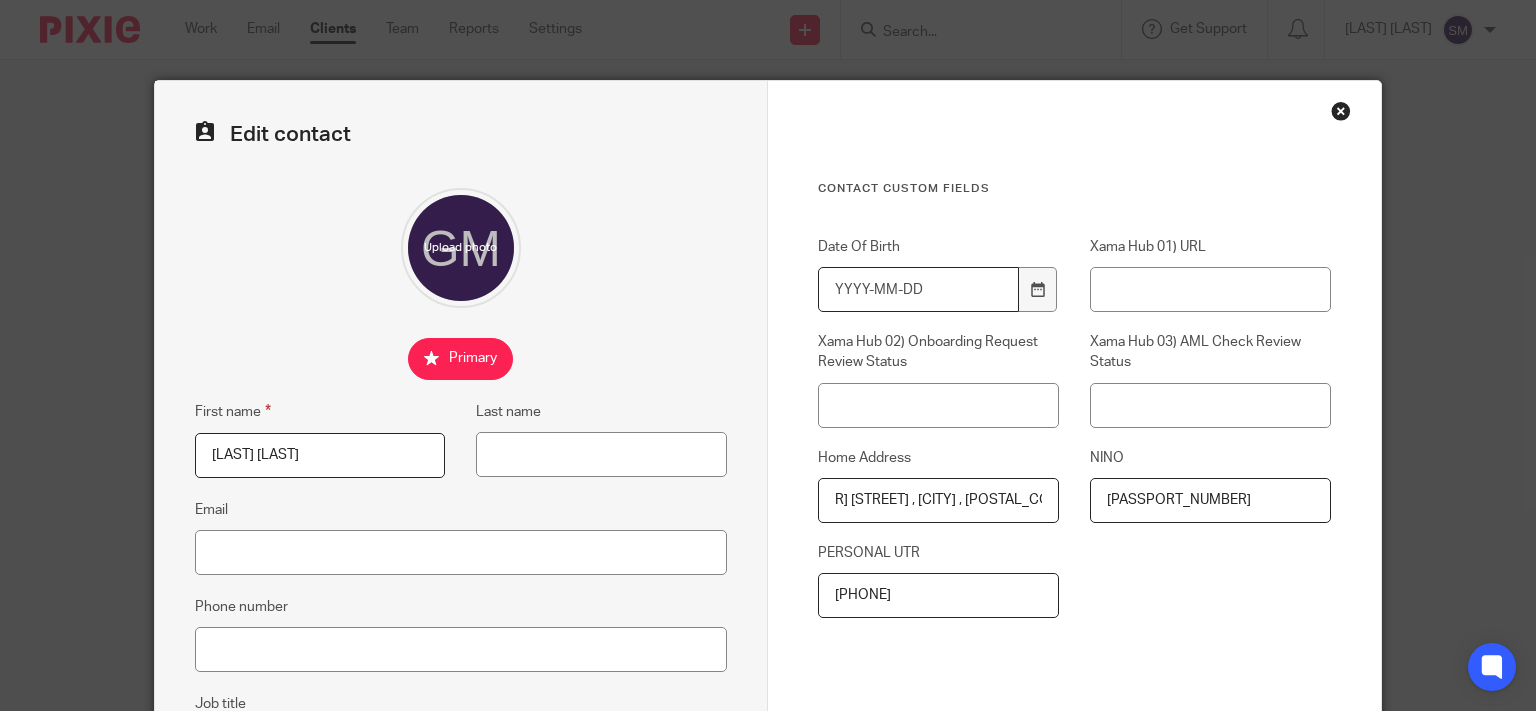 click on "Date Of Birth" at bounding box center (918, 289) 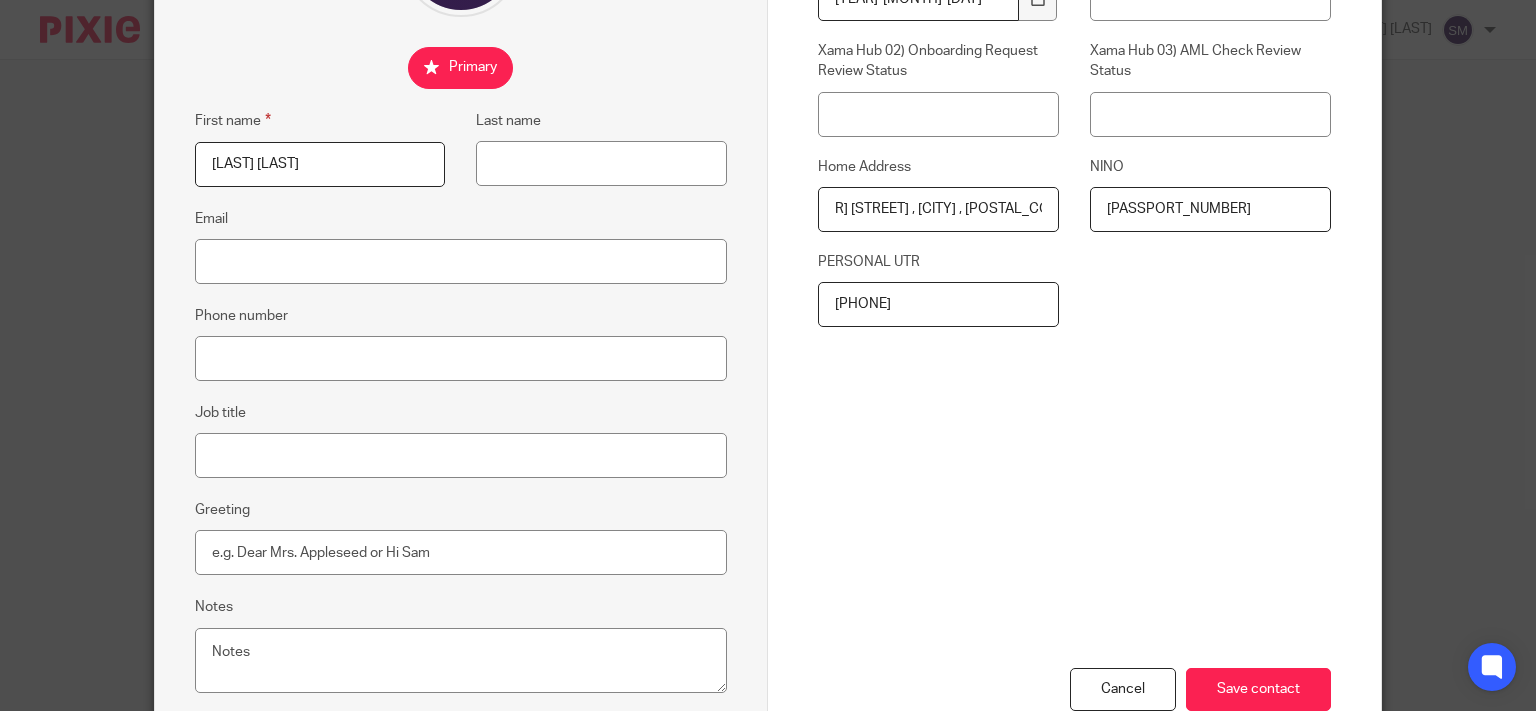 scroll, scrollTop: 384, scrollLeft: 0, axis: vertical 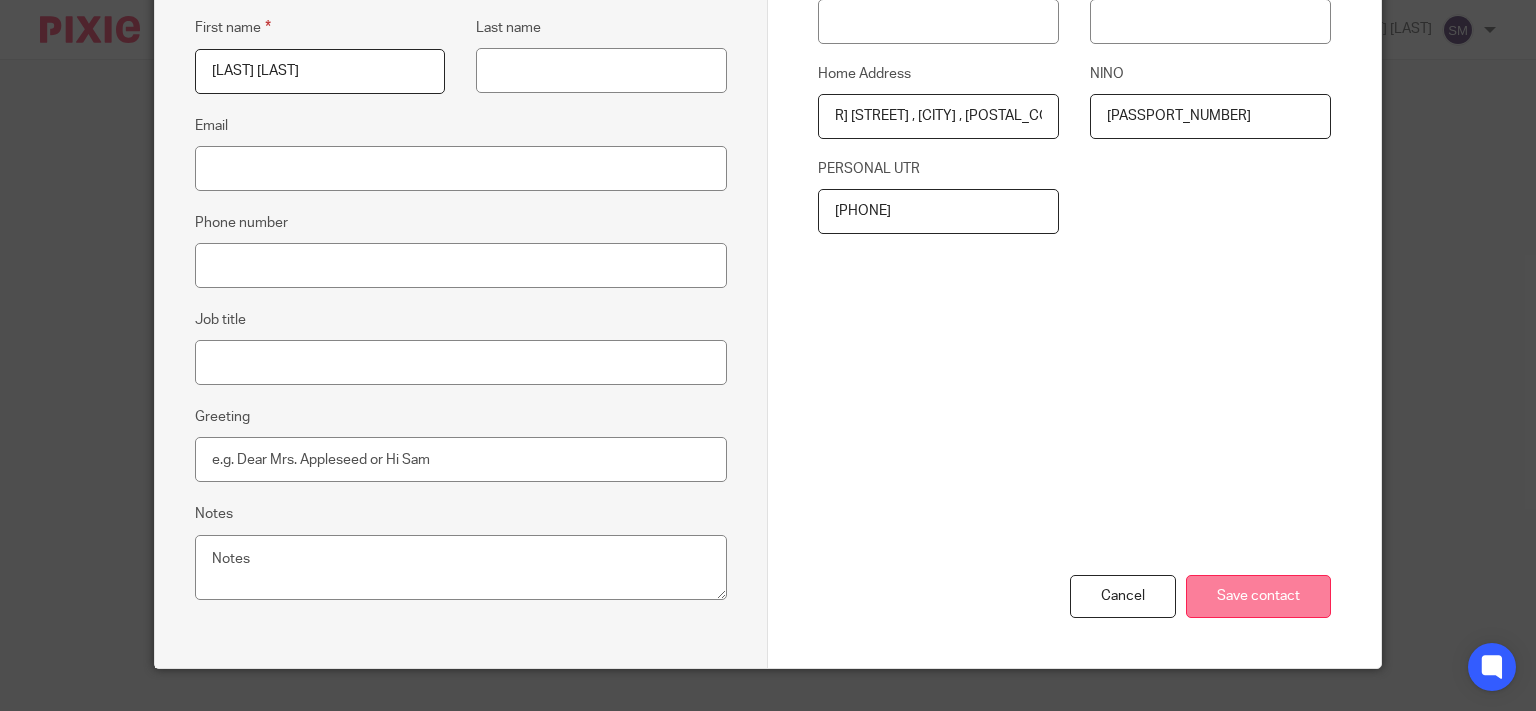 type on "1975-11-13" 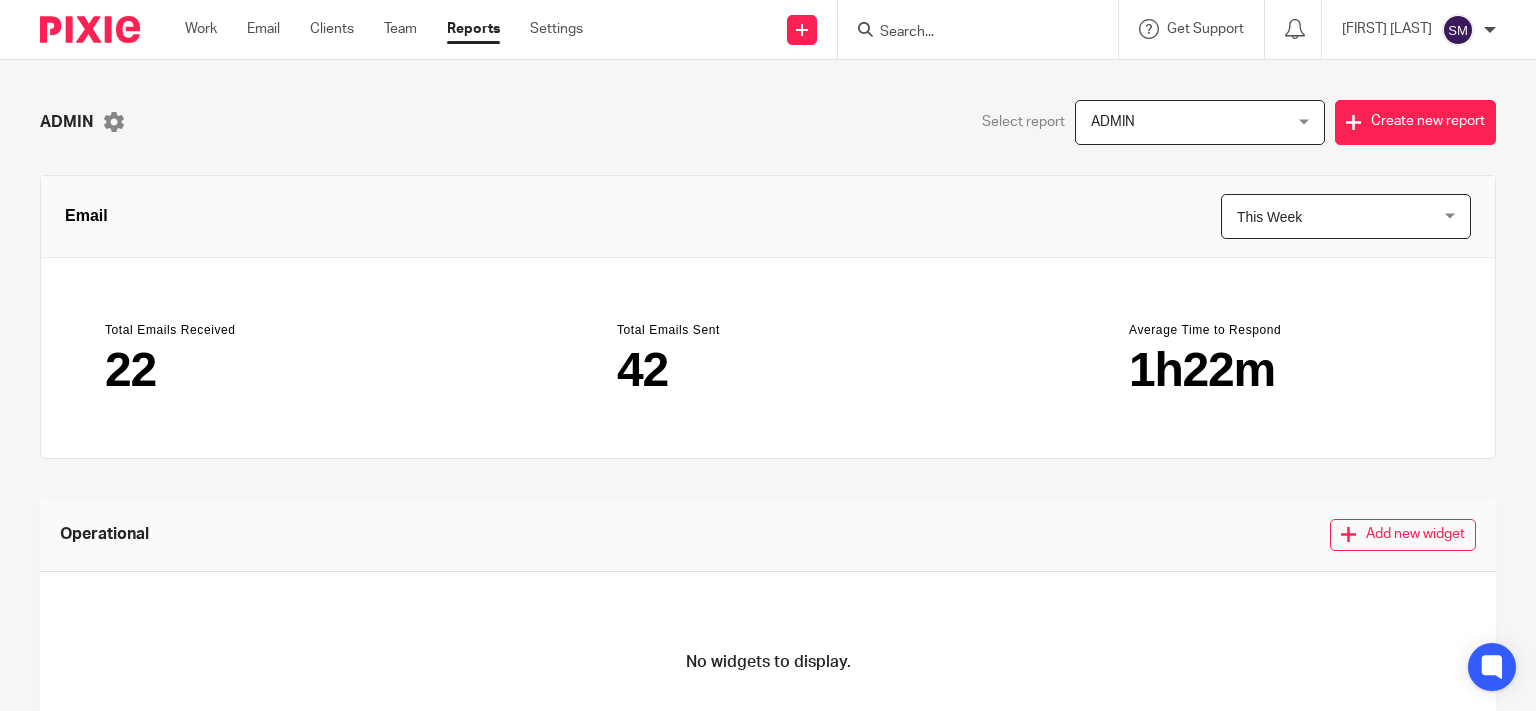 scroll, scrollTop: 0, scrollLeft: 0, axis: both 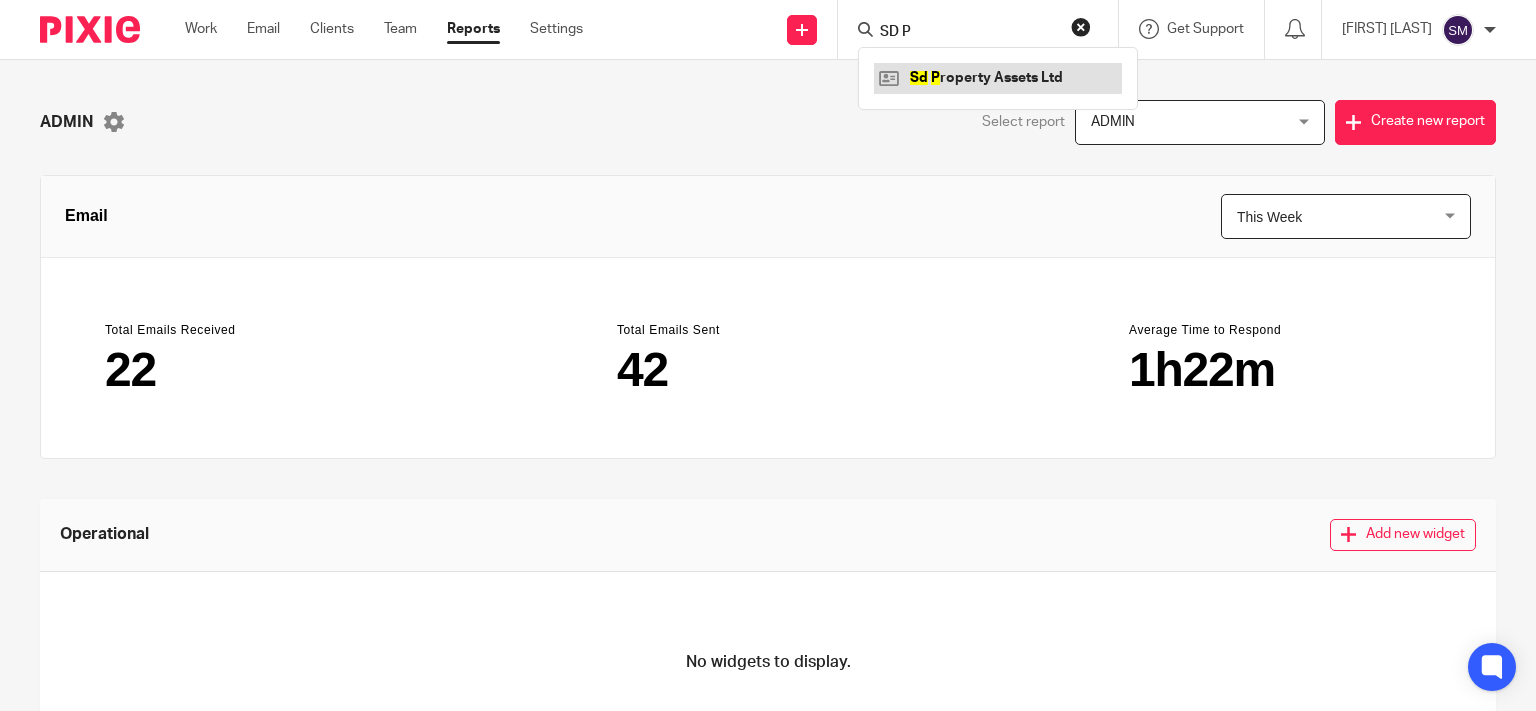 type on "SD P" 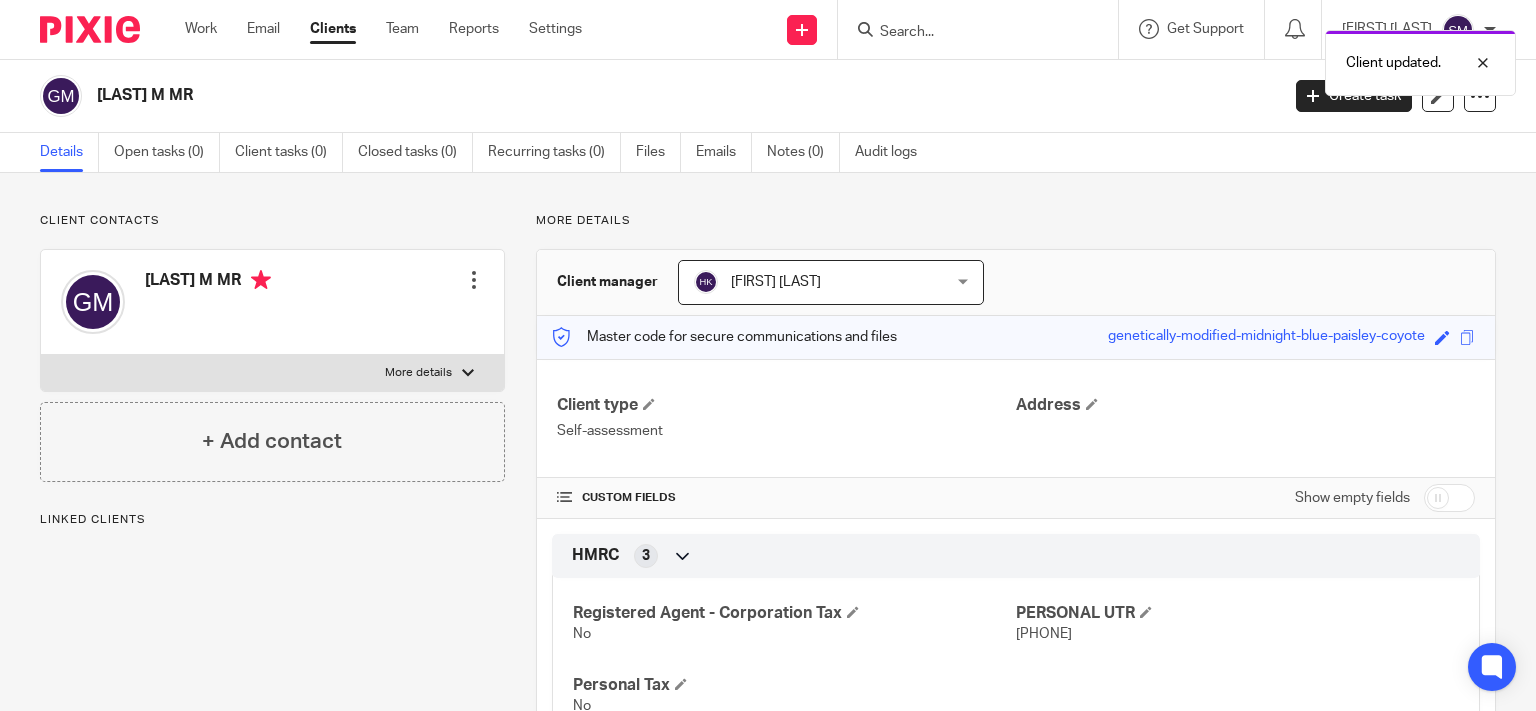 scroll, scrollTop: 0, scrollLeft: 0, axis: both 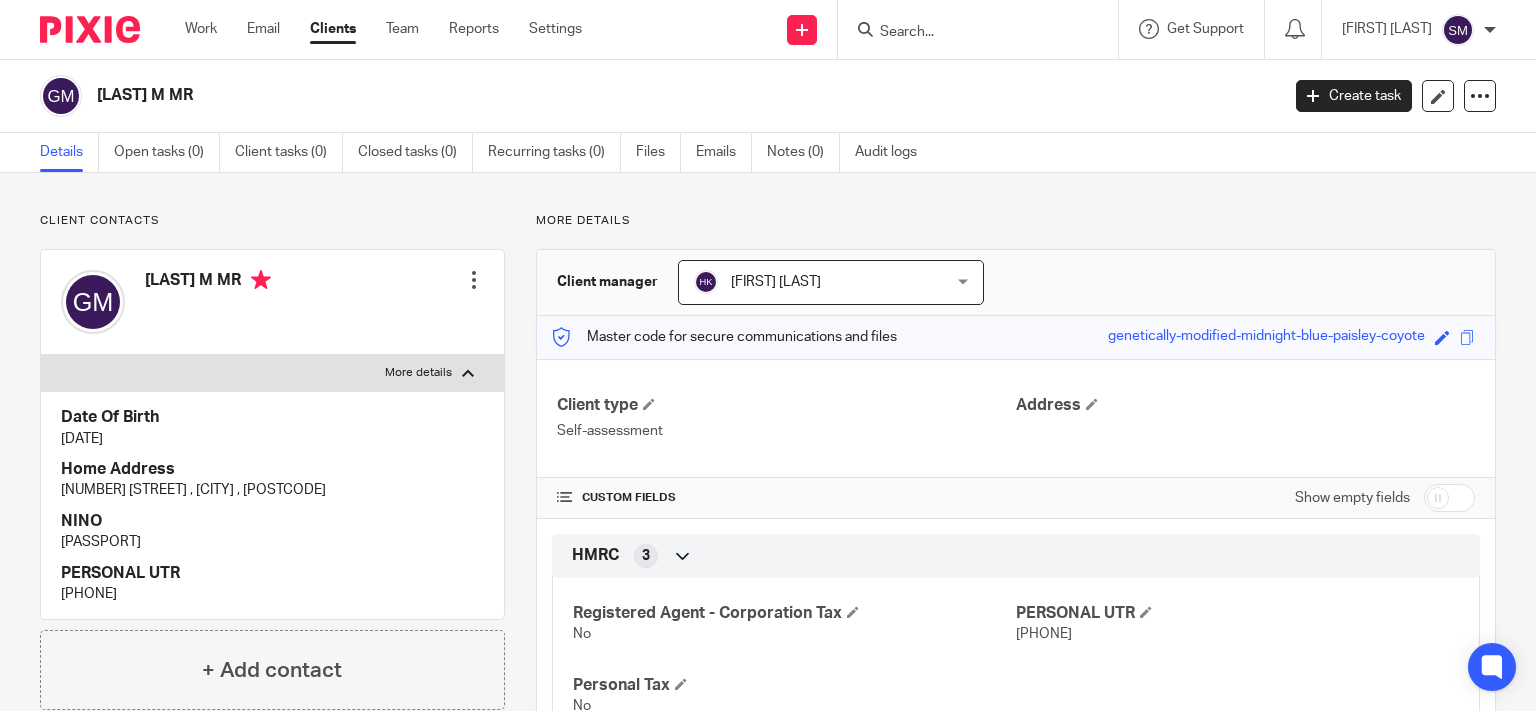 click on "[NUMBER] [STREET] , [CITY] , [POSTCODE]" at bounding box center [272, 490] 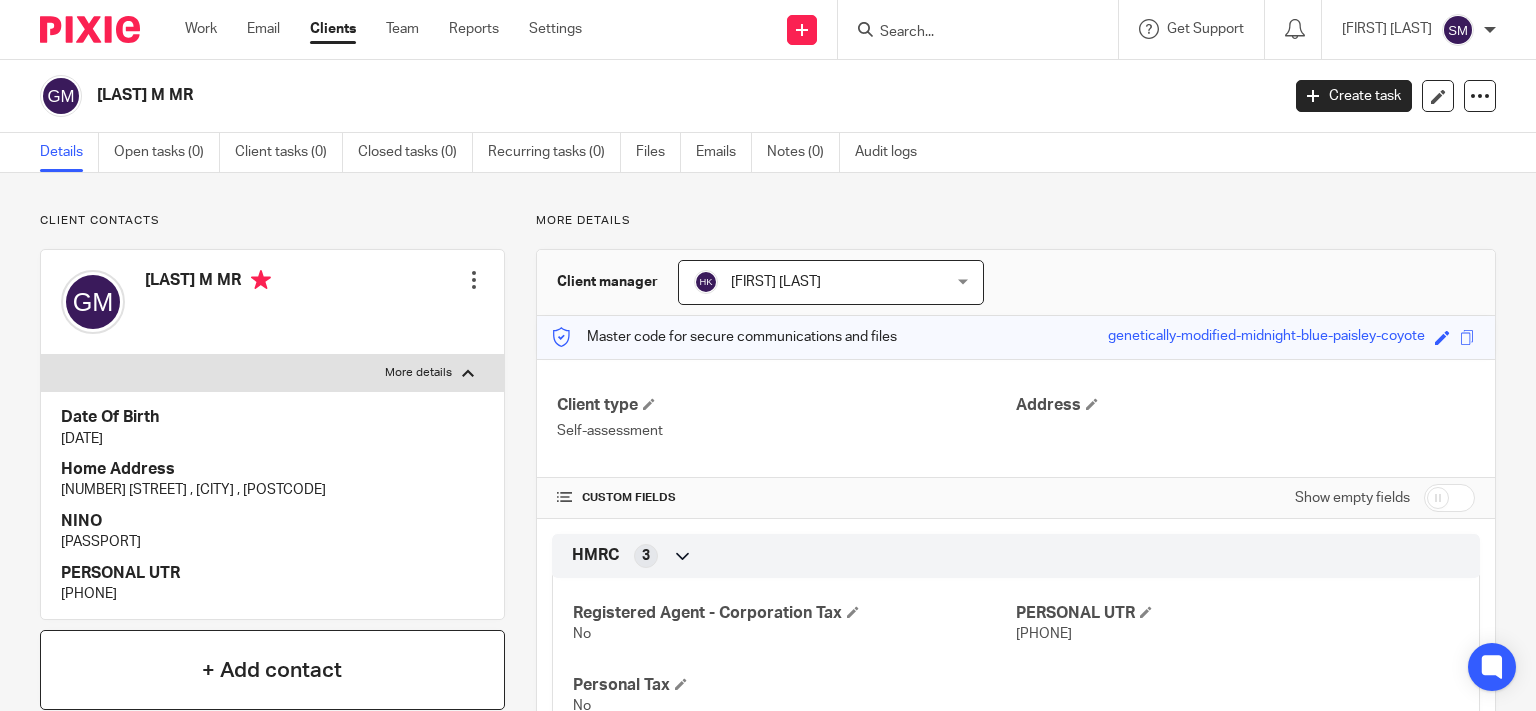 click on "+ Add contact" at bounding box center [272, 670] 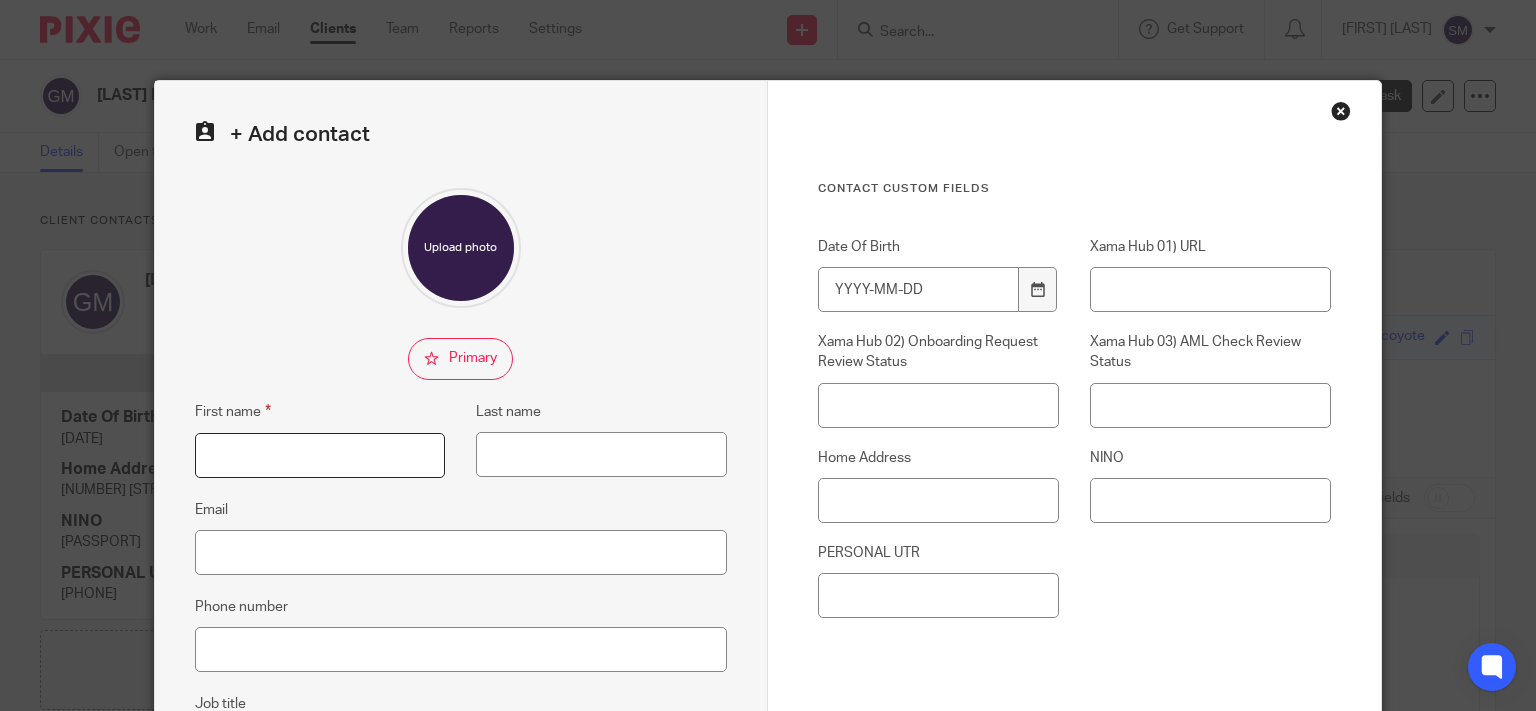 click on "First name" at bounding box center [320, 455] 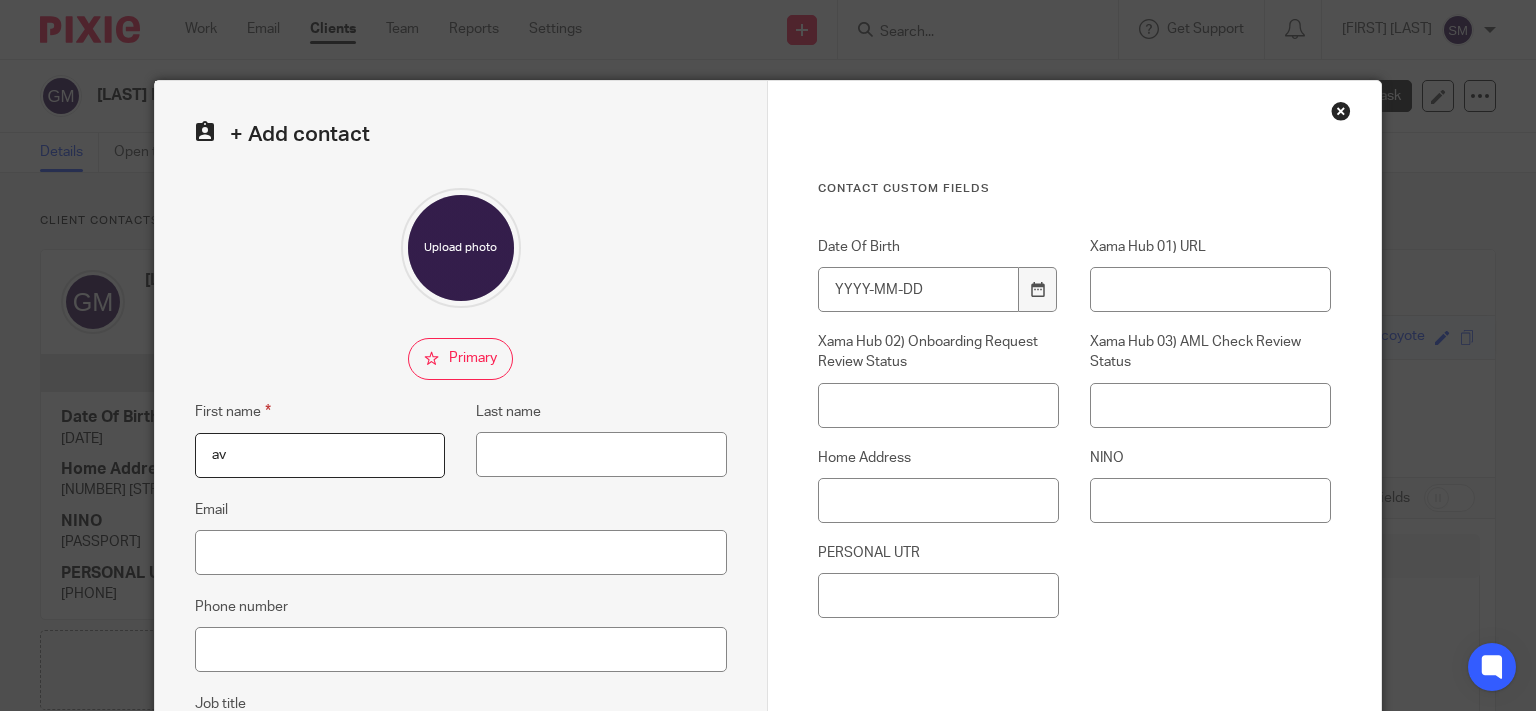 type on "a" 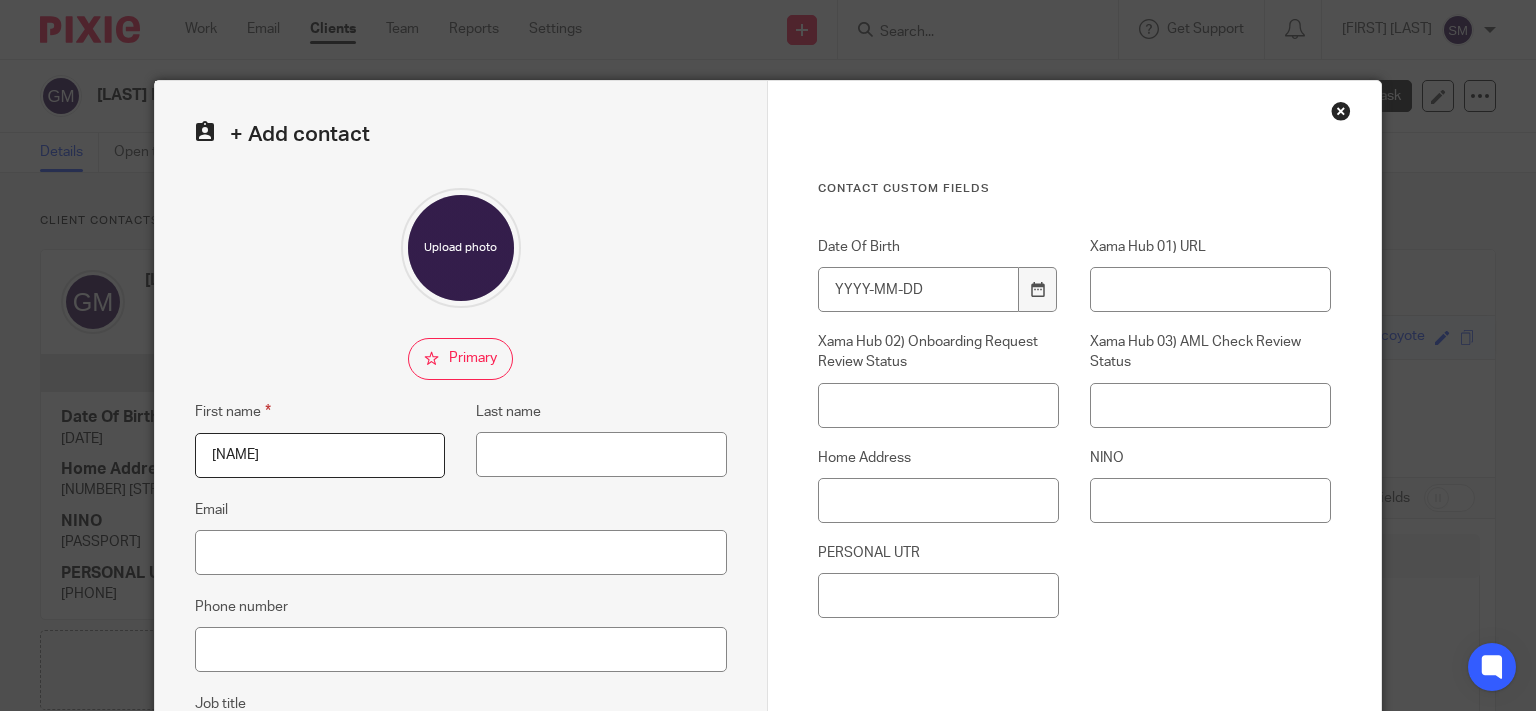 type on "AVRHOM" 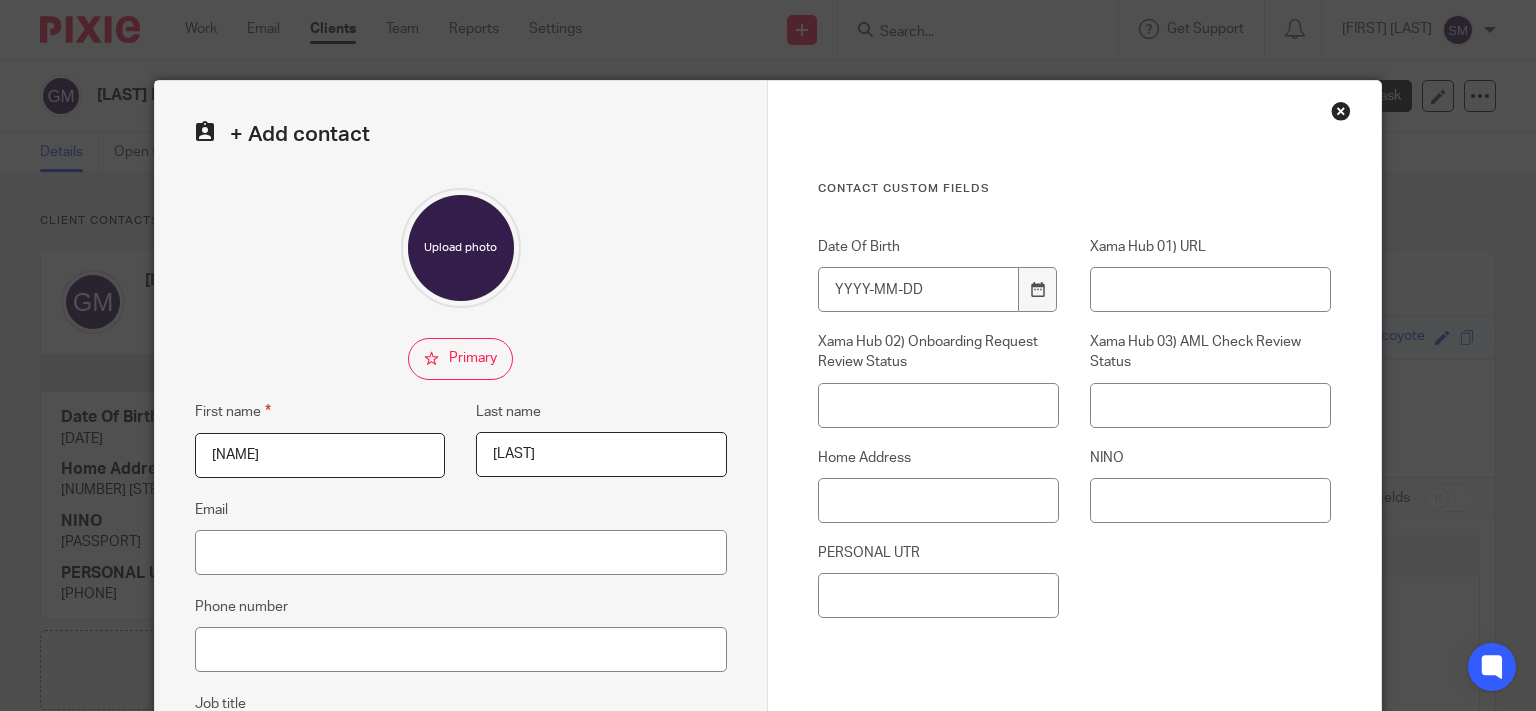 type on "GROSSKOPF" 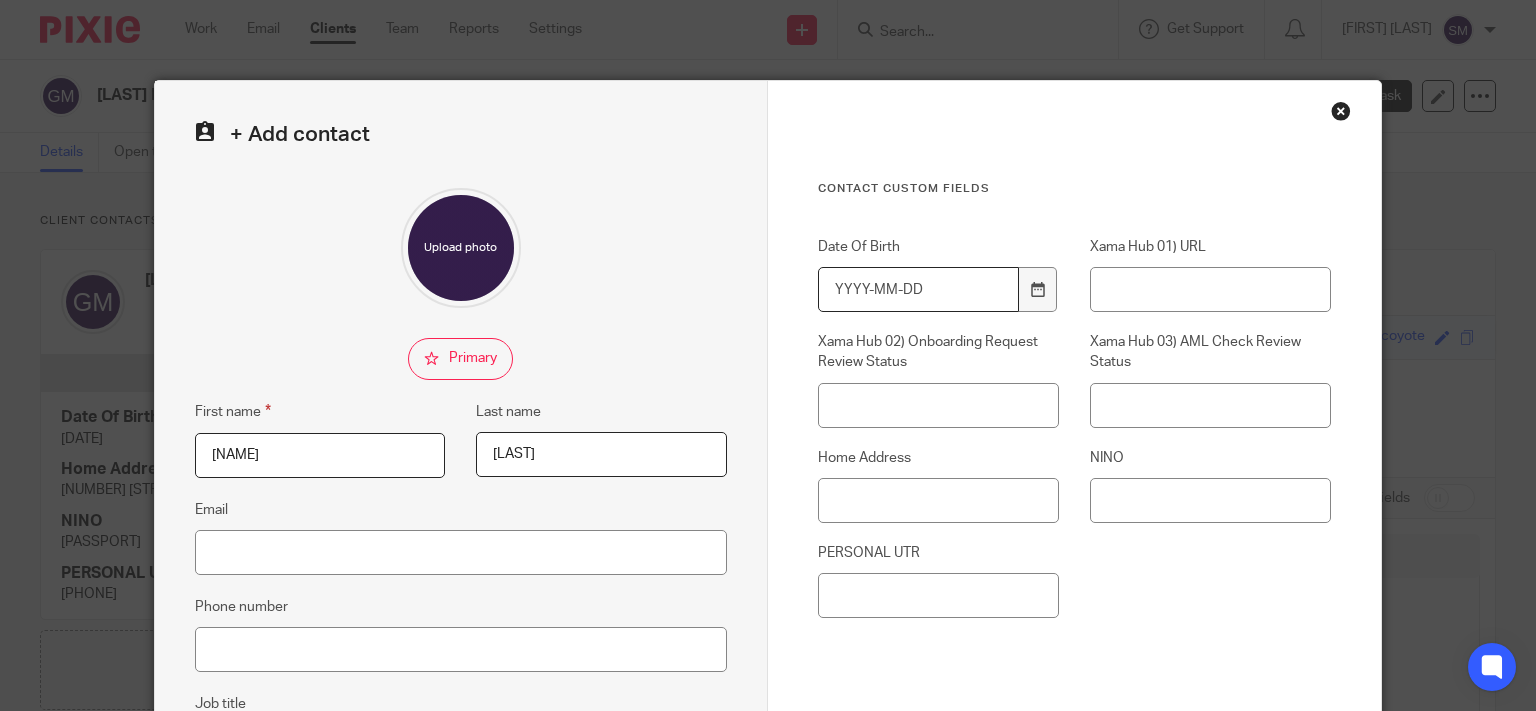 click on "Date Of Birth" at bounding box center [918, 289] 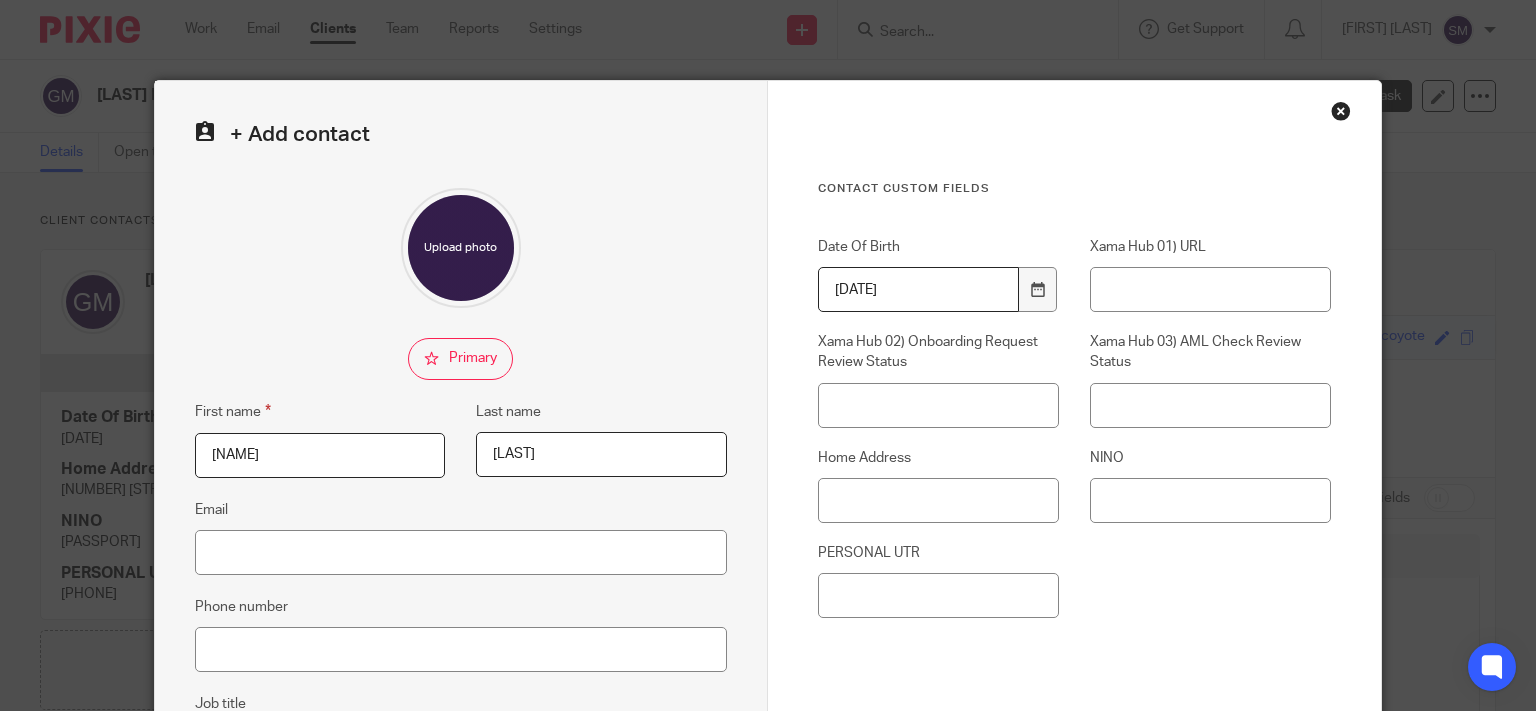 type on "2004-01-20" 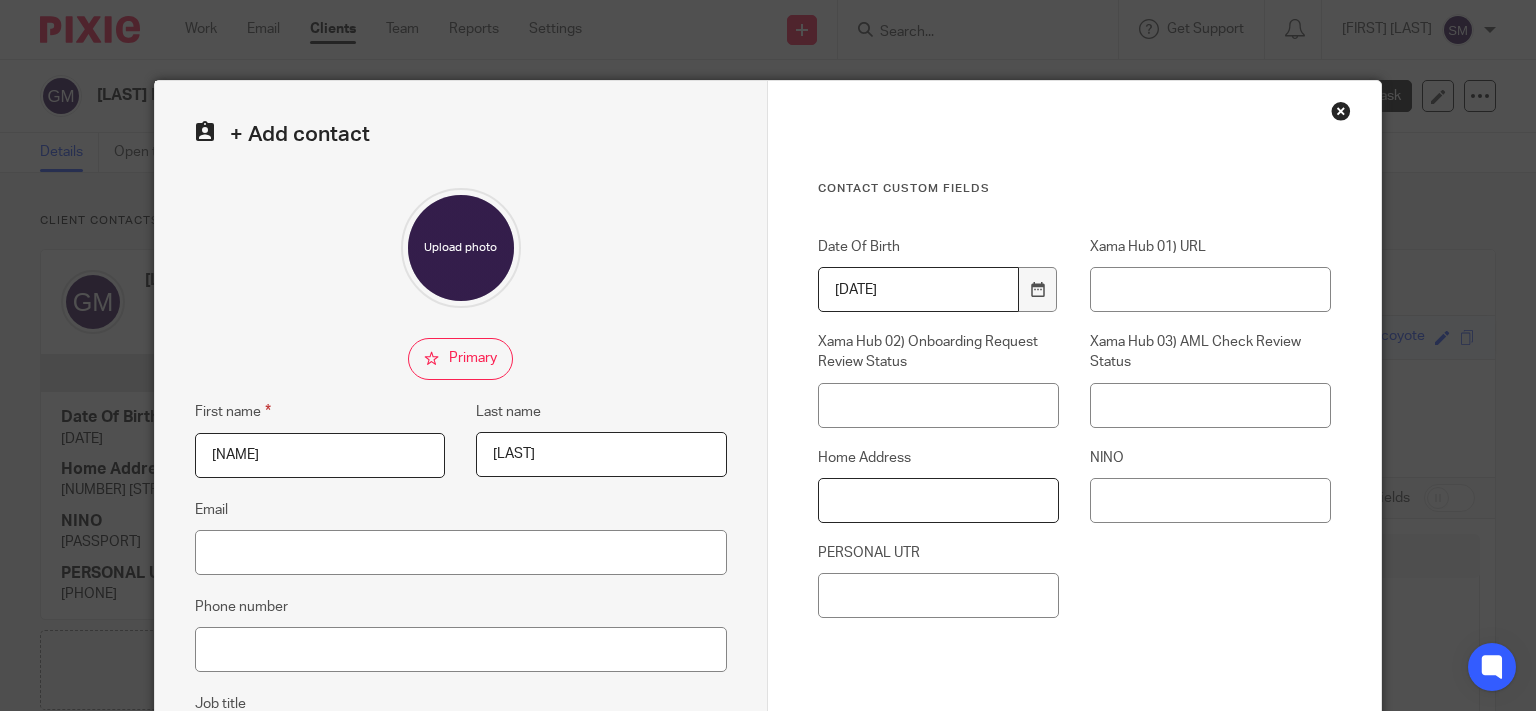 click on "Home Address" at bounding box center [938, 500] 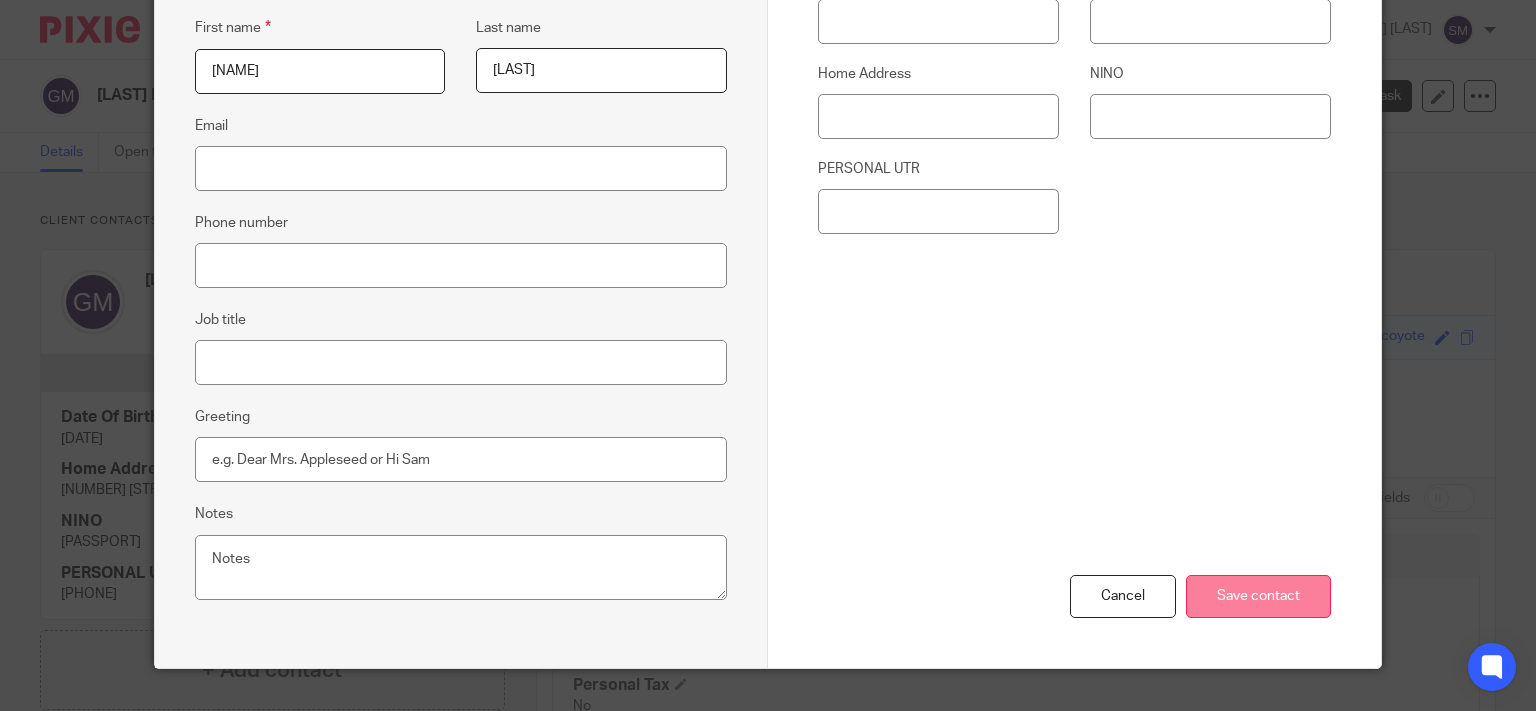 click on "Save contact" at bounding box center (1258, 596) 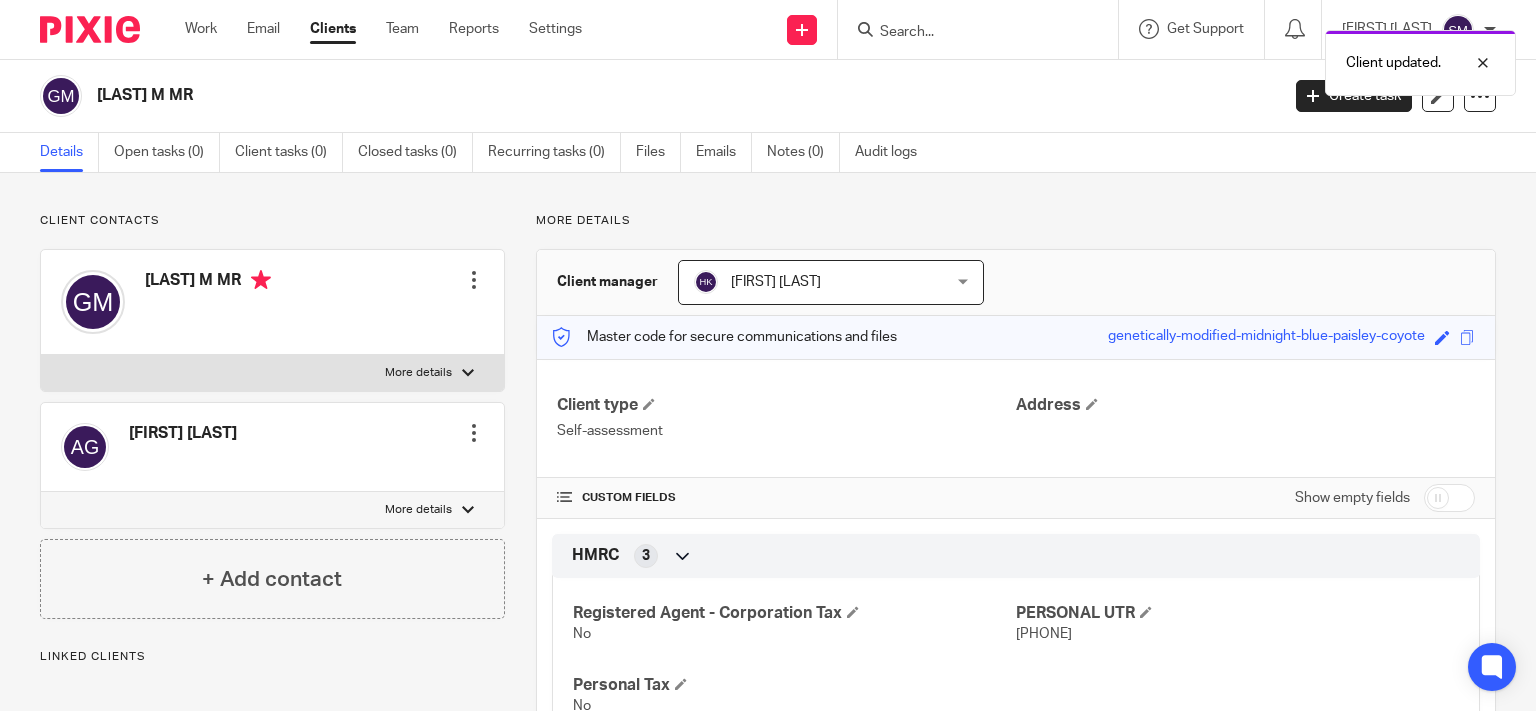 scroll, scrollTop: 0, scrollLeft: 0, axis: both 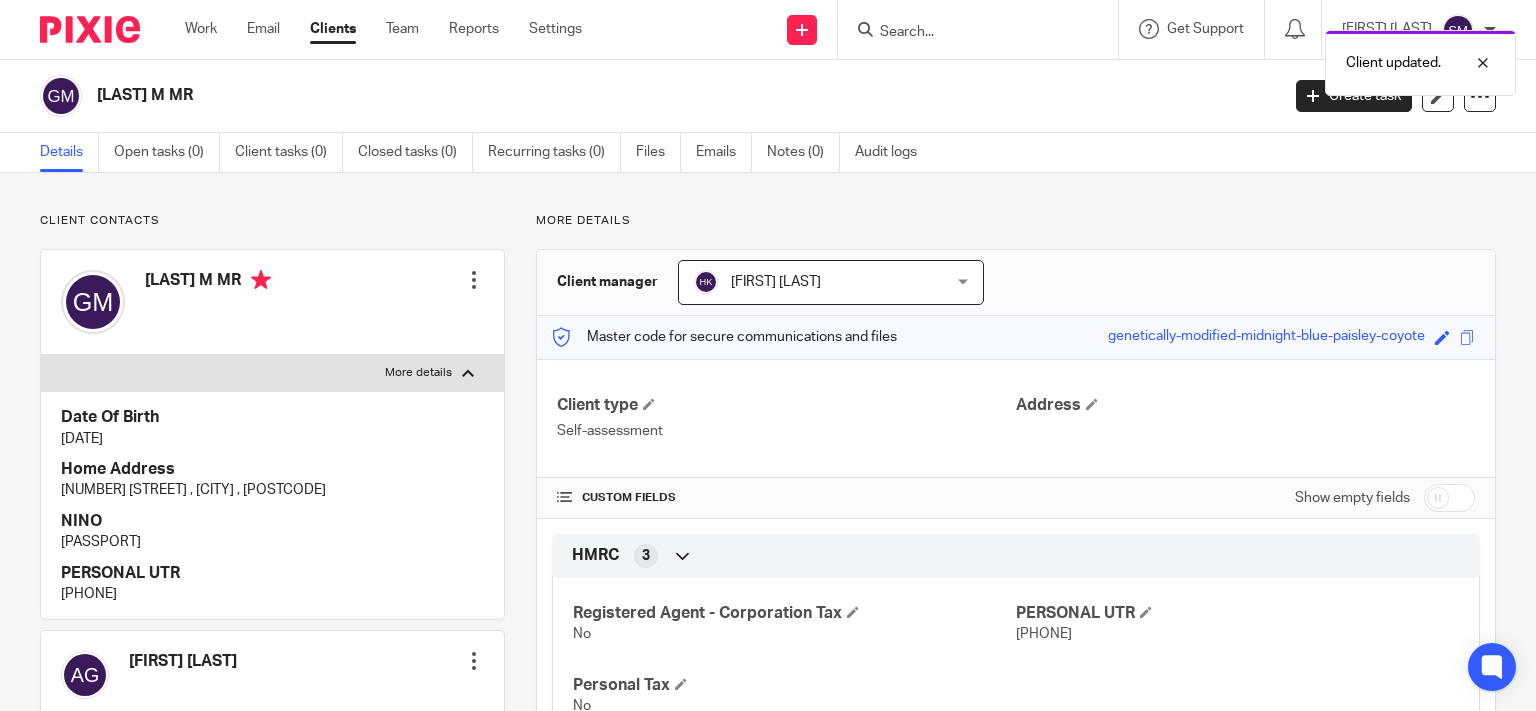 click at bounding box center [468, 373] 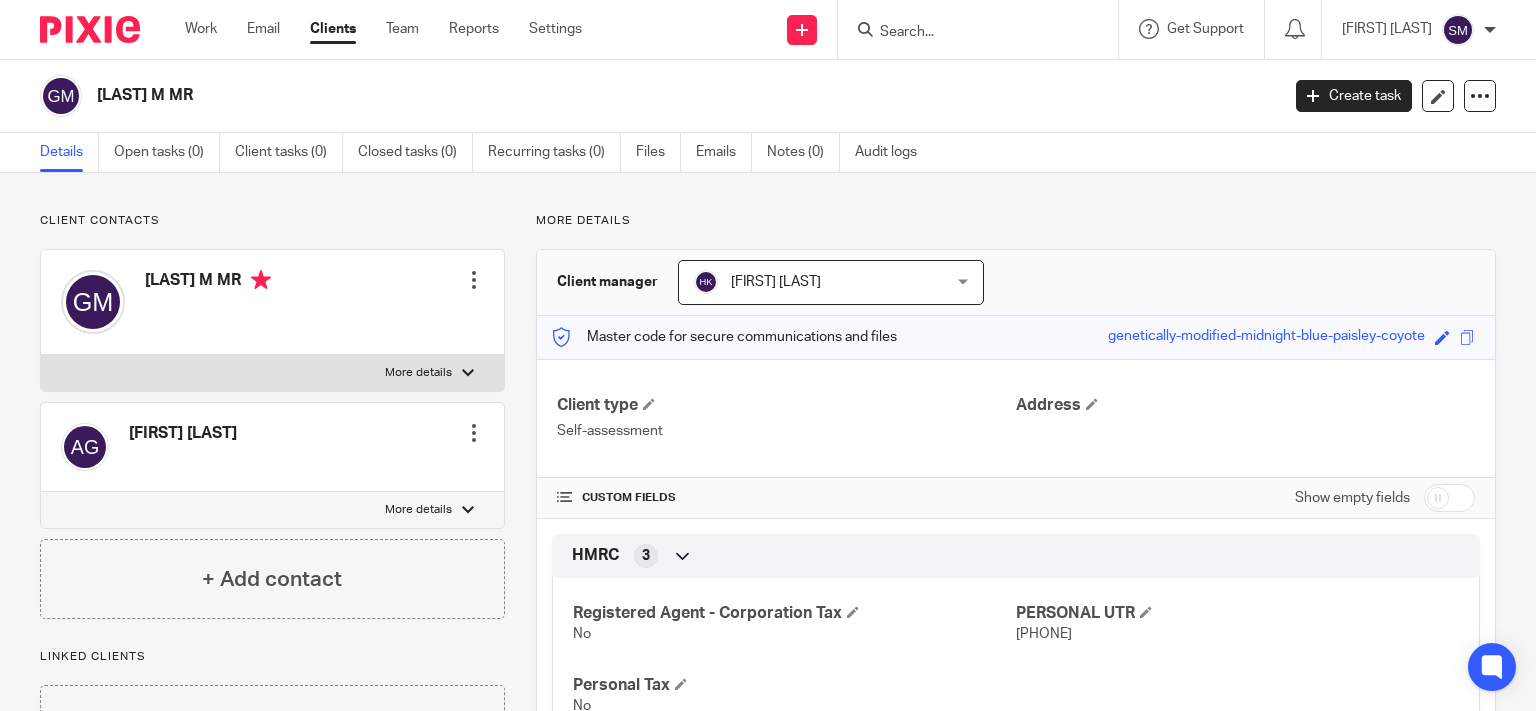 click at bounding box center (968, 33) 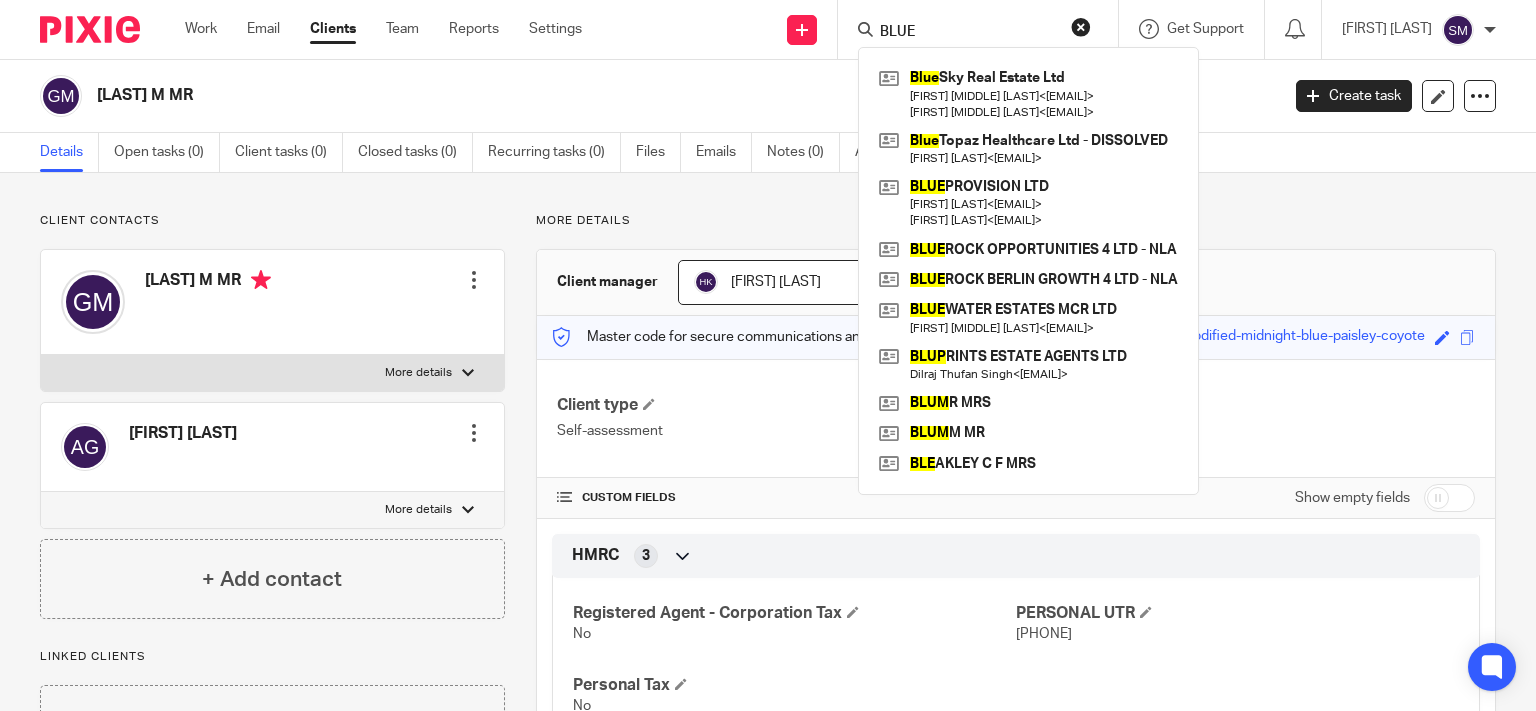 type on "BLUE" 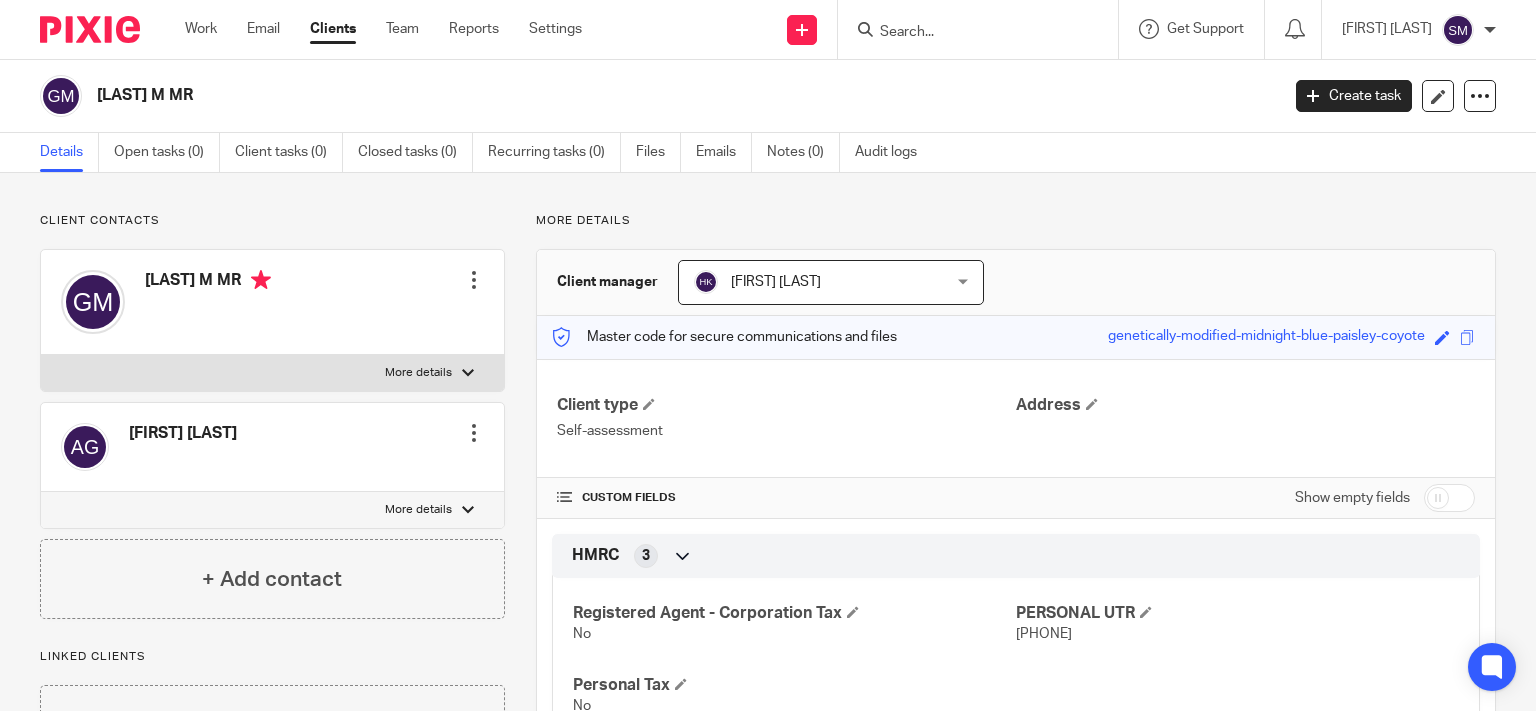 click on "AVRHOM GROSSKOPF" at bounding box center (183, 433) 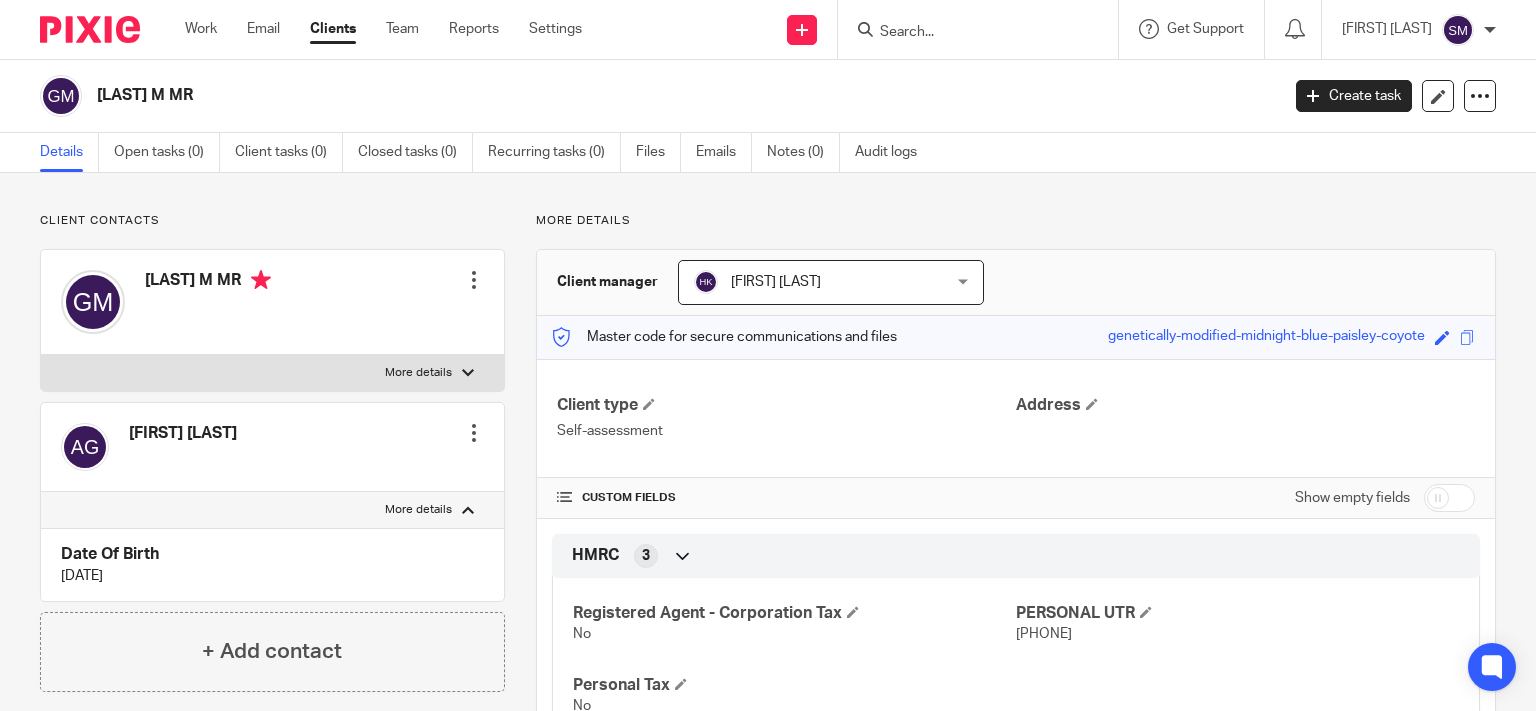click on "More details" at bounding box center [418, 373] 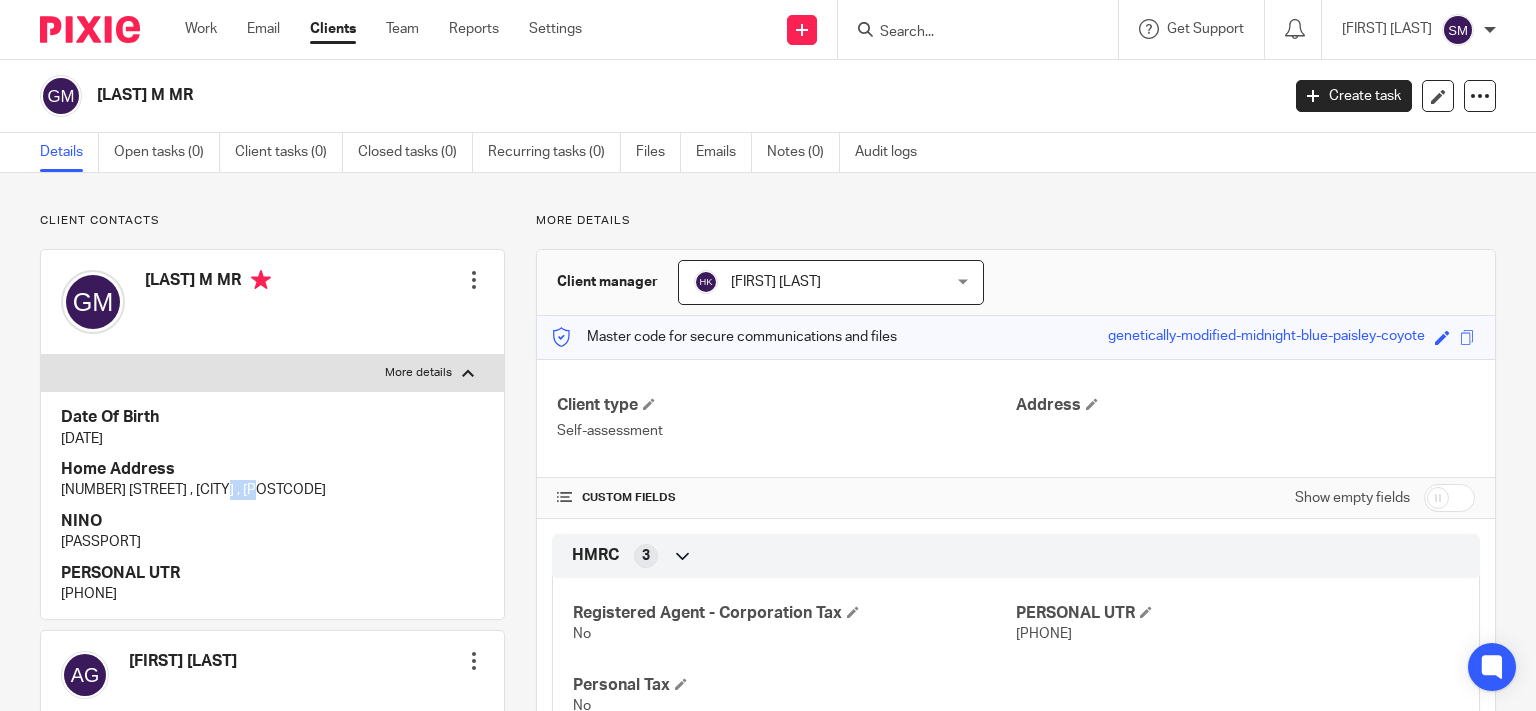 drag, startPoint x: 304, startPoint y: 494, endPoint x: 246, endPoint y: 490, distance: 58.137768 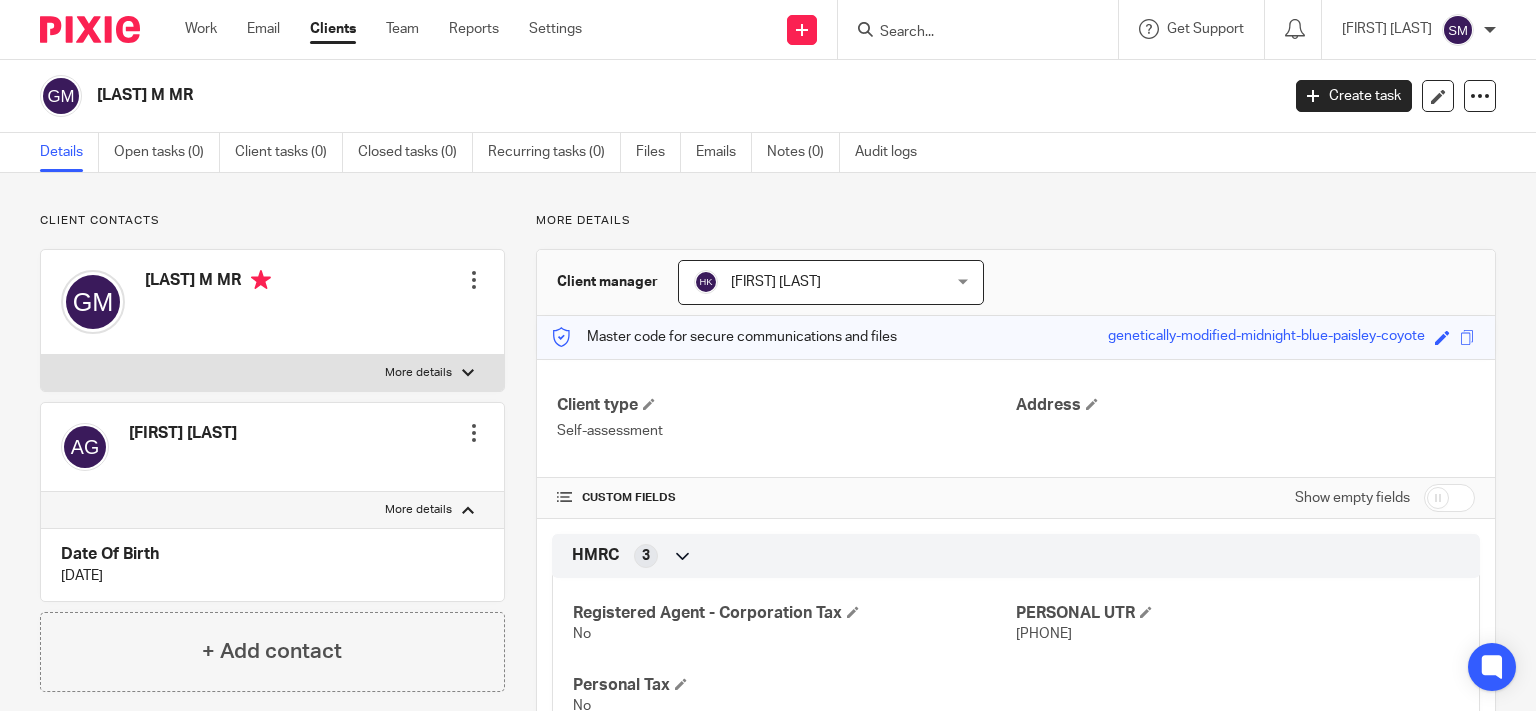 click on "More details" at bounding box center [418, 373] 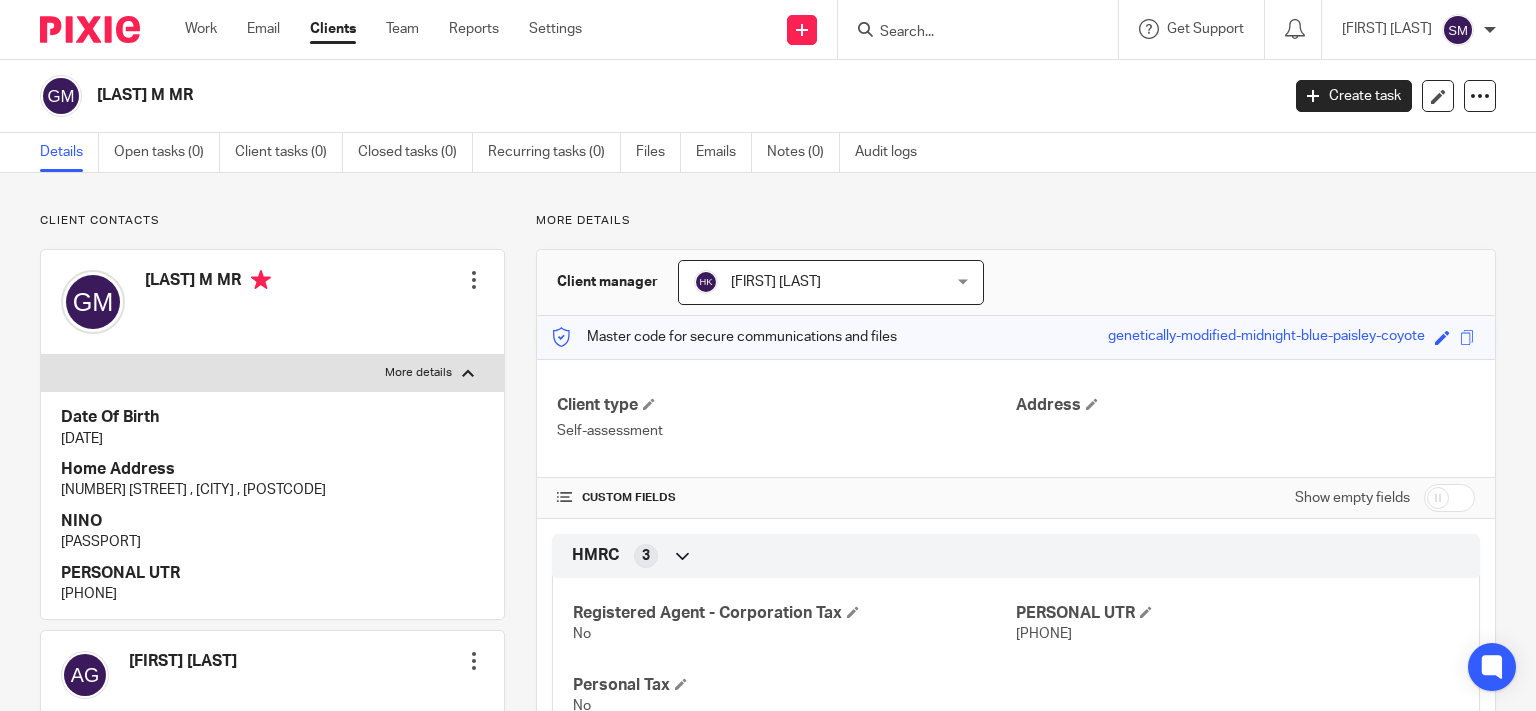 click on "GROSSKOPF M MR
Edit contact
Create client from contact
Export data
Delete contact" at bounding box center (272, 302) 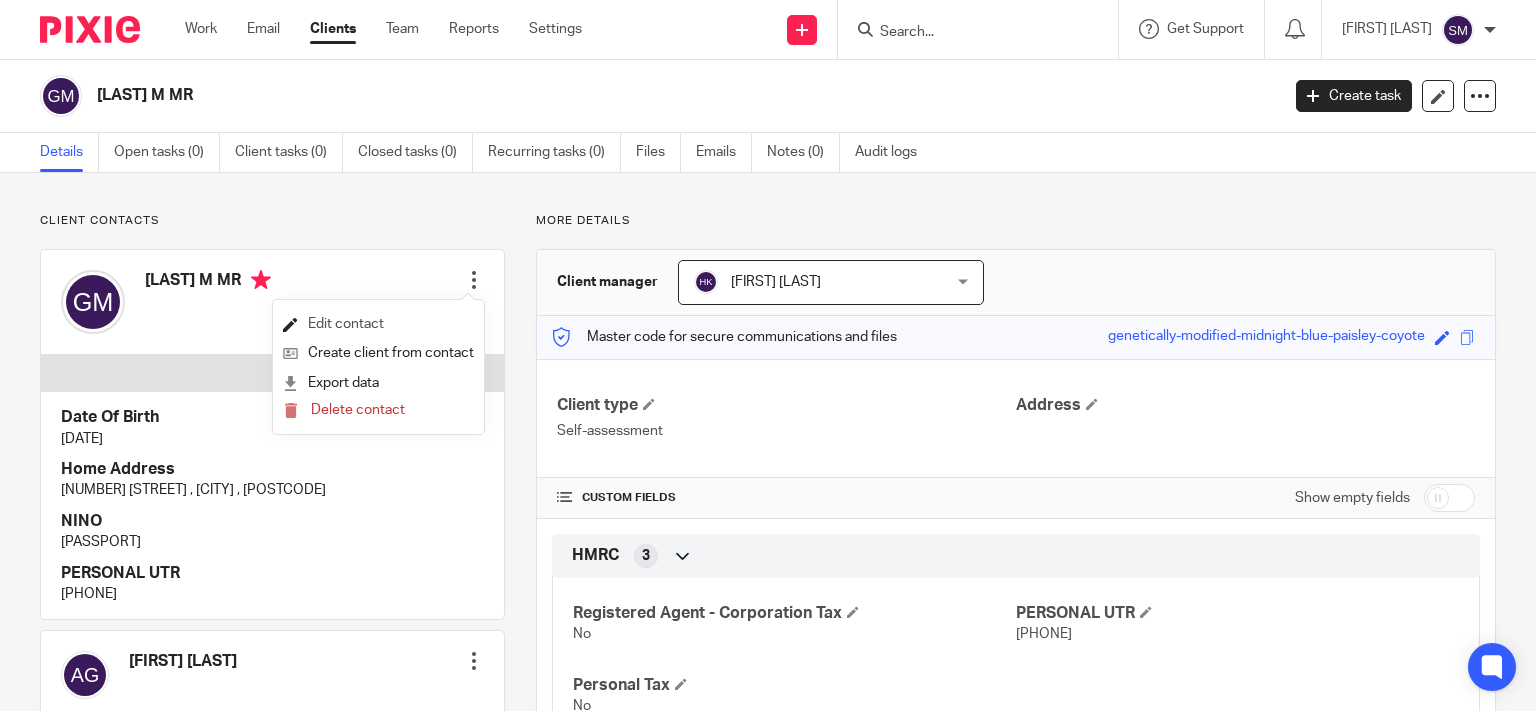 click on "Edit contact" at bounding box center (378, 324) 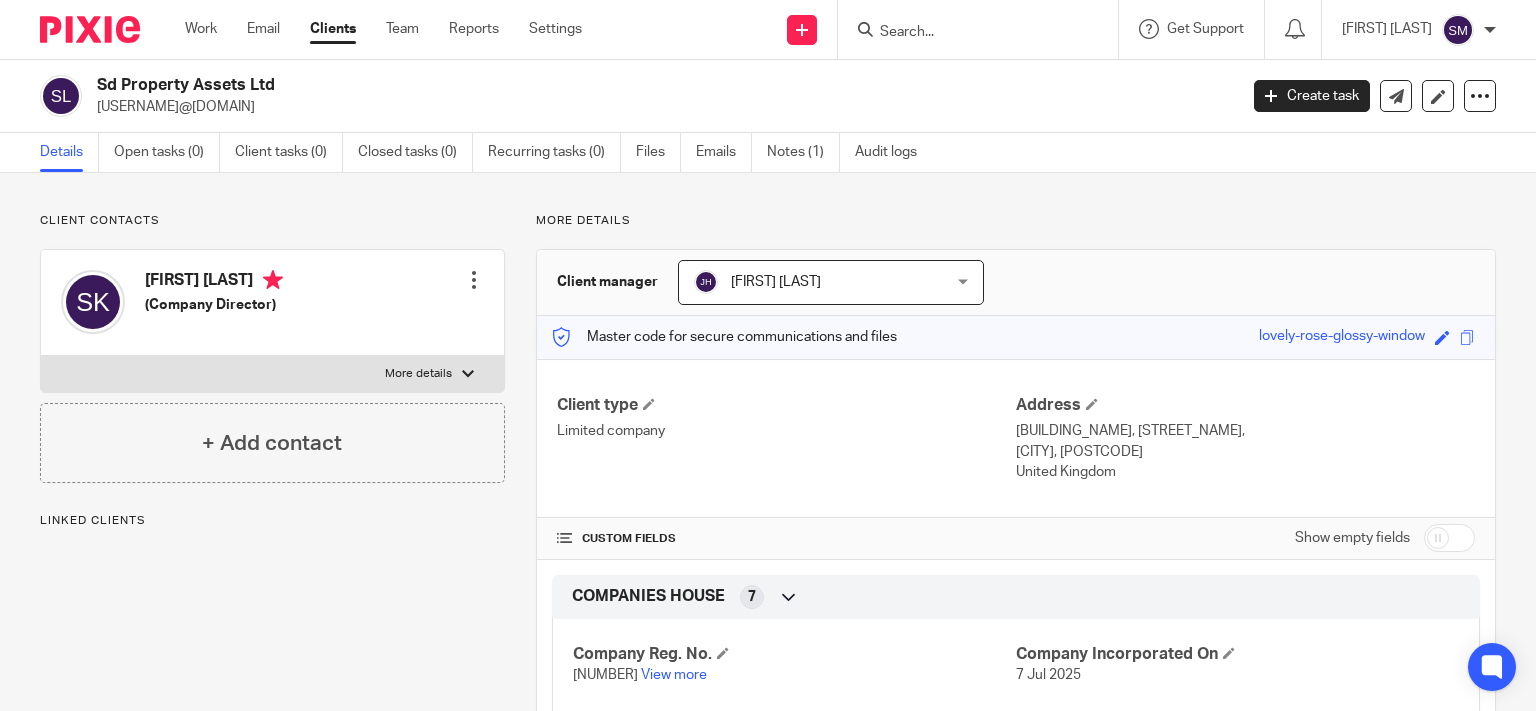 scroll, scrollTop: 0, scrollLeft: 0, axis: both 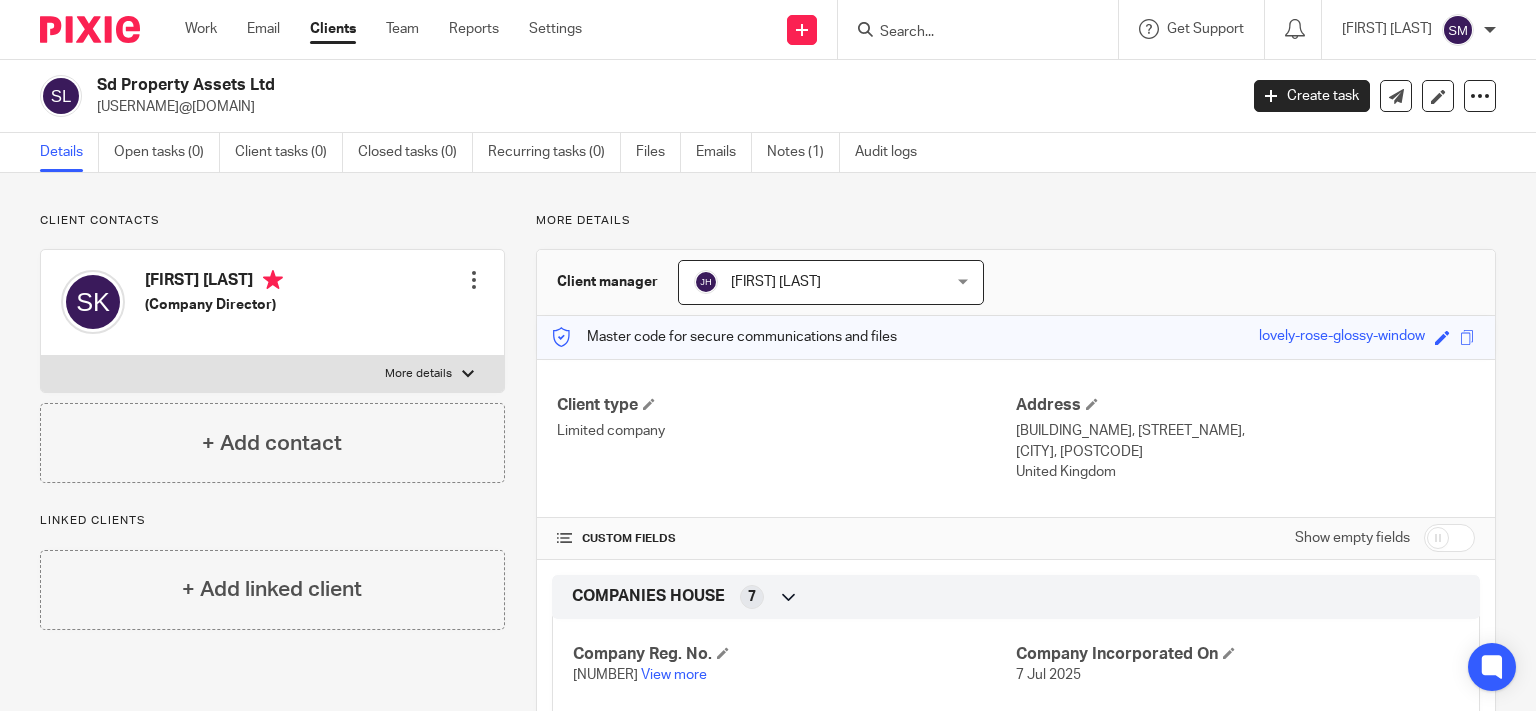 click at bounding box center (968, 33) 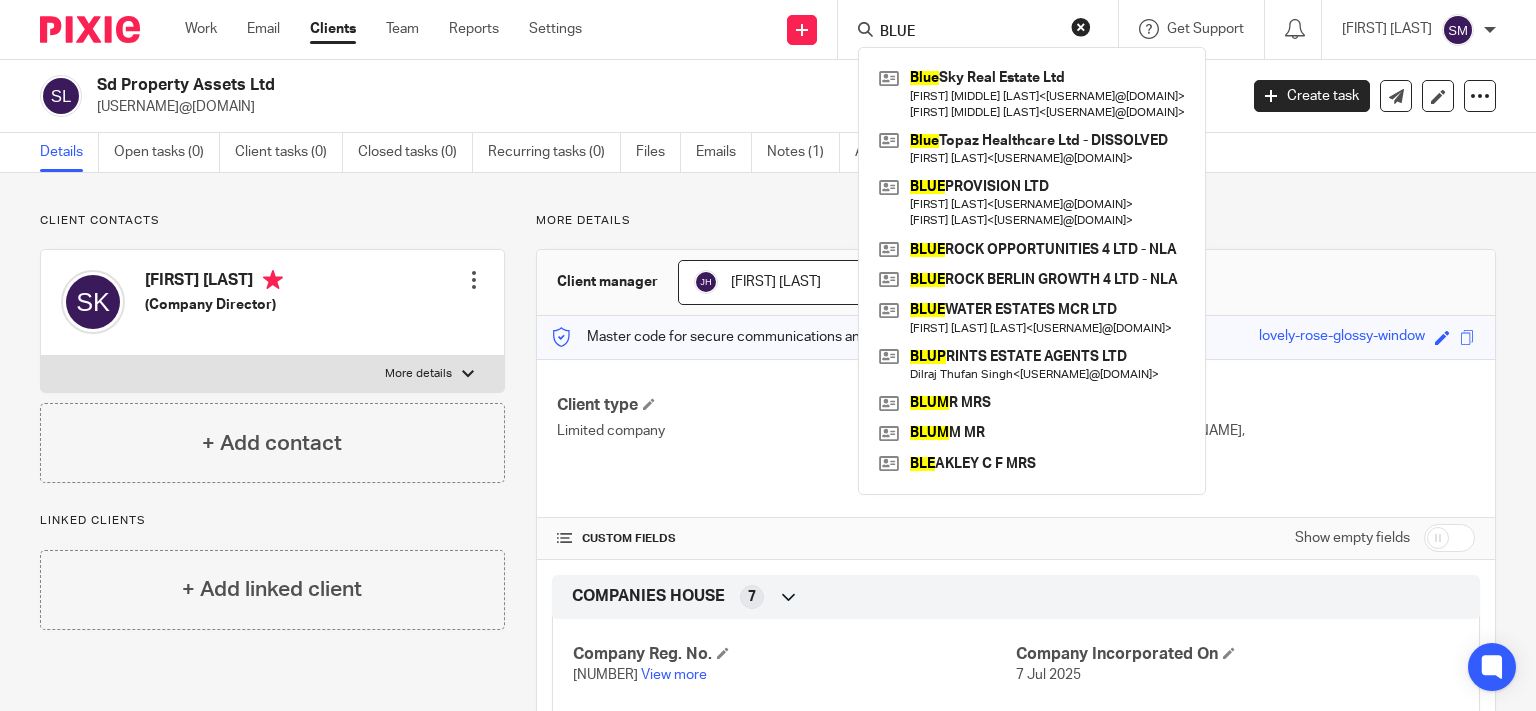 type on "BLUE" 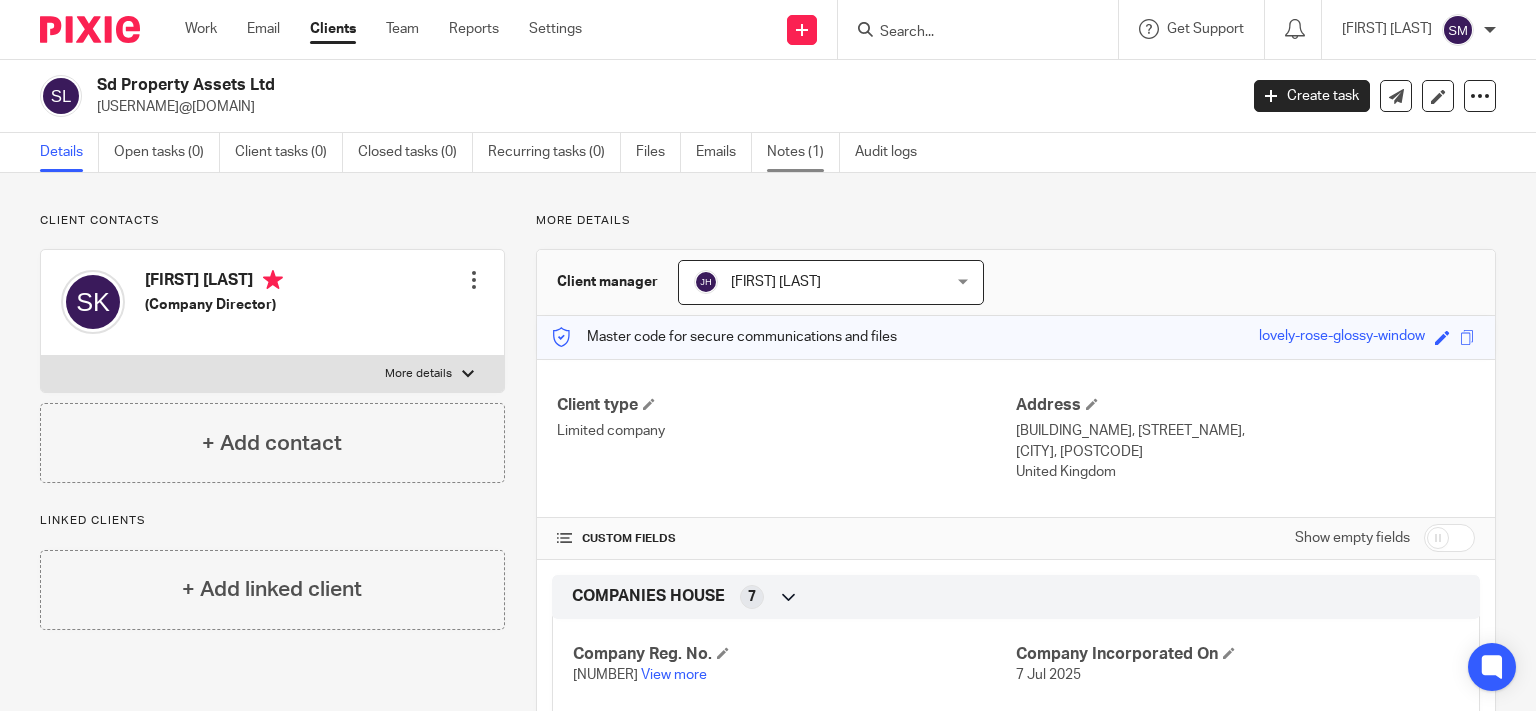 click on "Notes (1)" at bounding box center (803, 152) 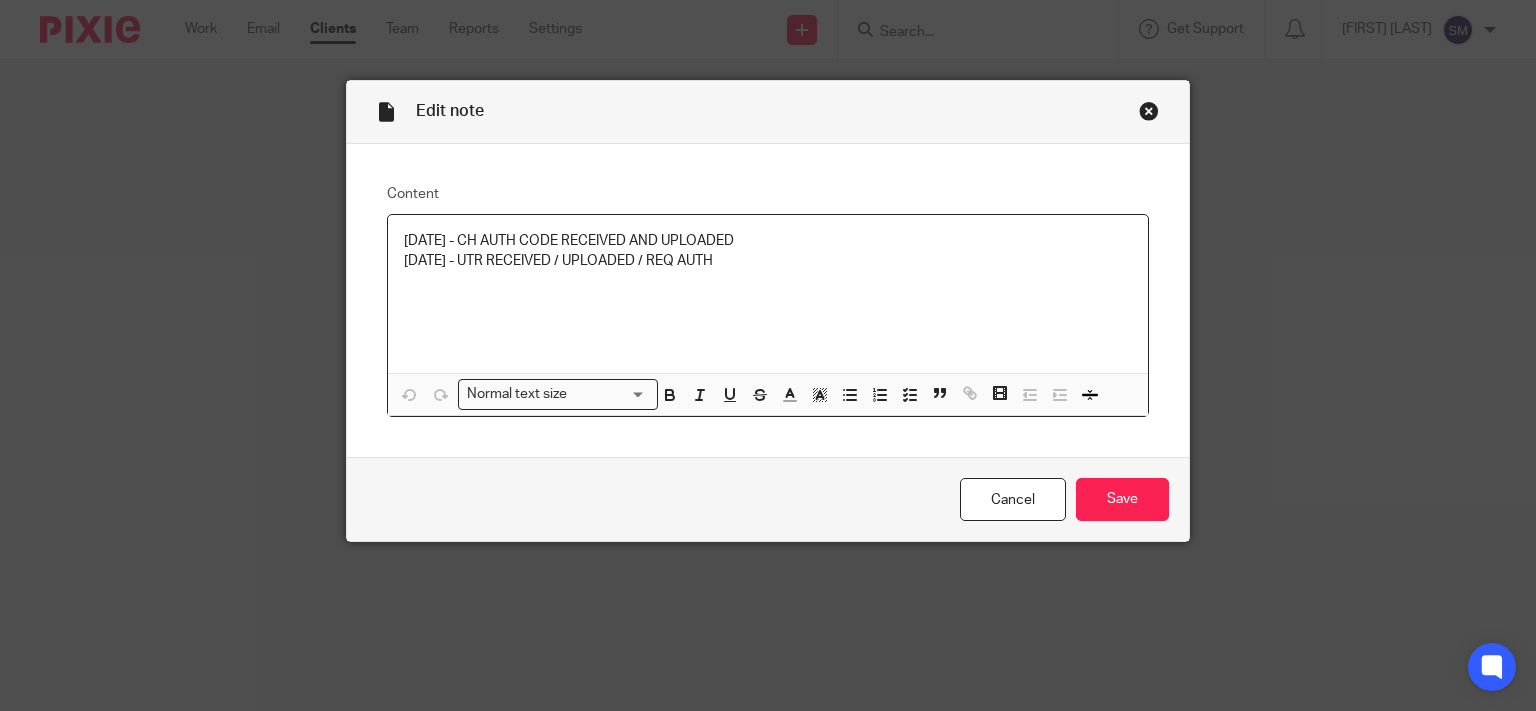 scroll, scrollTop: 0, scrollLeft: 0, axis: both 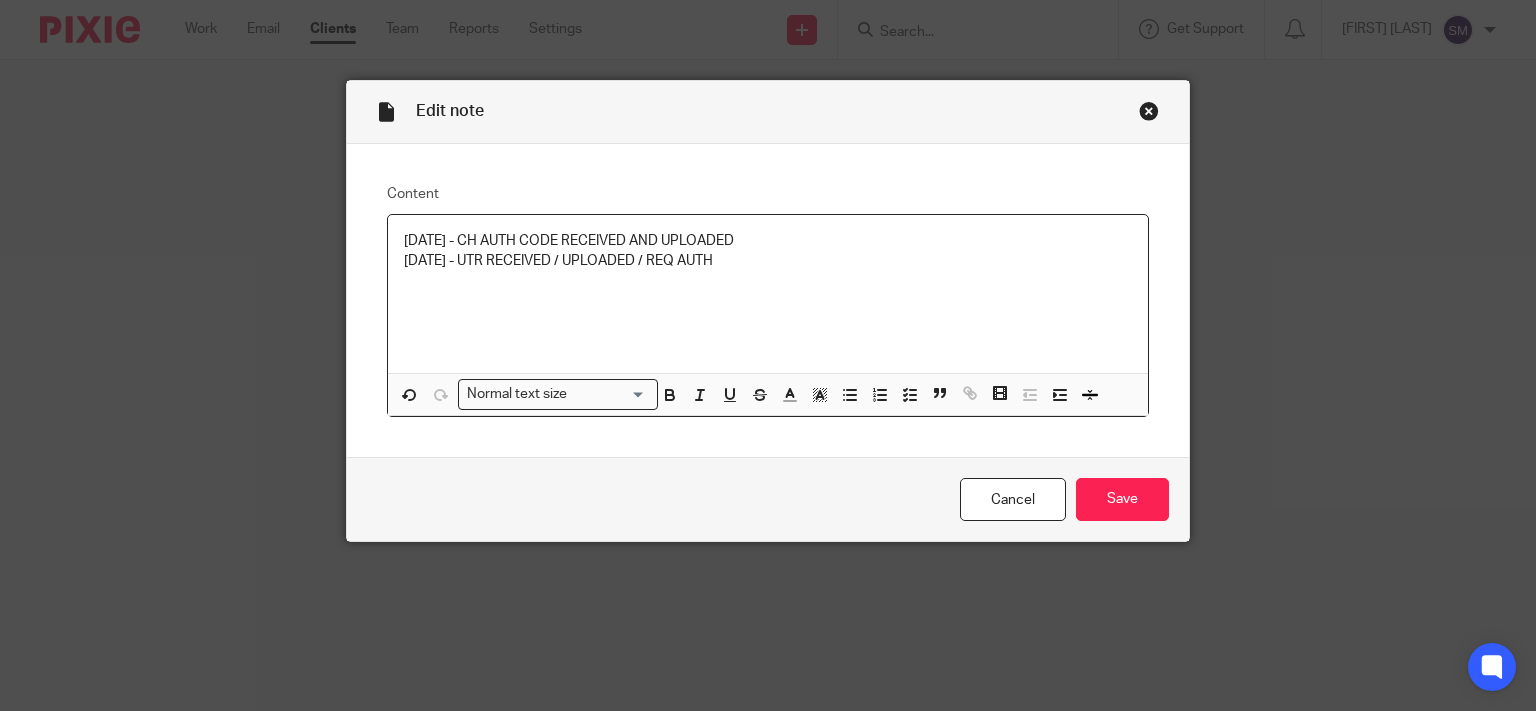 type 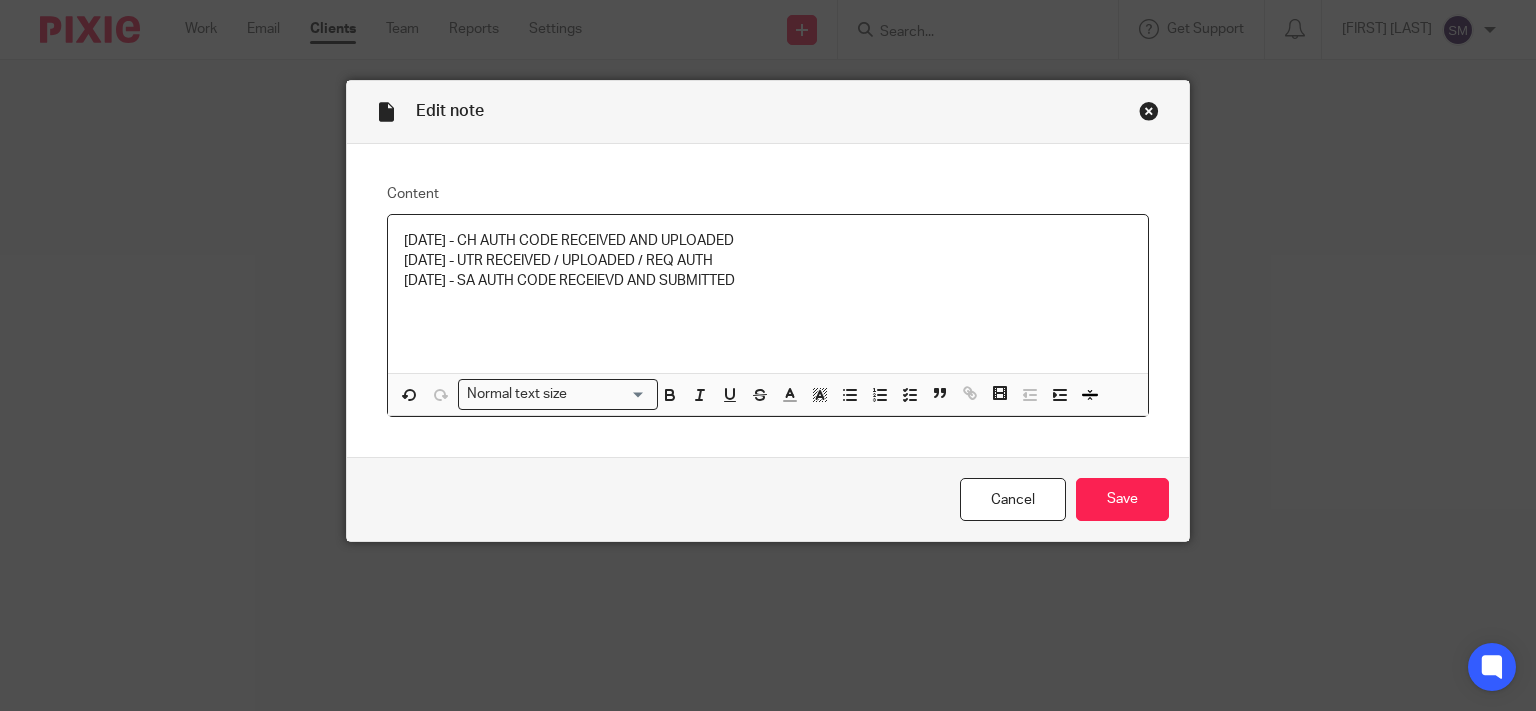 click on "[DATE] - SA AUTH CODE RECEIEVD AND SUBMITTED" at bounding box center [768, 281] 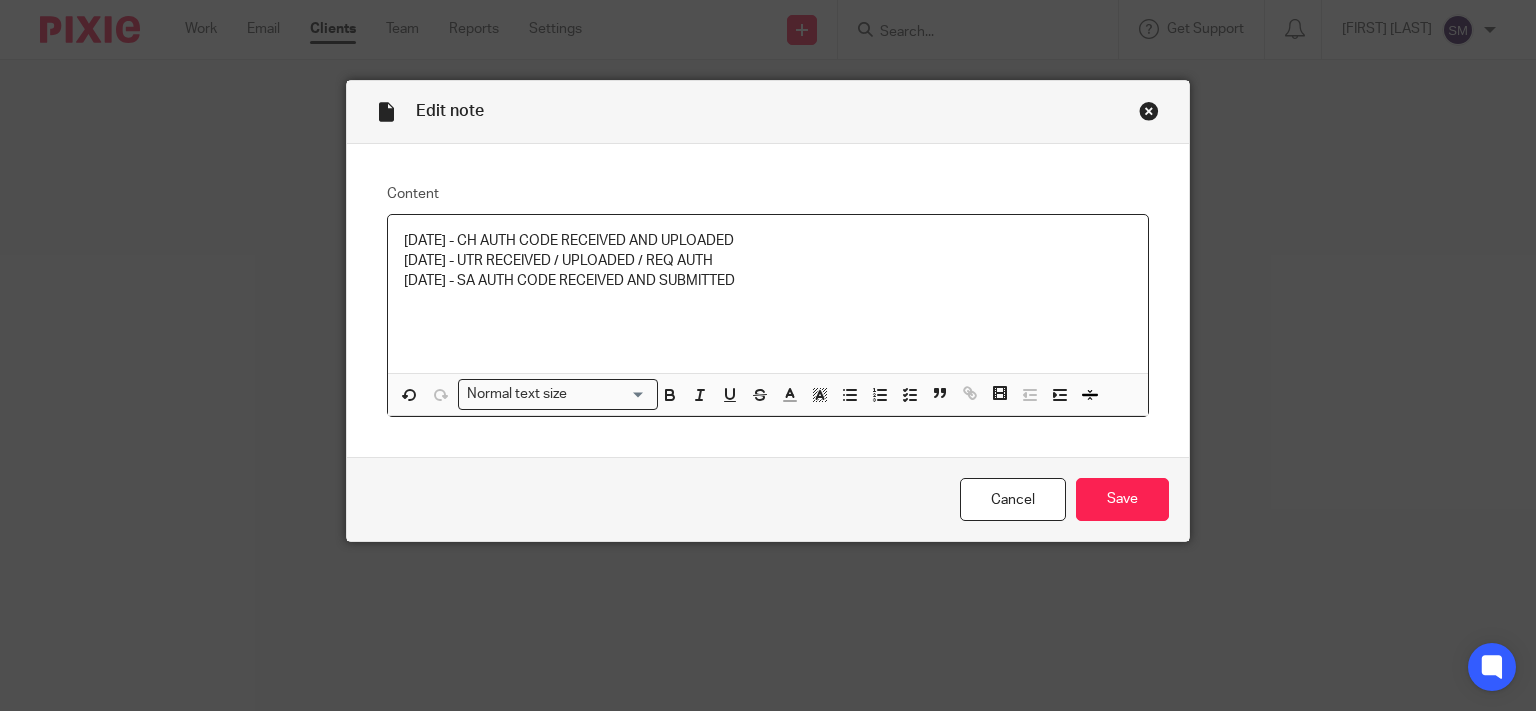 click on "[DATE] - SA AUTH CODE RECEIVED AND SUBMITTED" at bounding box center (768, 281) 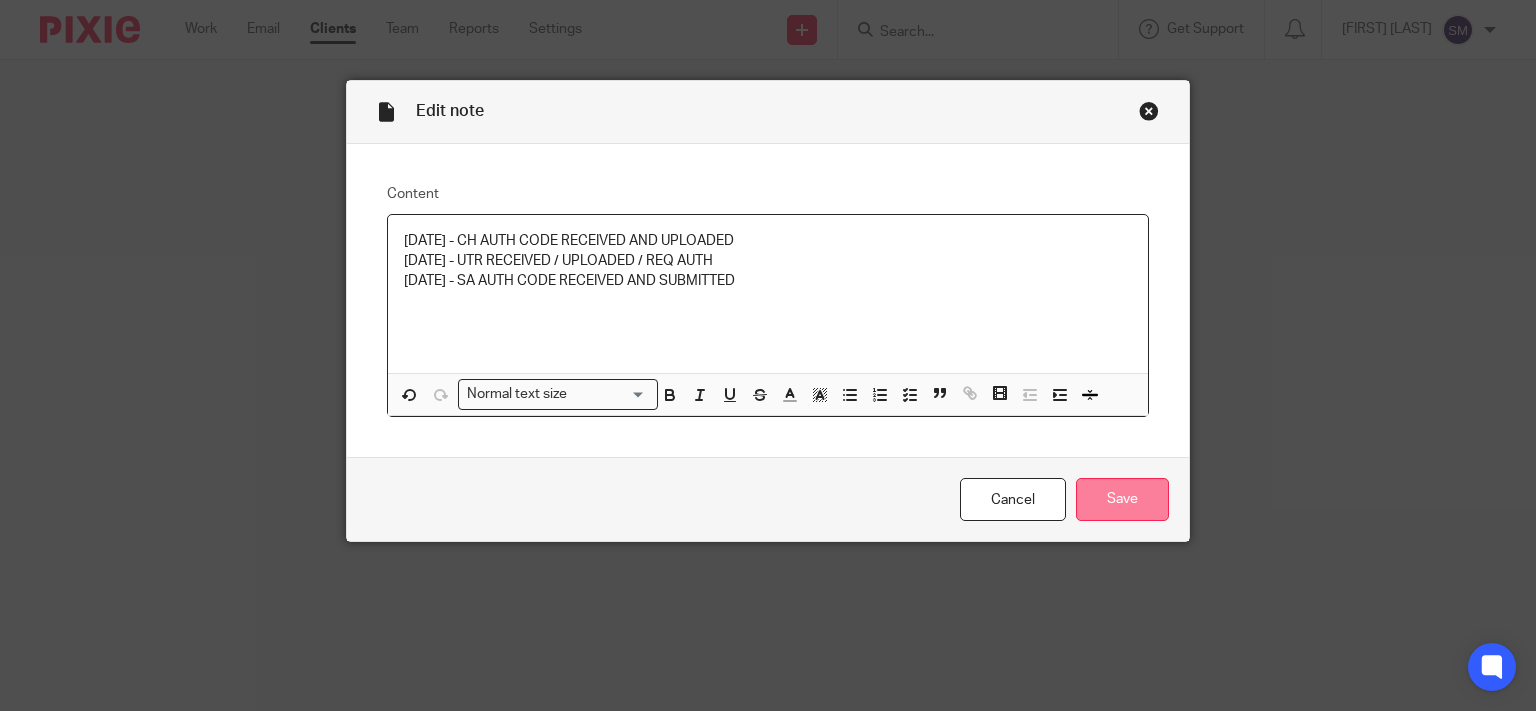 click on "Save" at bounding box center (1122, 499) 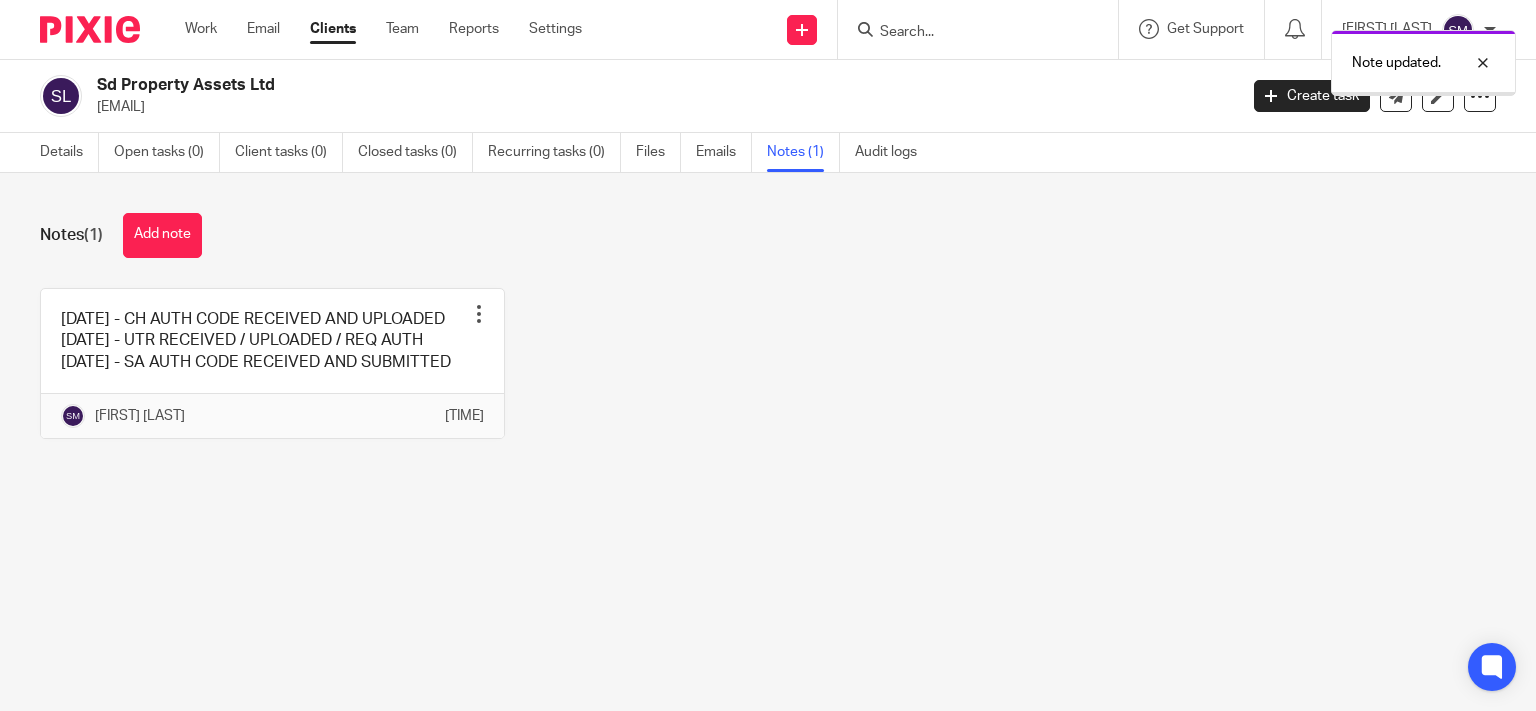 scroll, scrollTop: 0, scrollLeft: 0, axis: both 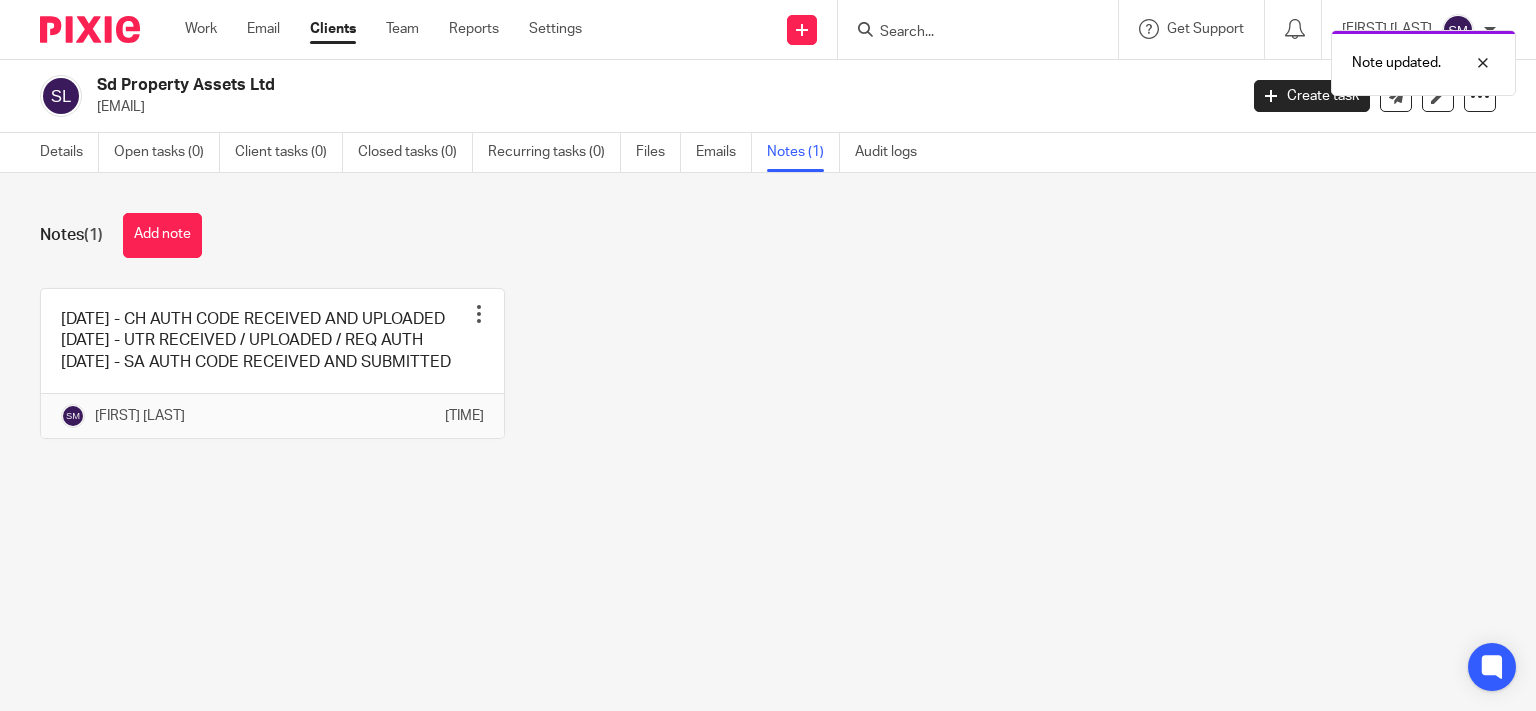 click on "Note updated." at bounding box center (1142, 58) 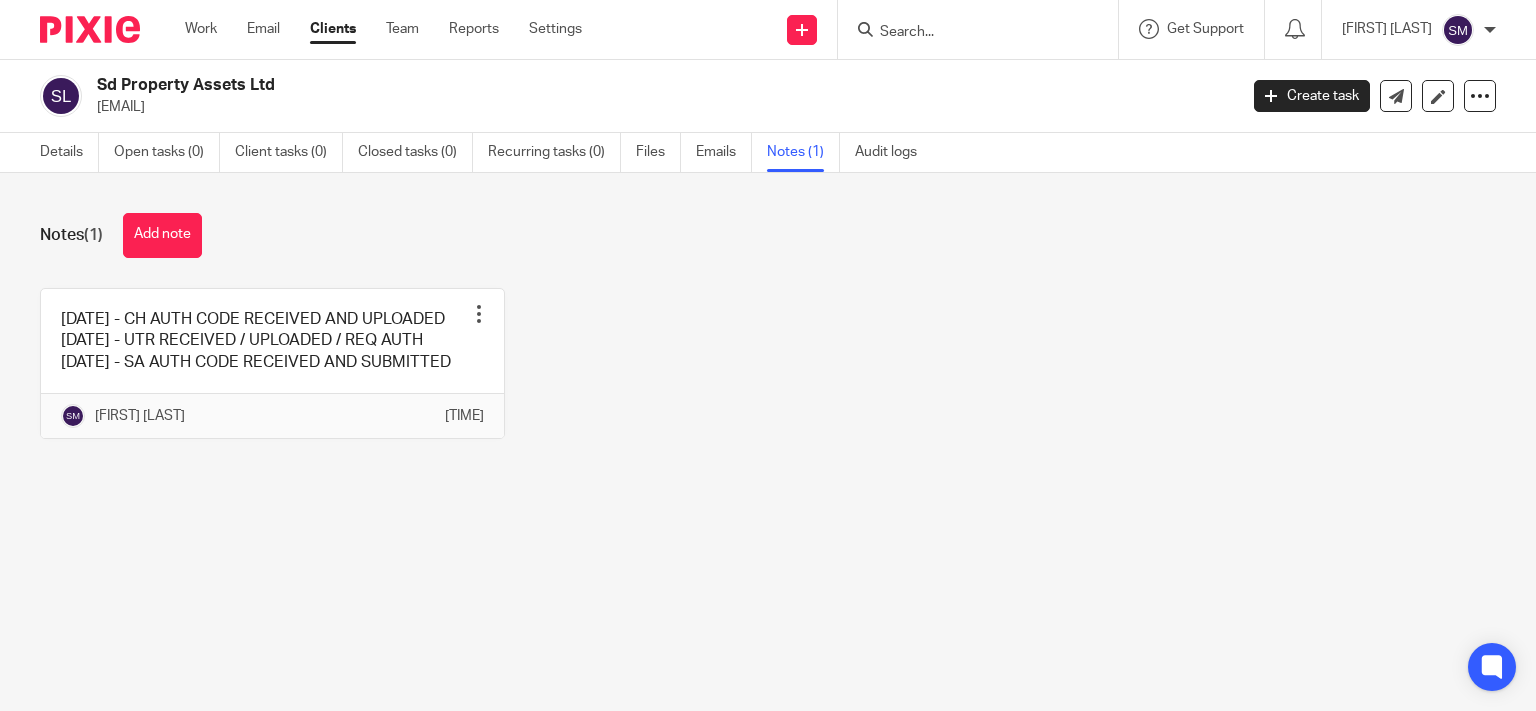 click at bounding box center (978, 29) 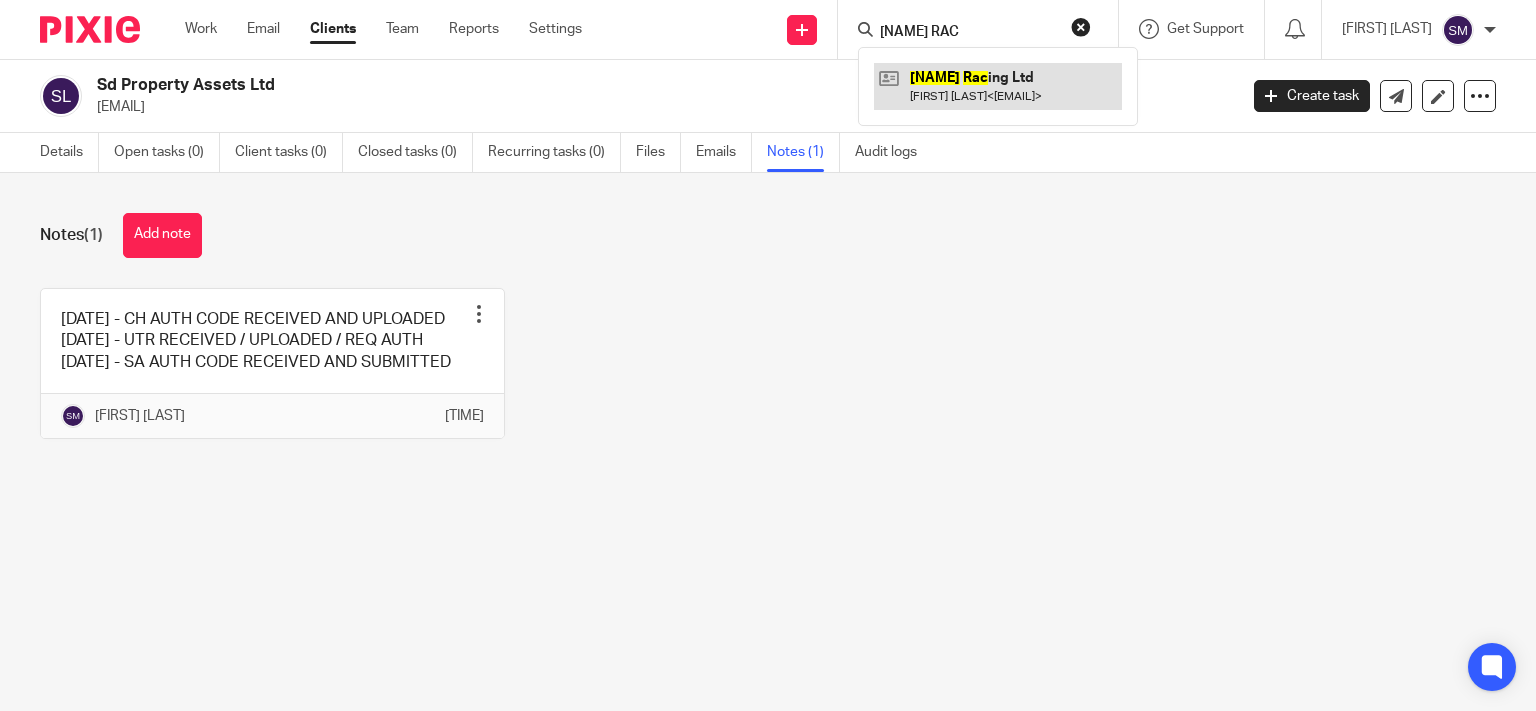 type on "ROI RAC" 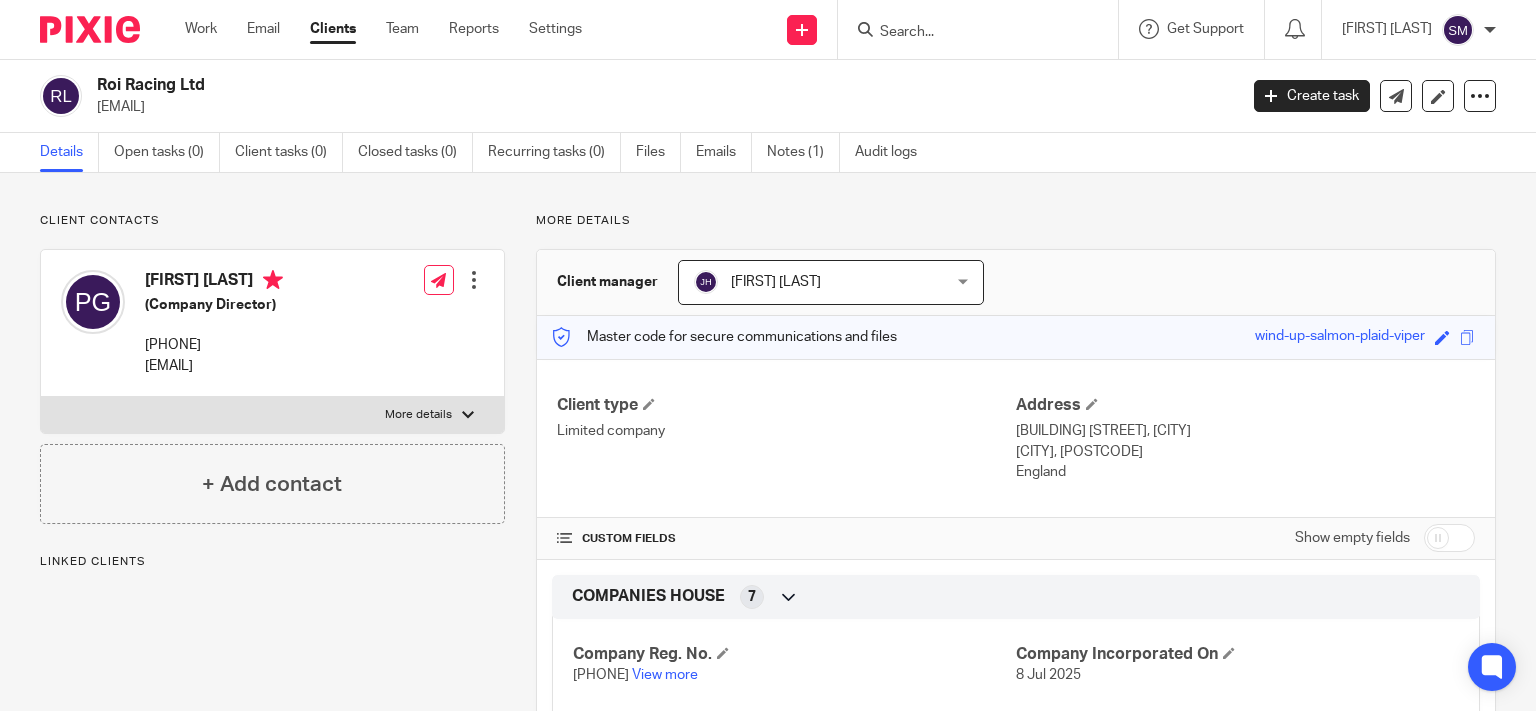 scroll, scrollTop: 0, scrollLeft: 0, axis: both 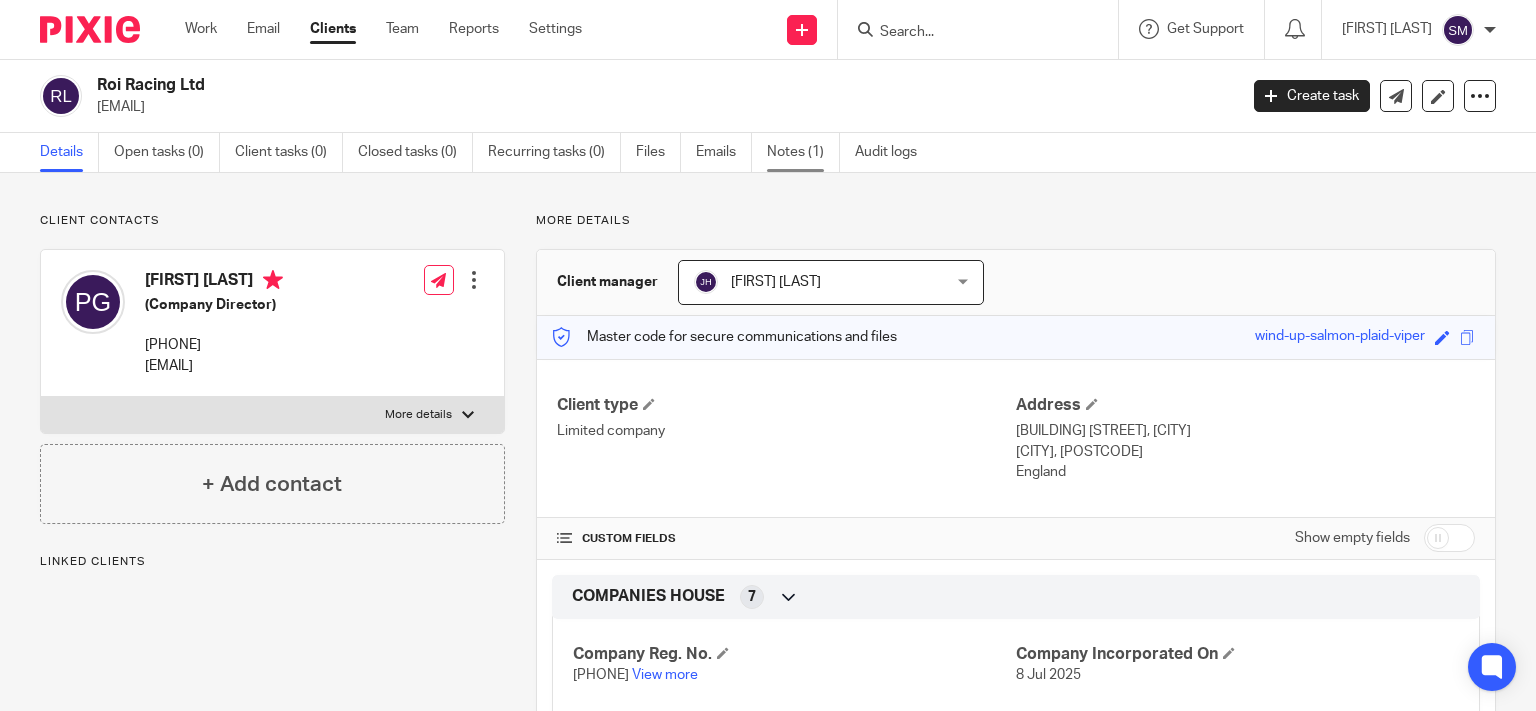 click on "Notes (1)" at bounding box center [803, 152] 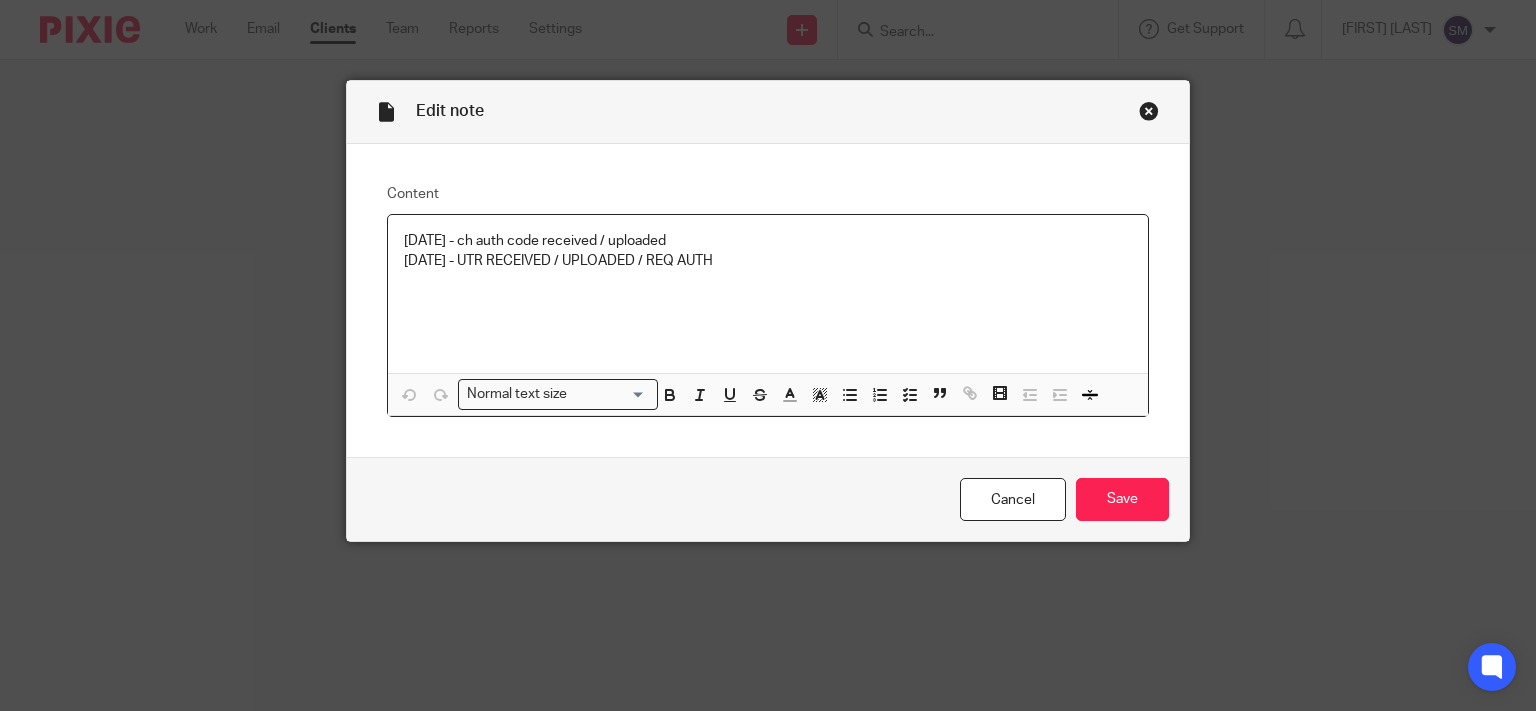 scroll, scrollTop: 0, scrollLeft: 0, axis: both 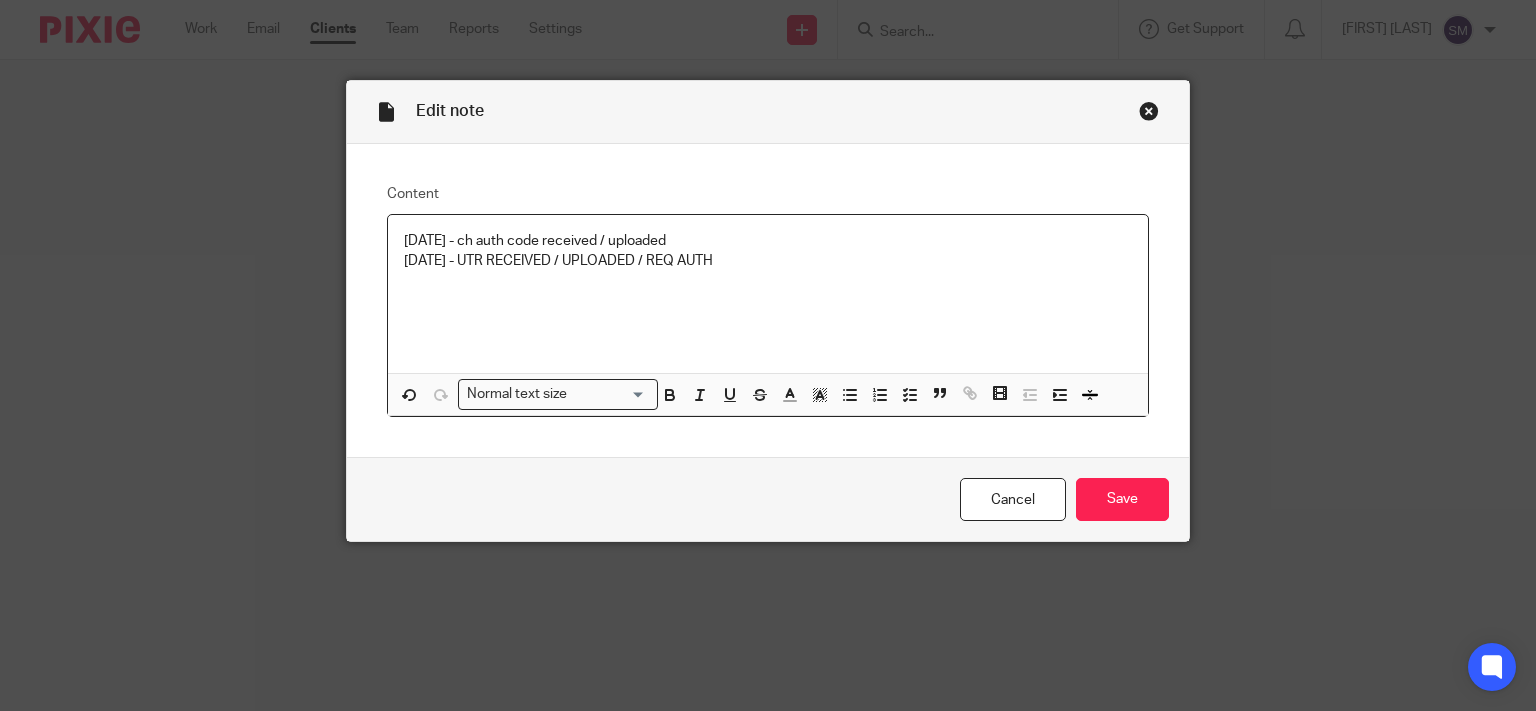 type 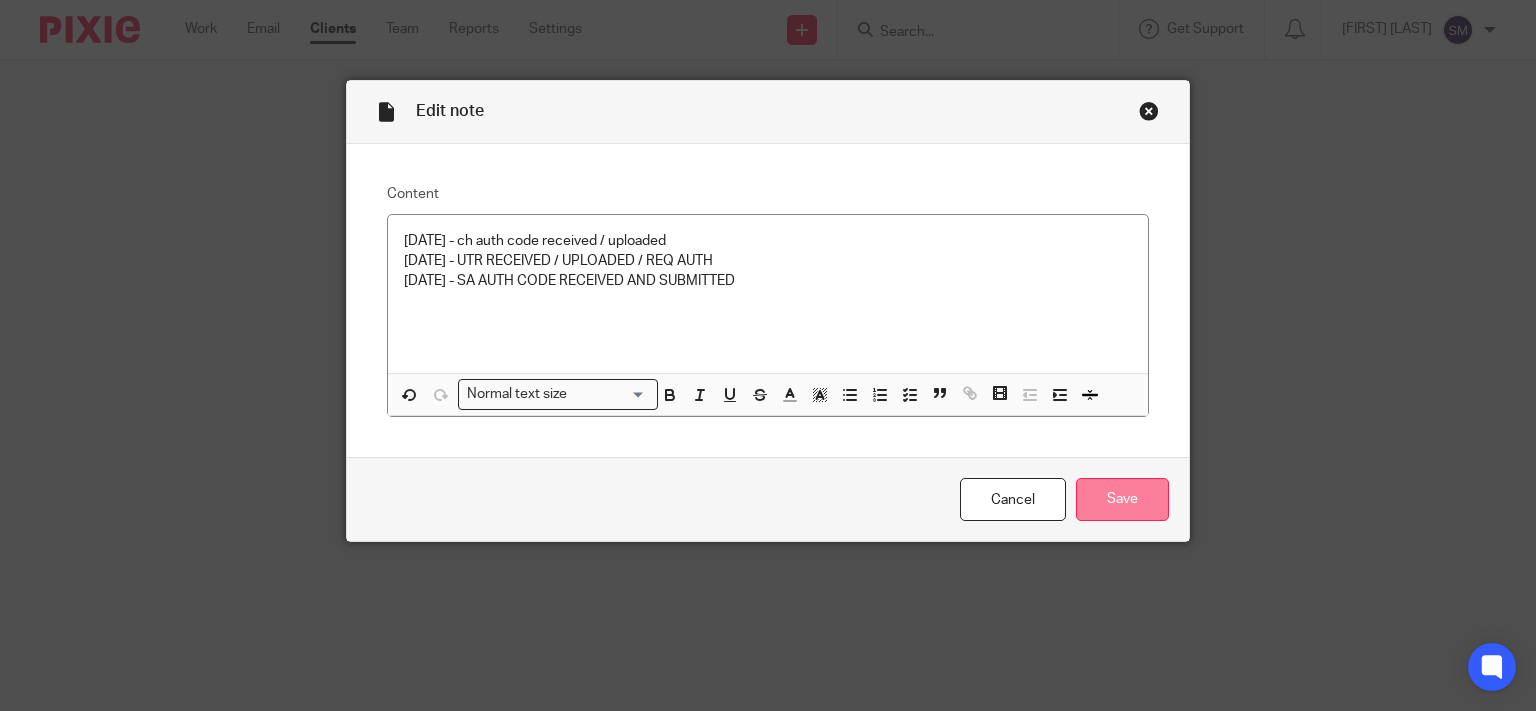 click on "Save" at bounding box center (1122, 499) 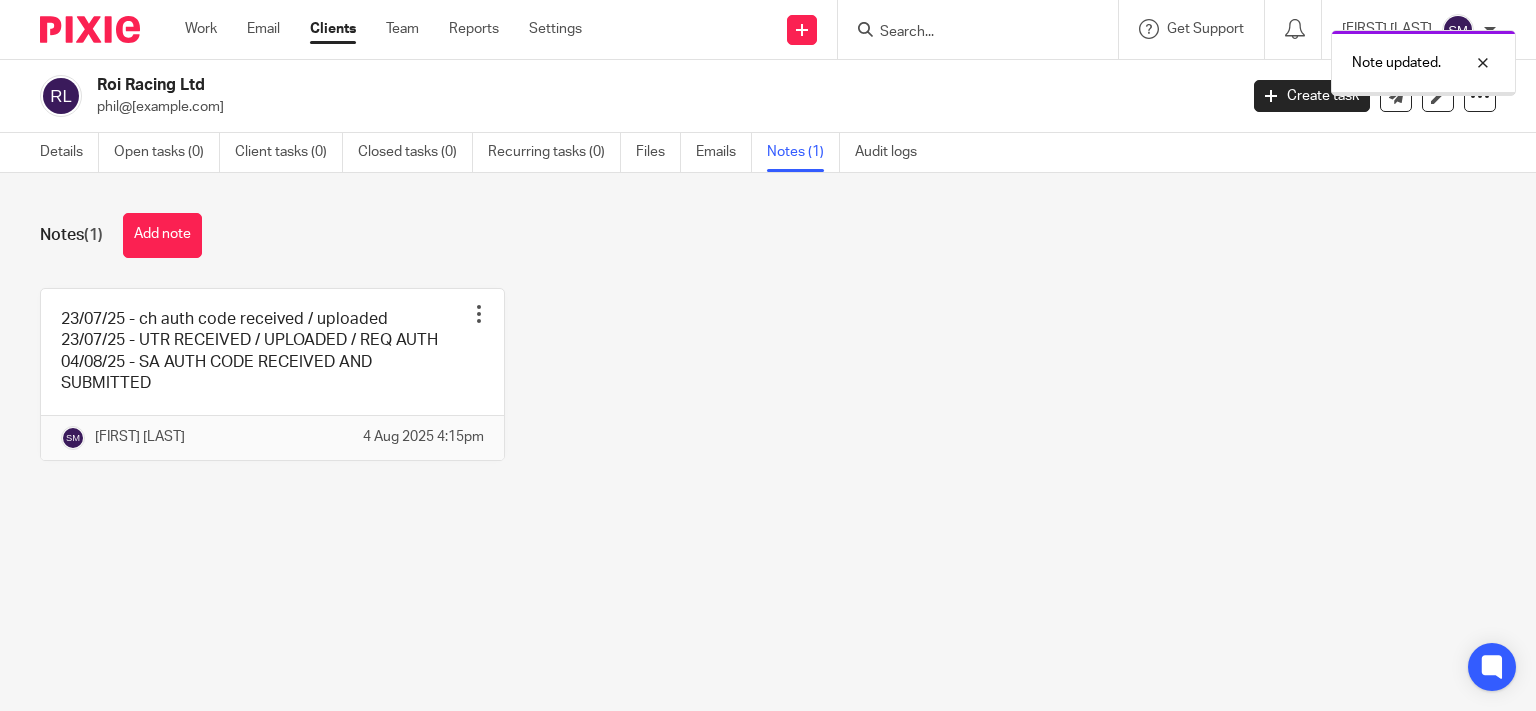 scroll, scrollTop: 0, scrollLeft: 0, axis: both 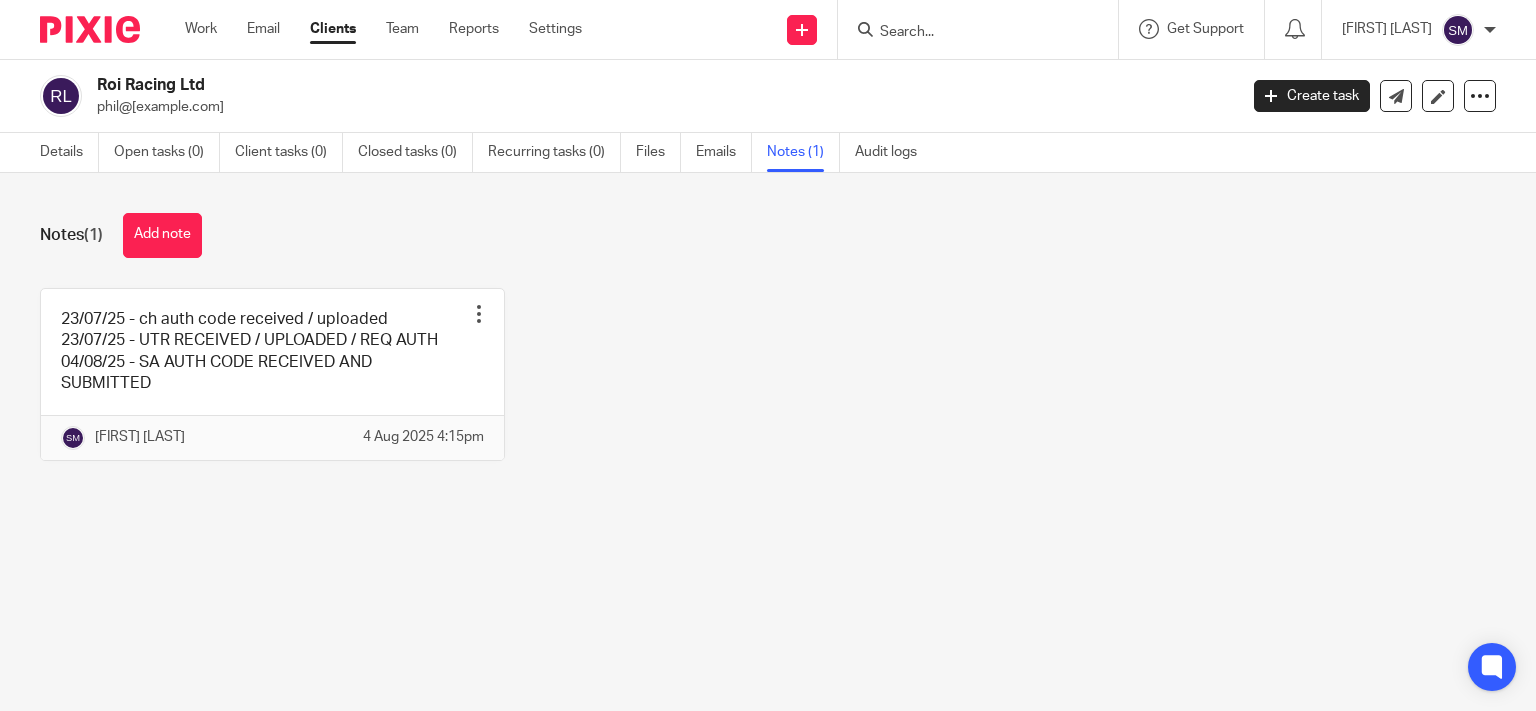 click at bounding box center (968, 33) 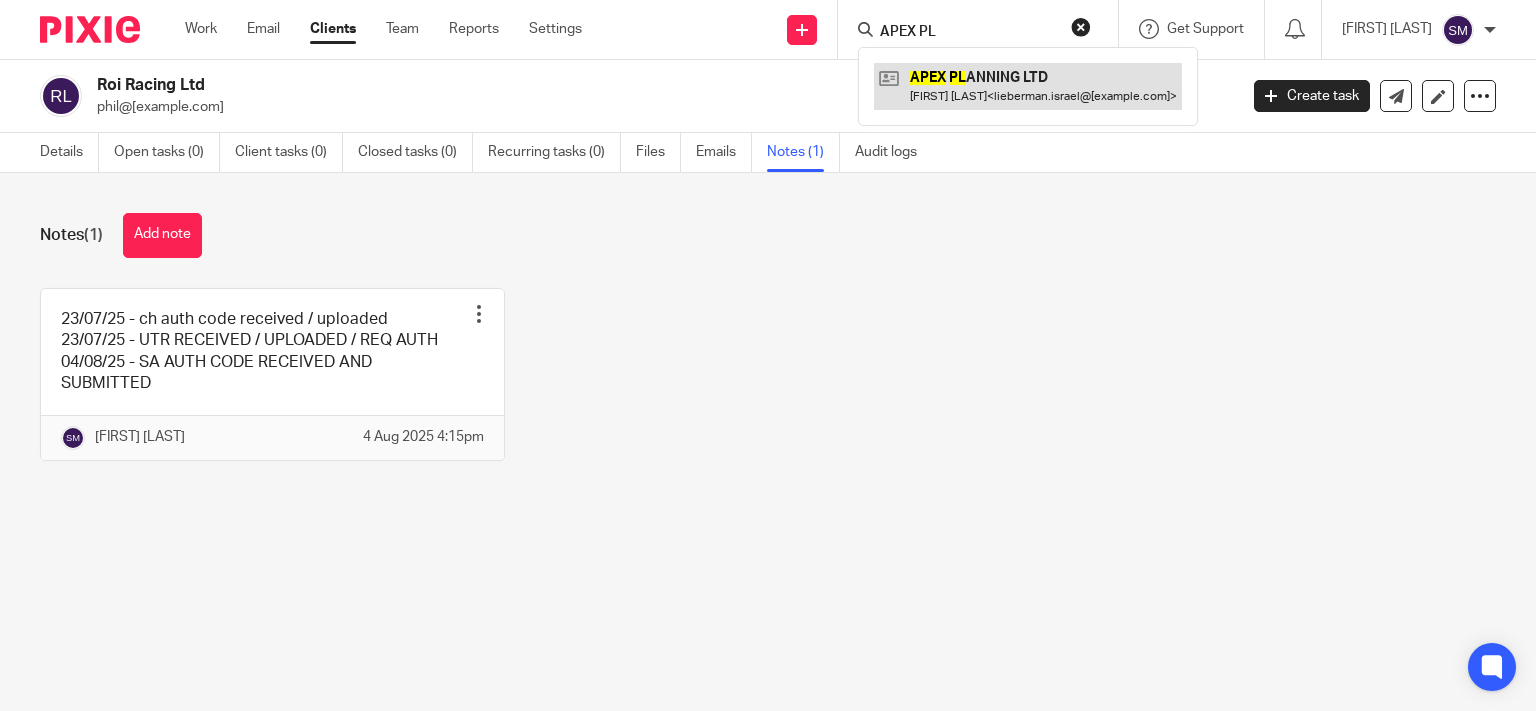type on "APEX PL" 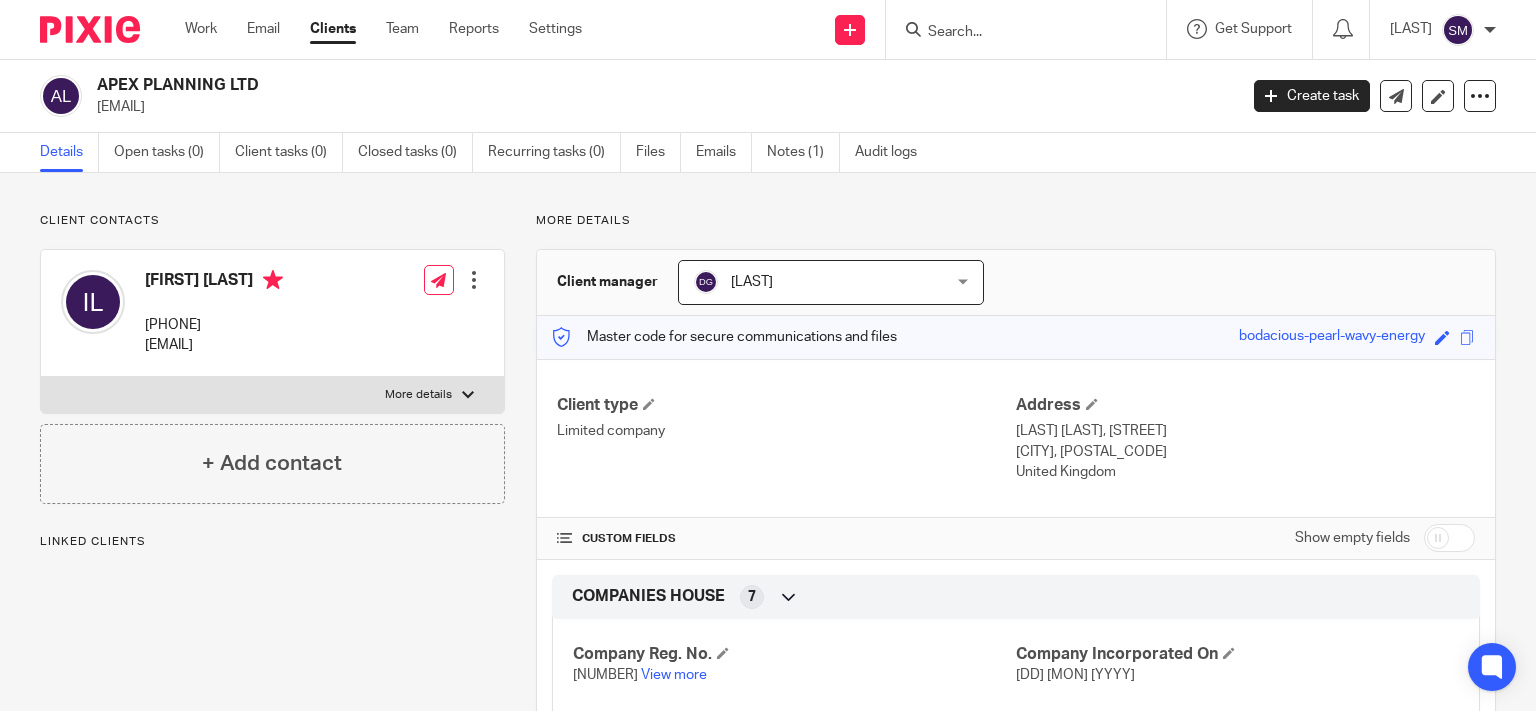 scroll, scrollTop: 0, scrollLeft: 0, axis: both 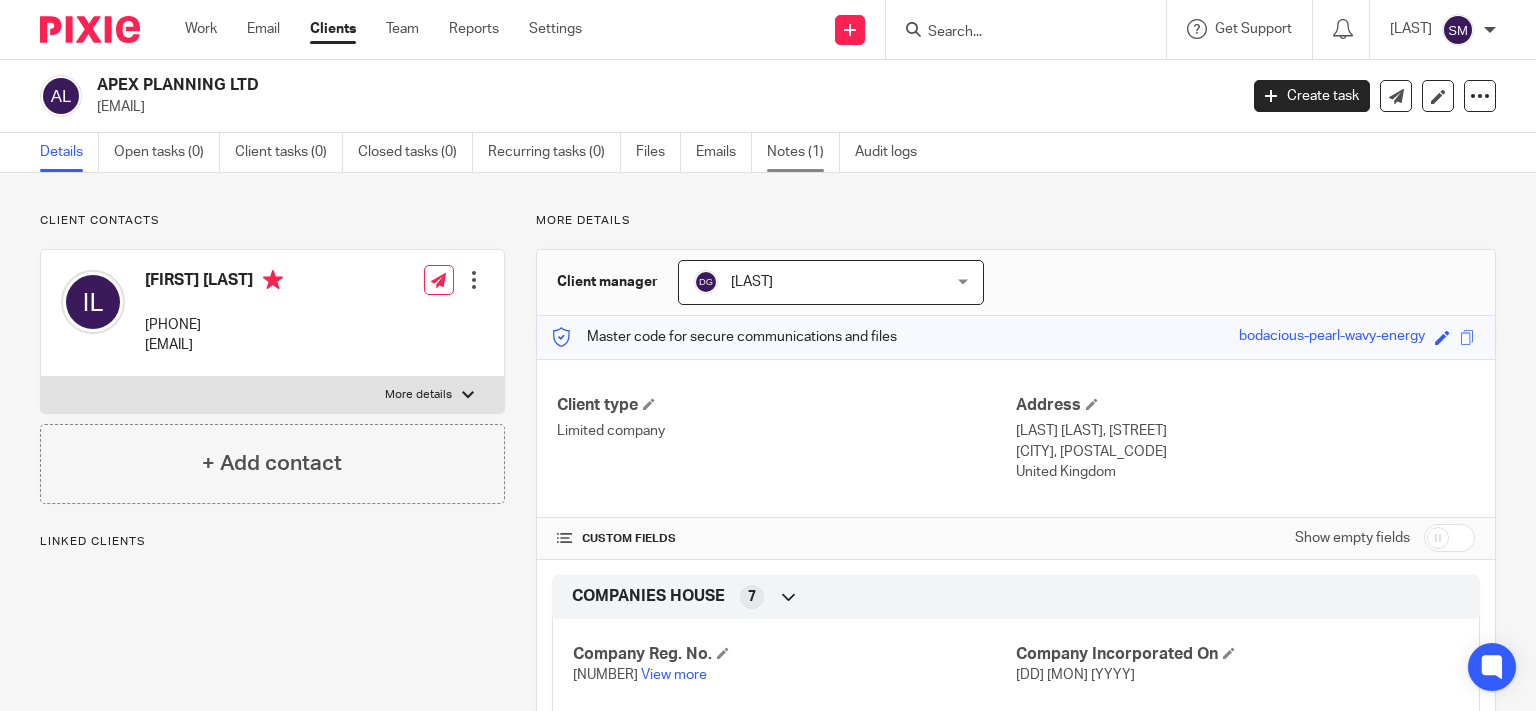 click on "Notes (1)" at bounding box center [803, 152] 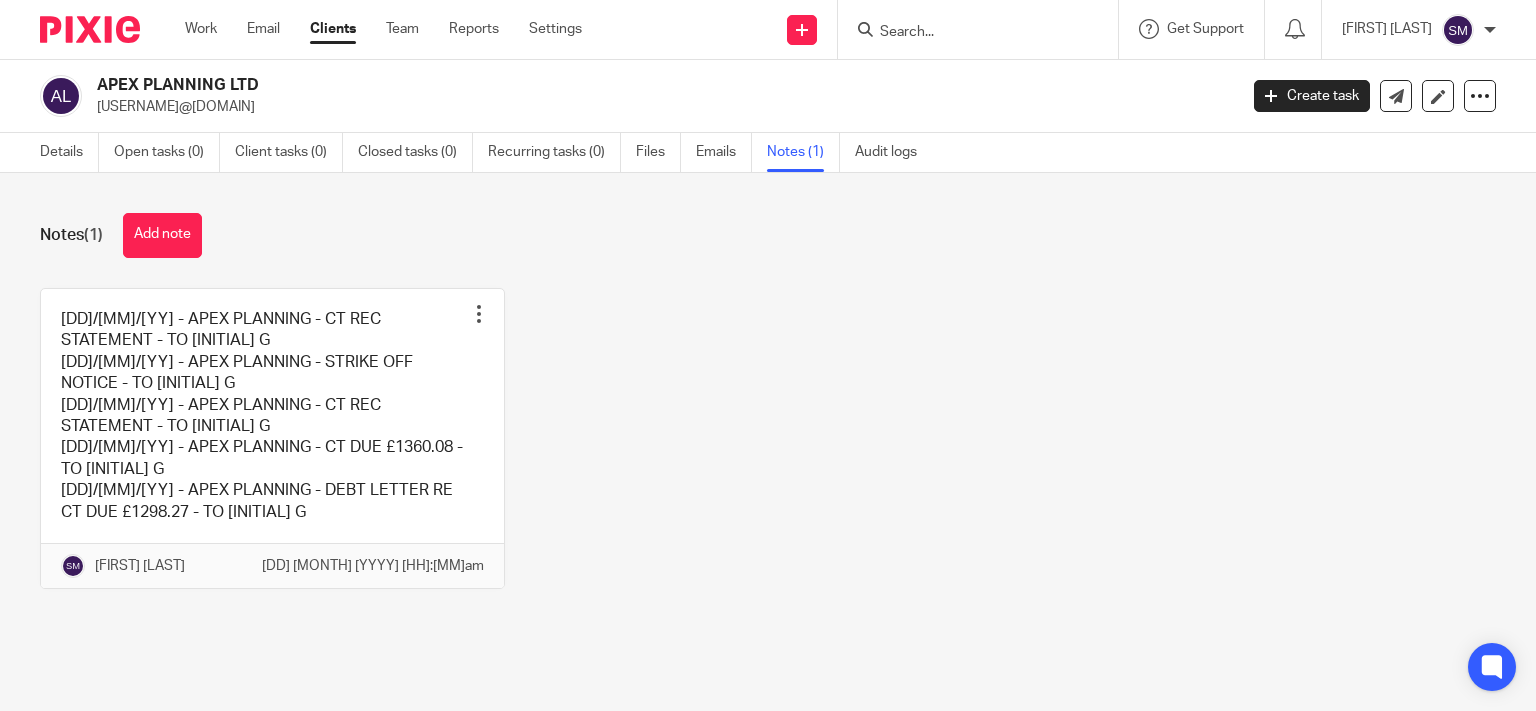 scroll, scrollTop: 0, scrollLeft: 0, axis: both 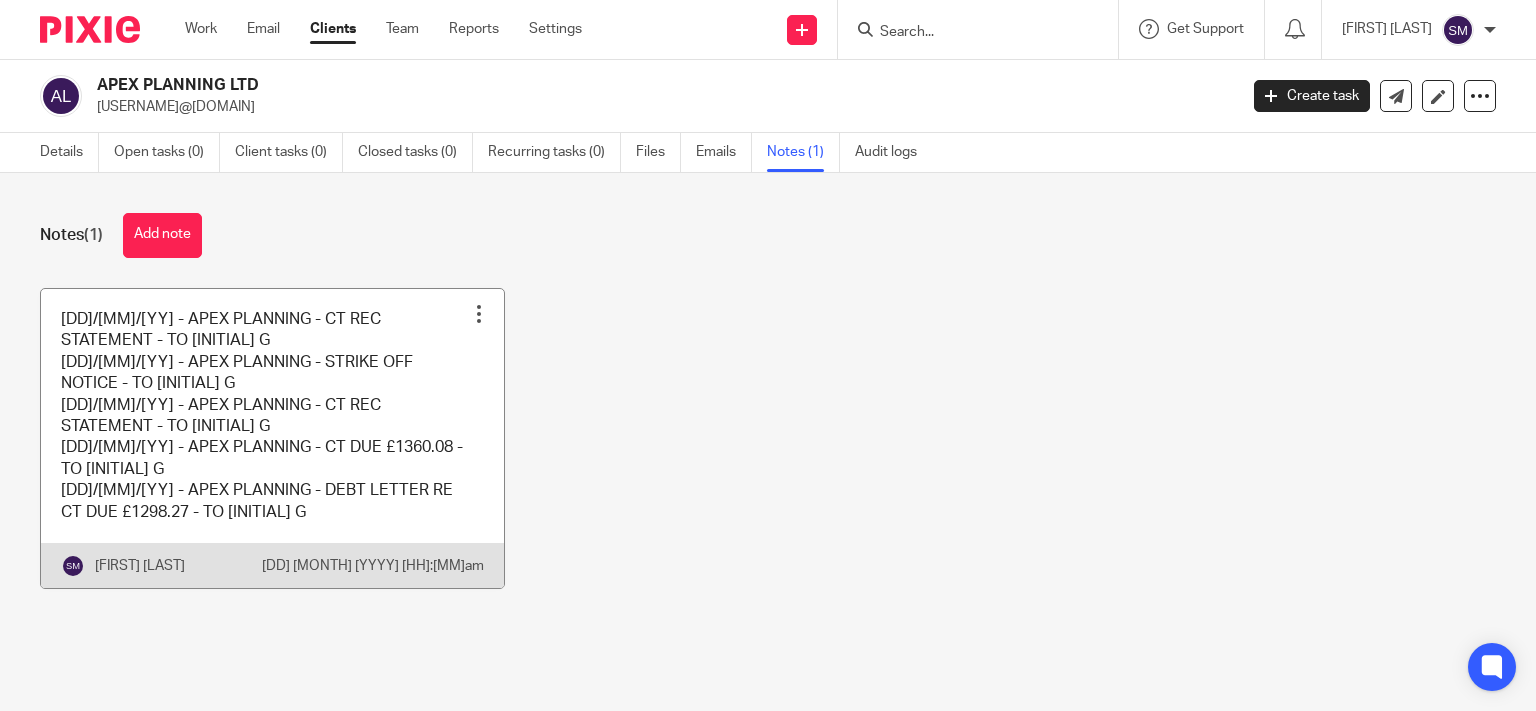 click at bounding box center (272, 438) 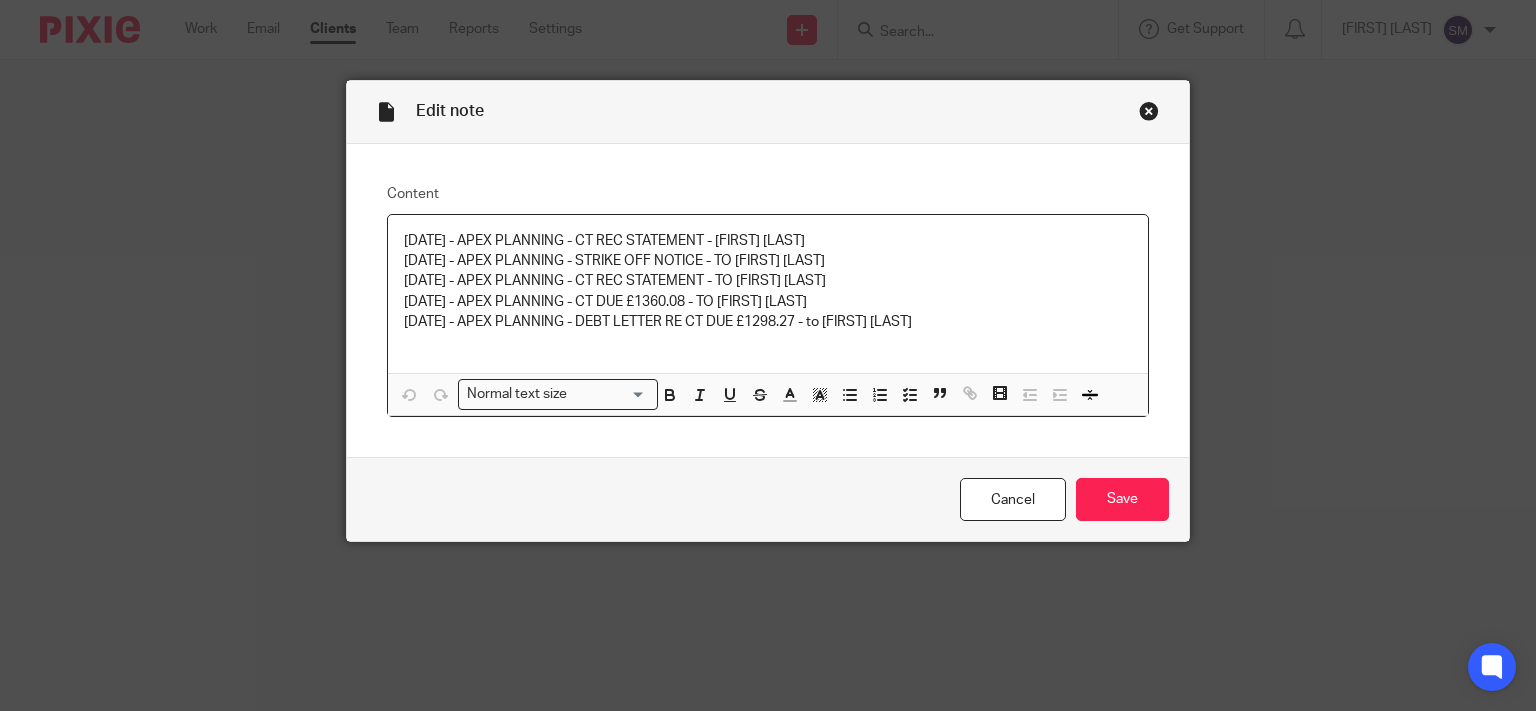 scroll, scrollTop: 0, scrollLeft: 0, axis: both 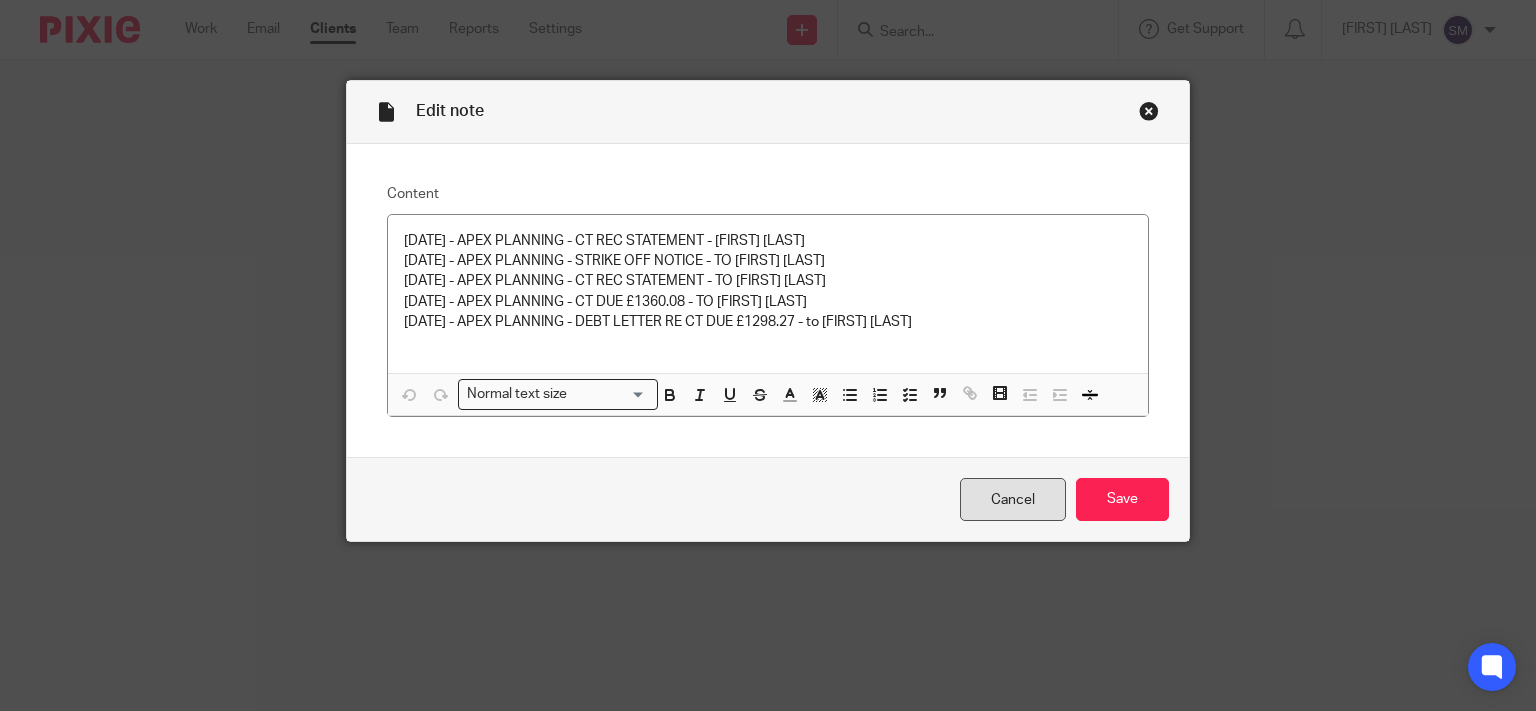drag, startPoint x: 989, startPoint y: 502, endPoint x: 924, endPoint y: 255, distance: 255.40947 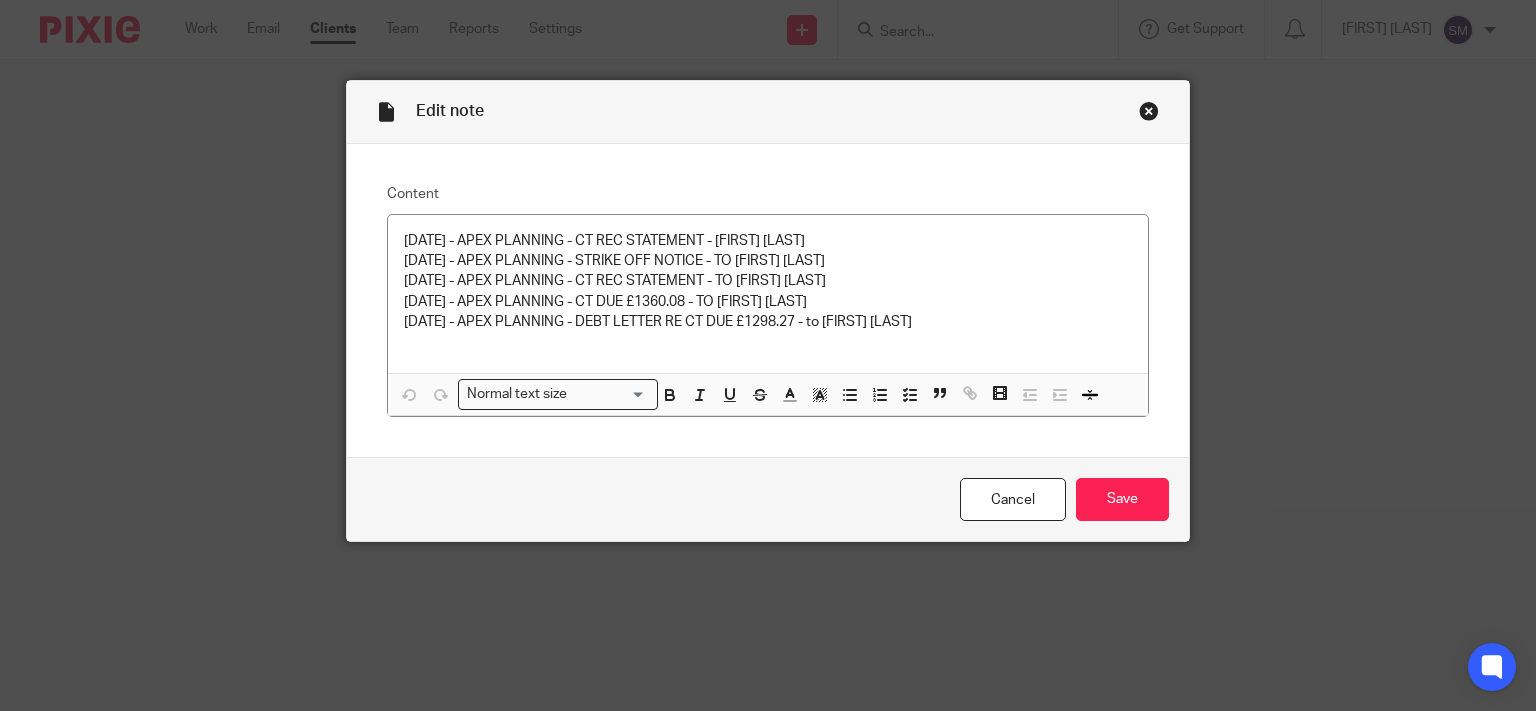click on "Cancel" at bounding box center [1013, 499] 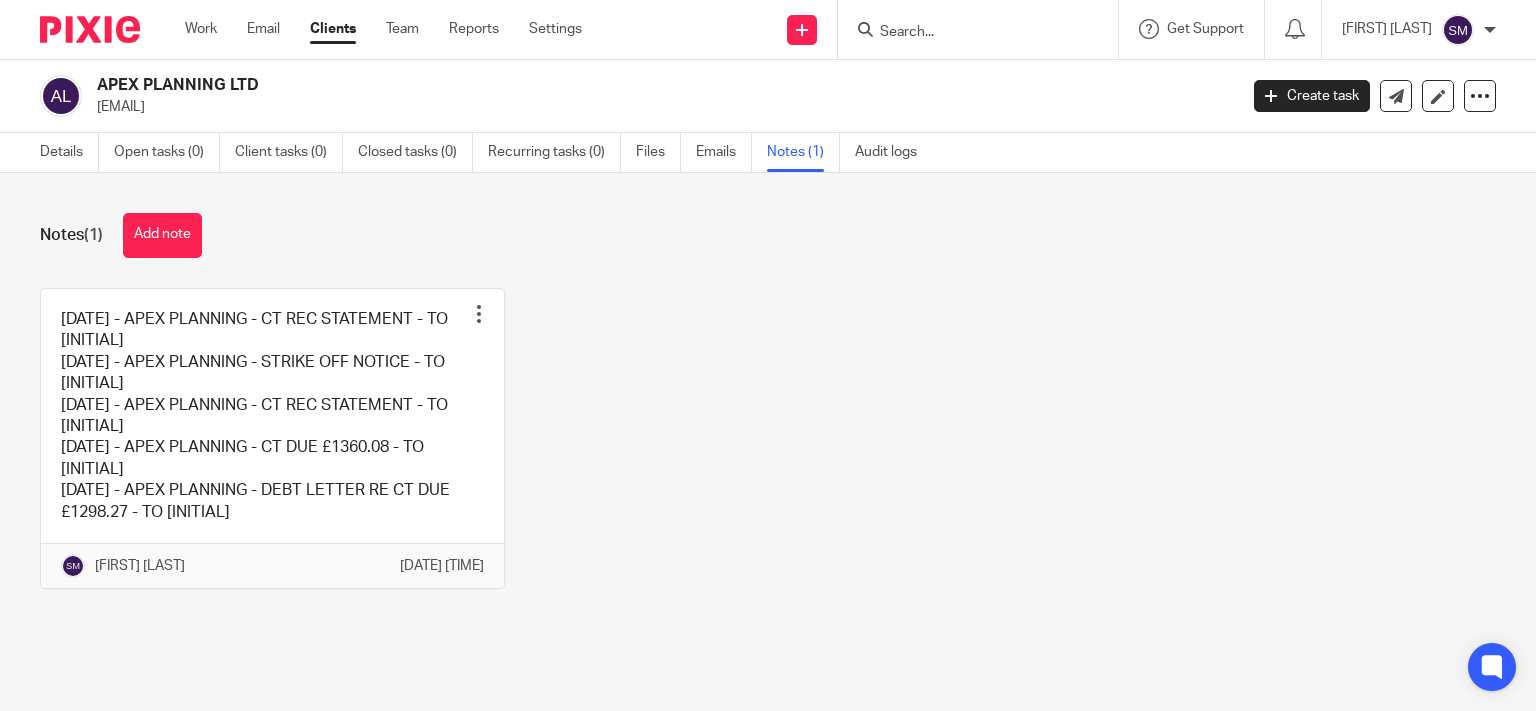 scroll, scrollTop: 0, scrollLeft: 0, axis: both 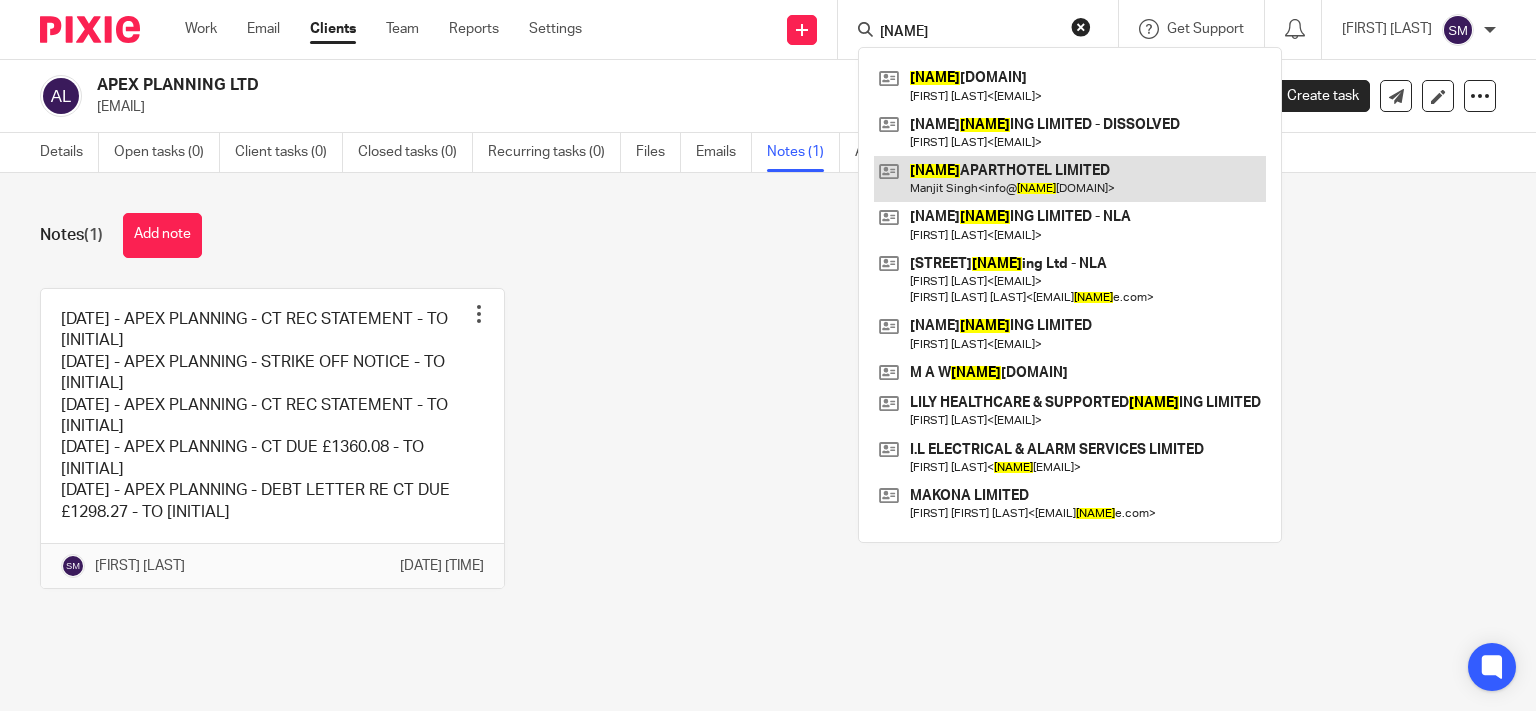 type on "I LIV" 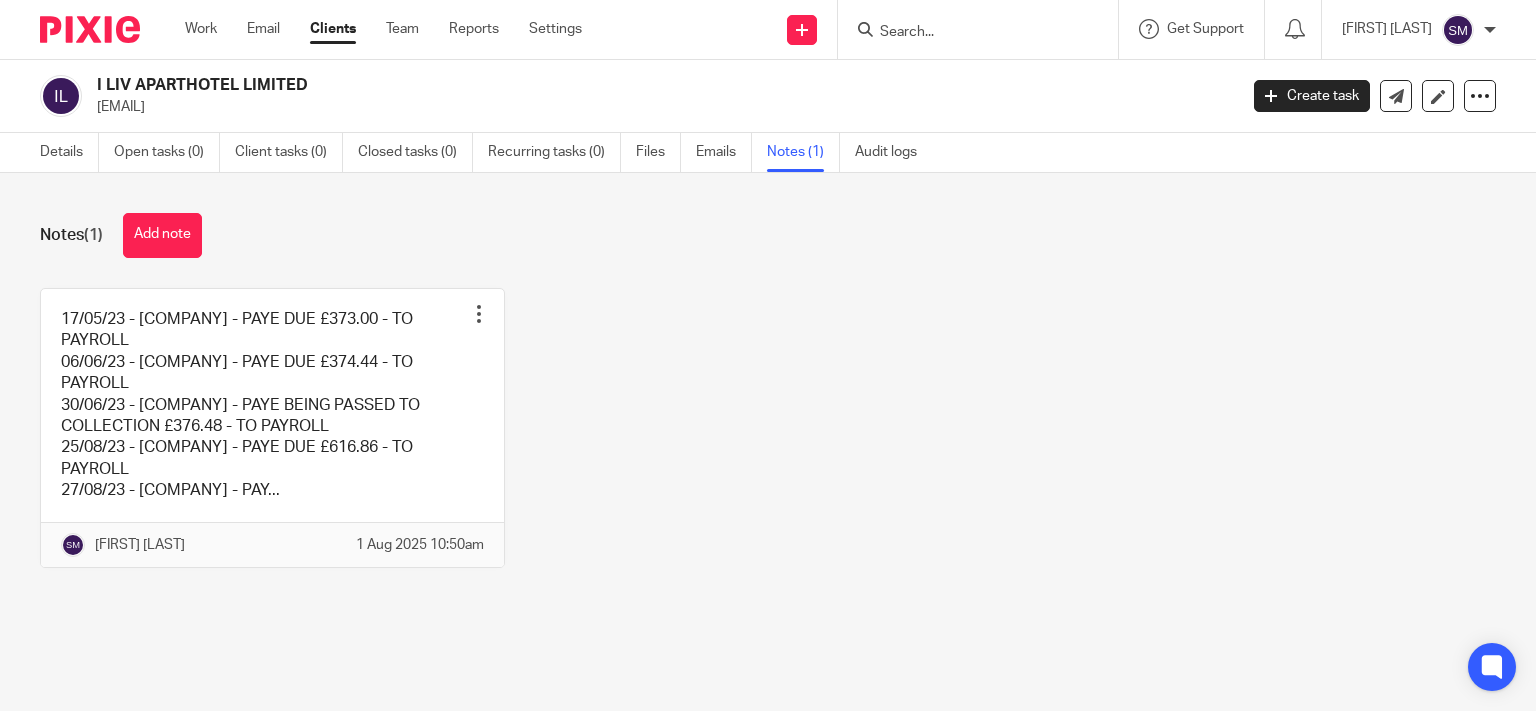 scroll, scrollTop: 0, scrollLeft: 0, axis: both 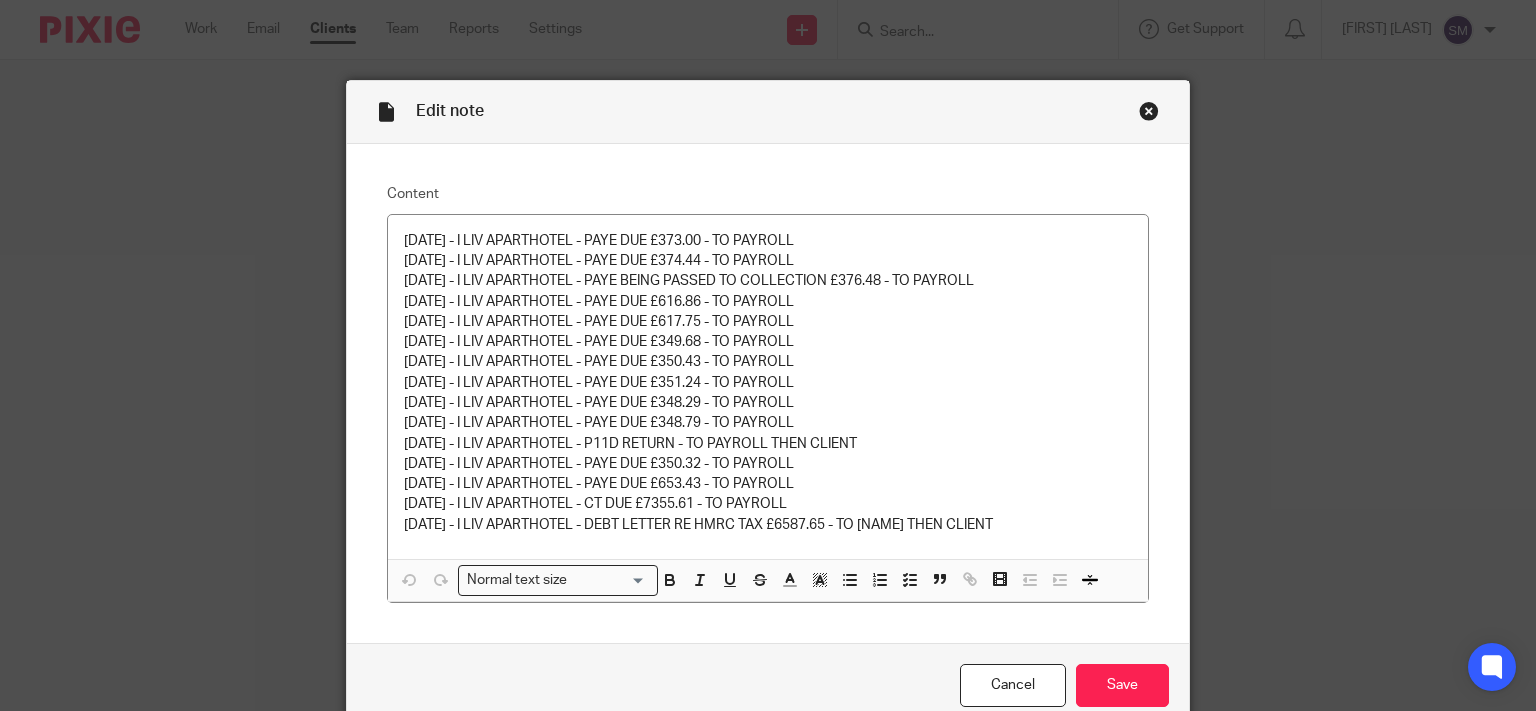 click at bounding box center [1149, 111] 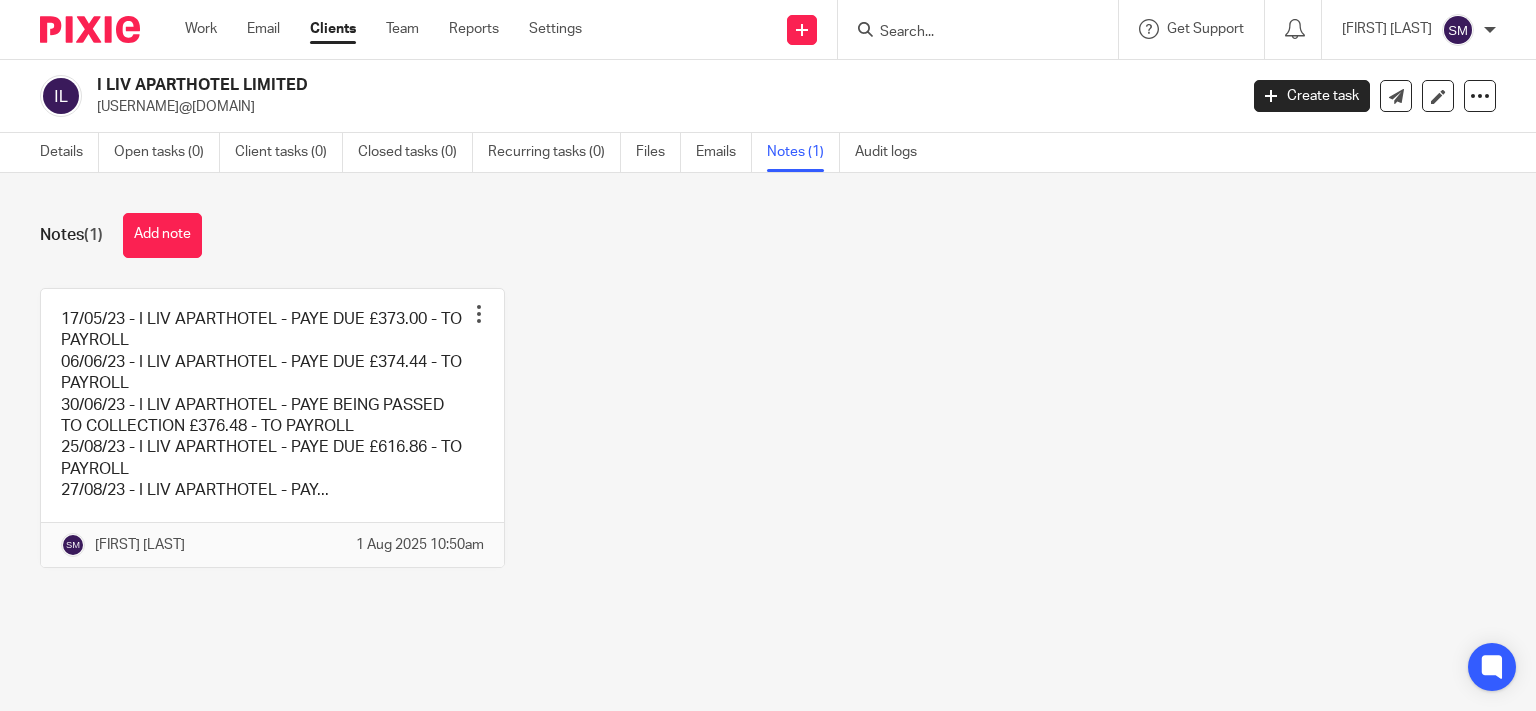 scroll, scrollTop: 0, scrollLeft: 0, axis: both 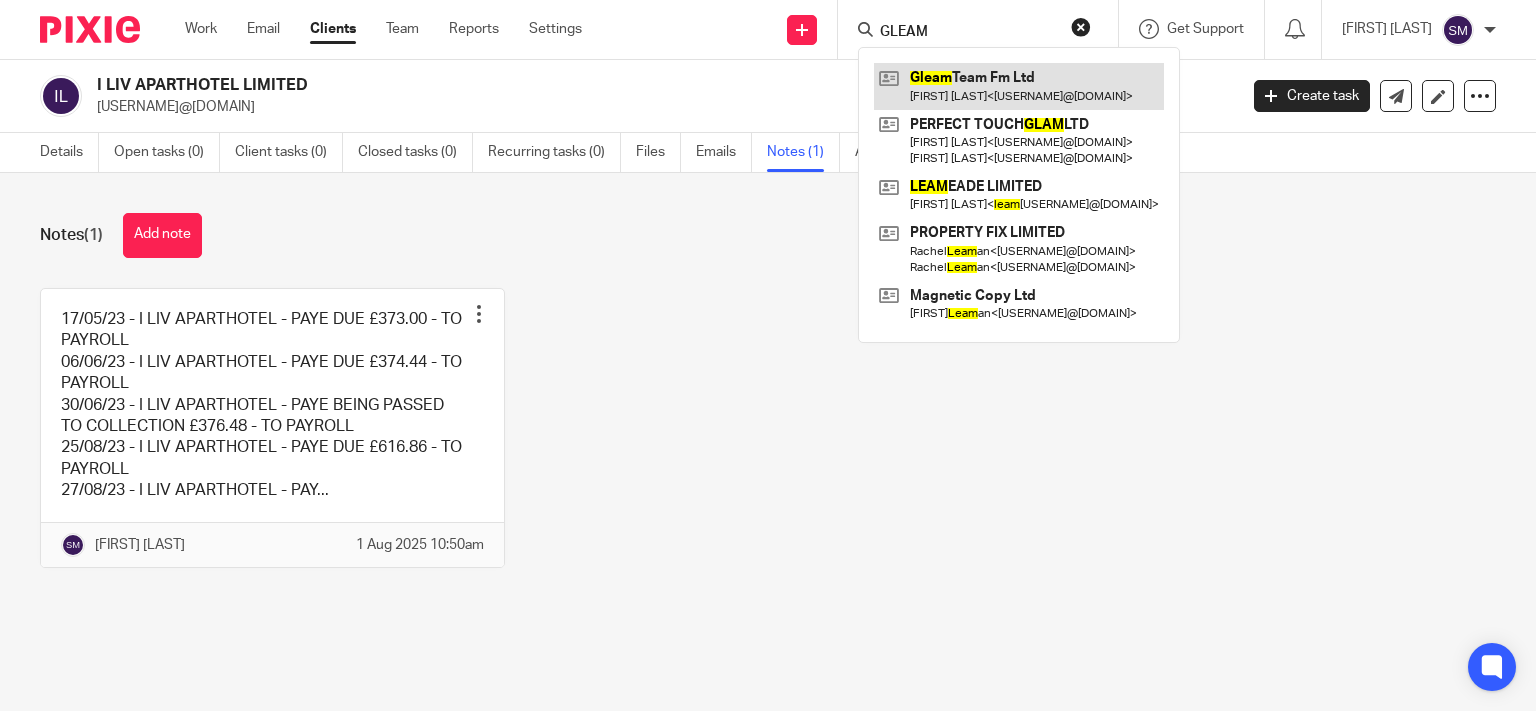 type on "GLEAM" 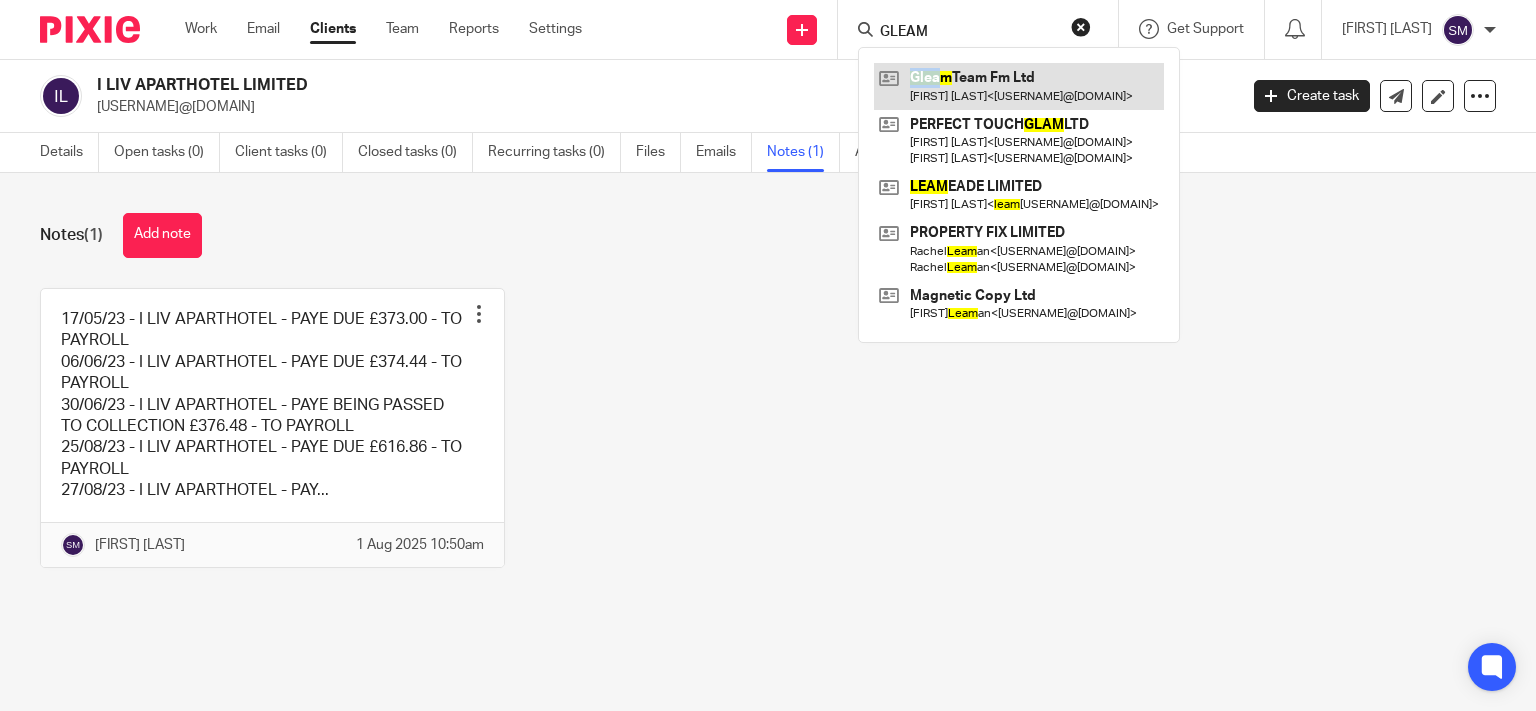 click on "Gleam  Team Fm Ltd   Monika Carter  < monika.carter@icloud.com >
PERFECT TOUCH  GLAM  LTD   Fanta Nyangatteh  < fanta.nyangatteh@yahoo.co.uk >
Fanta Nyangatteh  < fanta.nyangatteh@yahoo.co.uk >
LEAM EADE LIMITED   Solomon Grynhaus  < leam eadeltd@gmail.com >
PROPERTY FIX LIMITED   Rachel  Leam an  < austin@realestatesgroup.co.uk >
Rachel  Leam an  < austin@realestatesgroup.co.uk >
Magnetic Copy Ltd   Ita  Leam an  < projects@magneticopy.com >" at bounding box center (1019, 195) 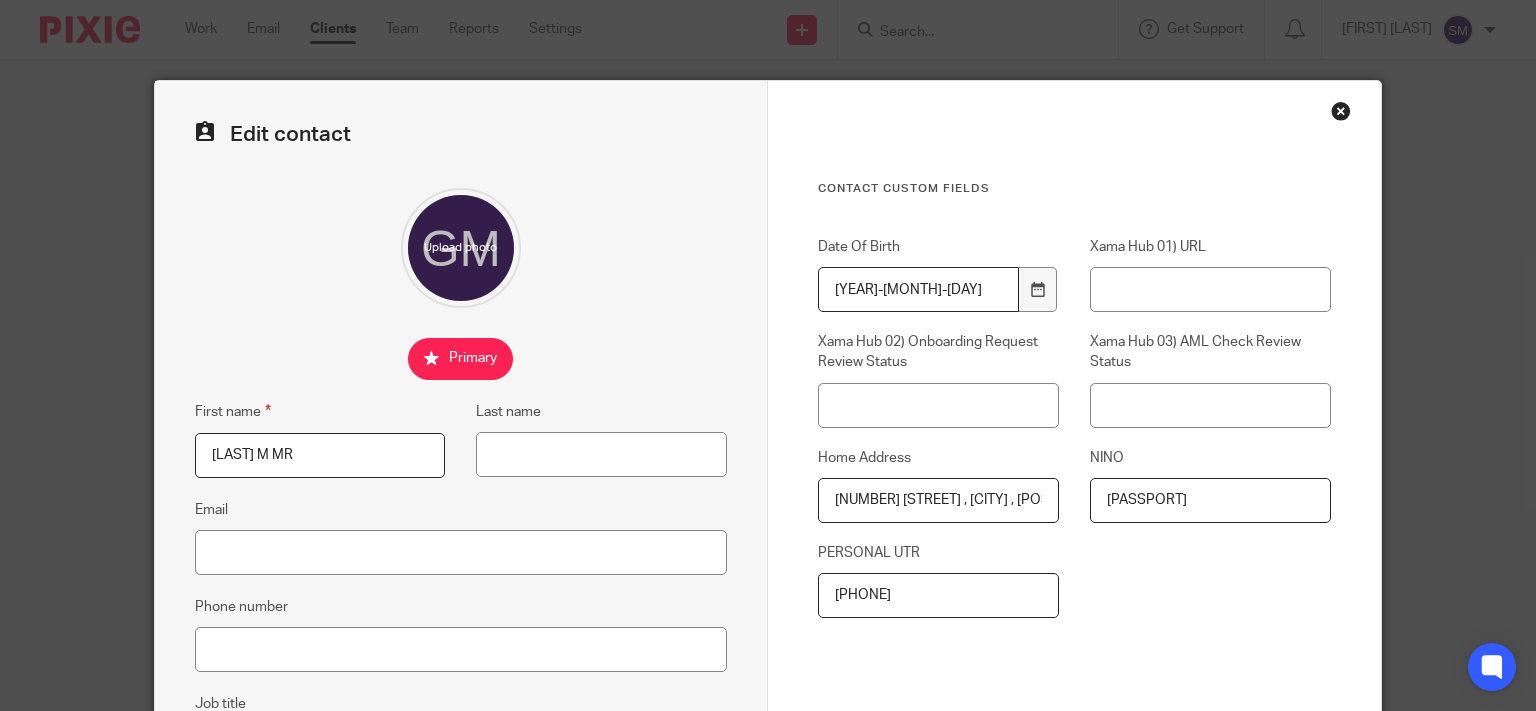 scroll, scrollTop: 0, scrollLeft: 0, axis: both 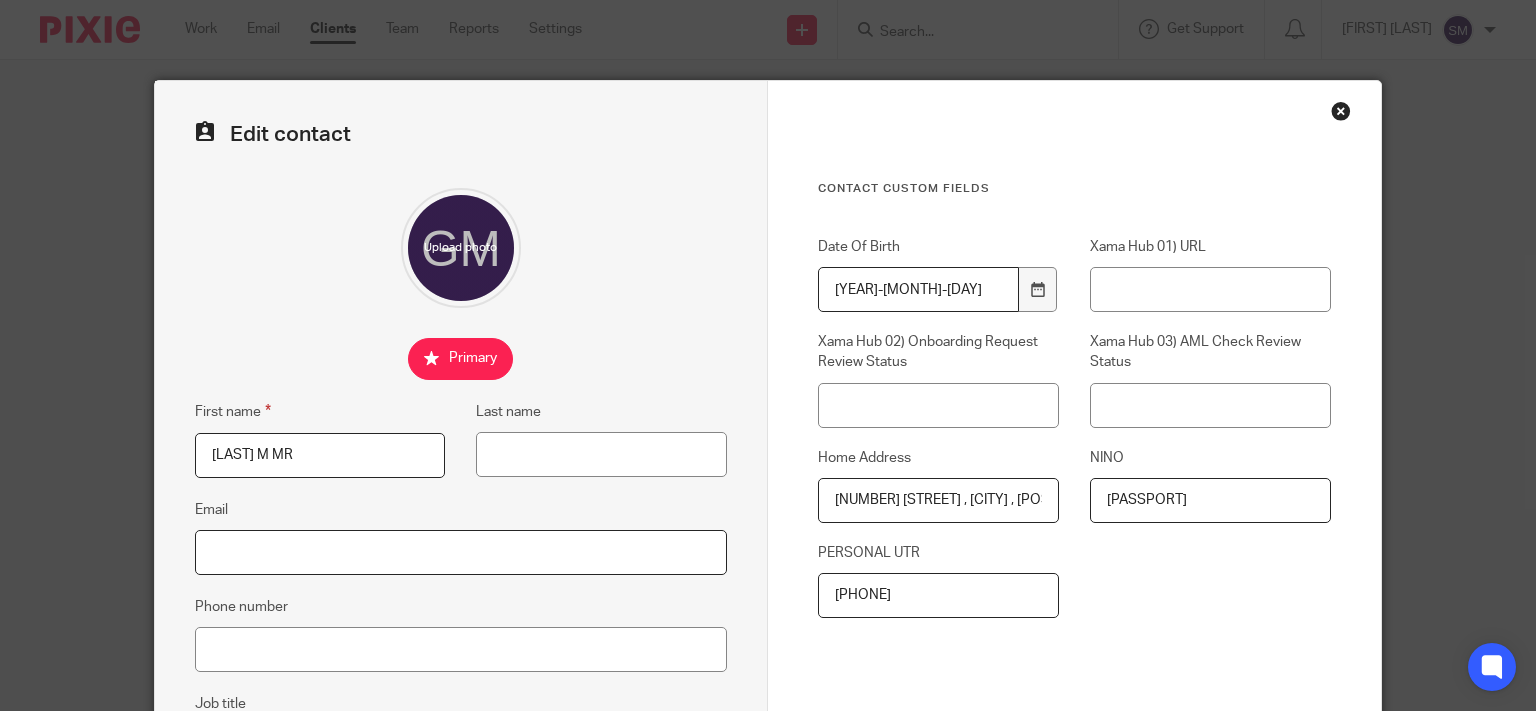 click on "Email" at bounding box center (461, 552) 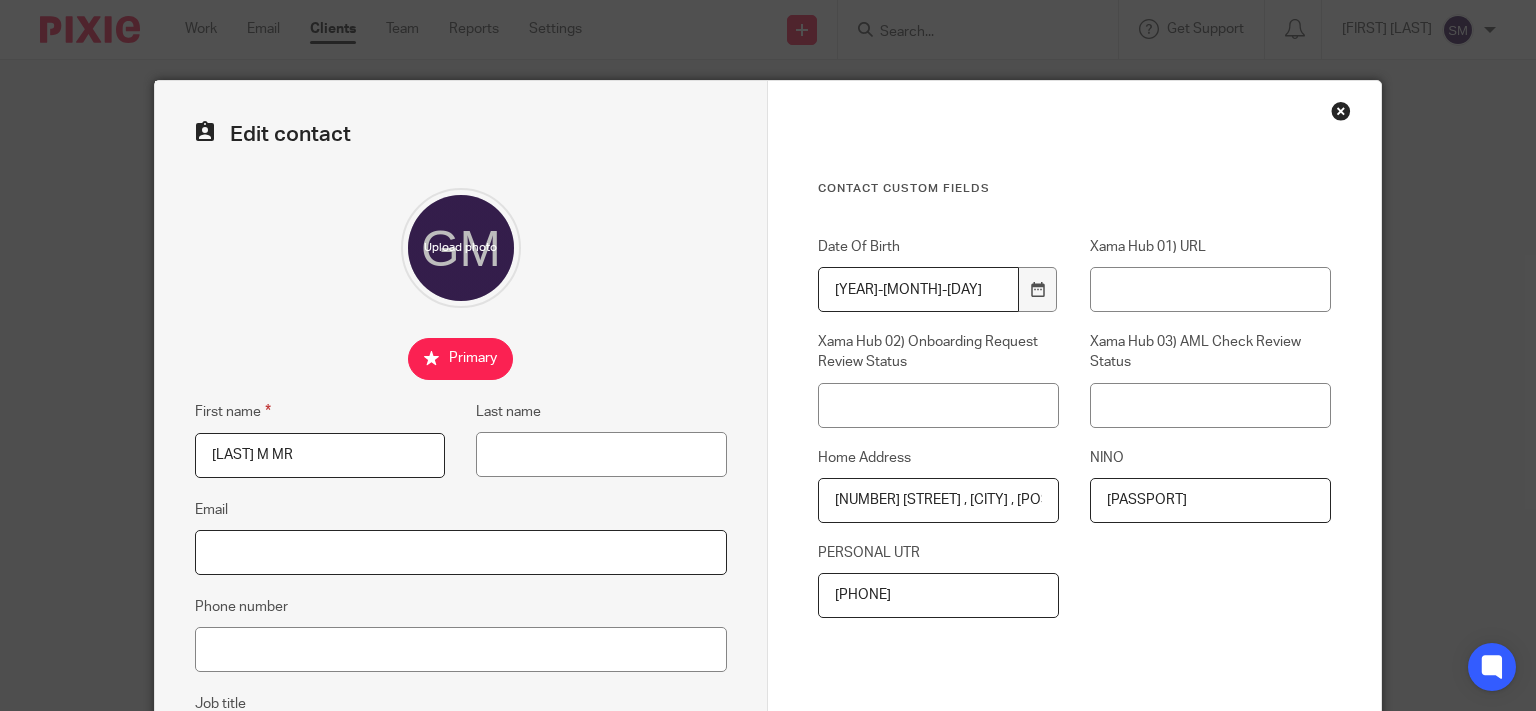 paste on "[EMAIL]" 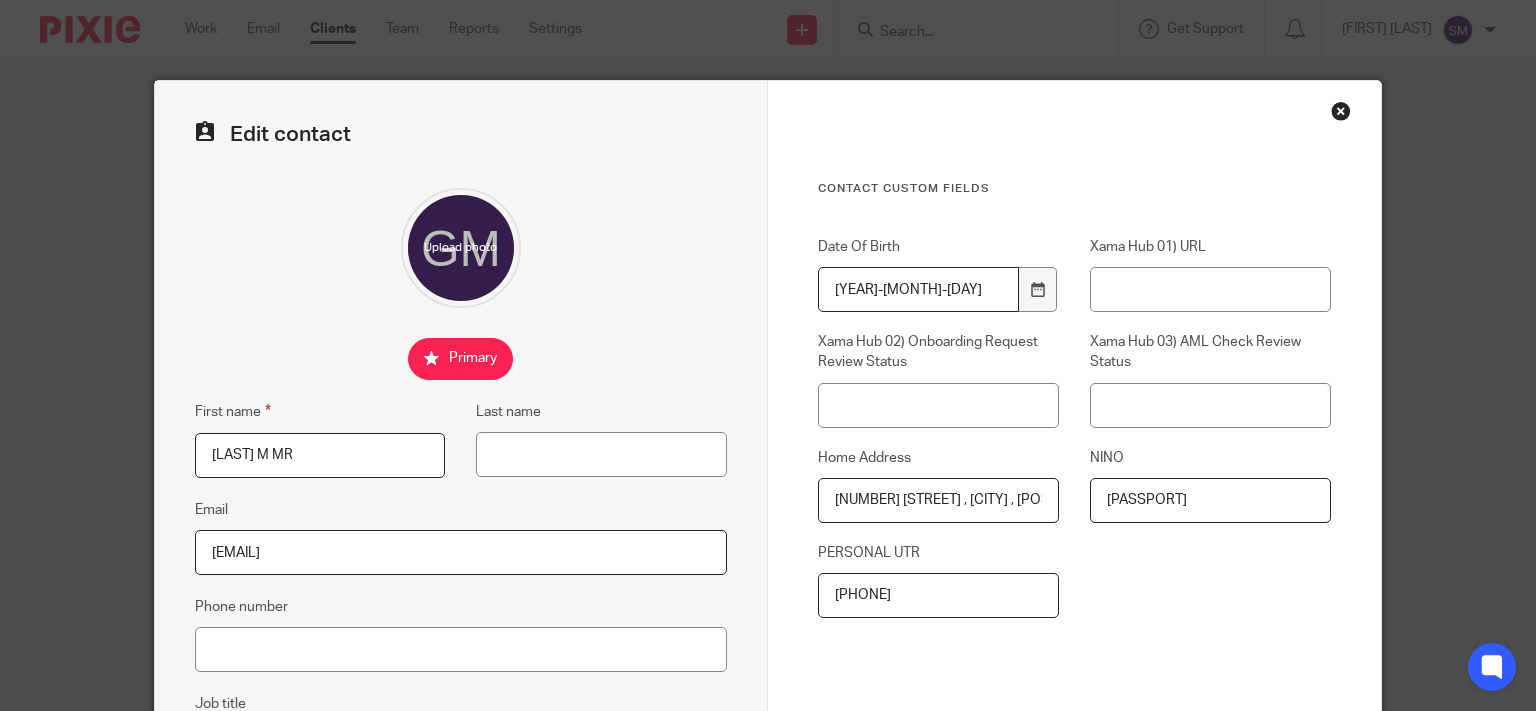 scroll, scrollTop: 416, scrollLeft: 0, axis: vertical 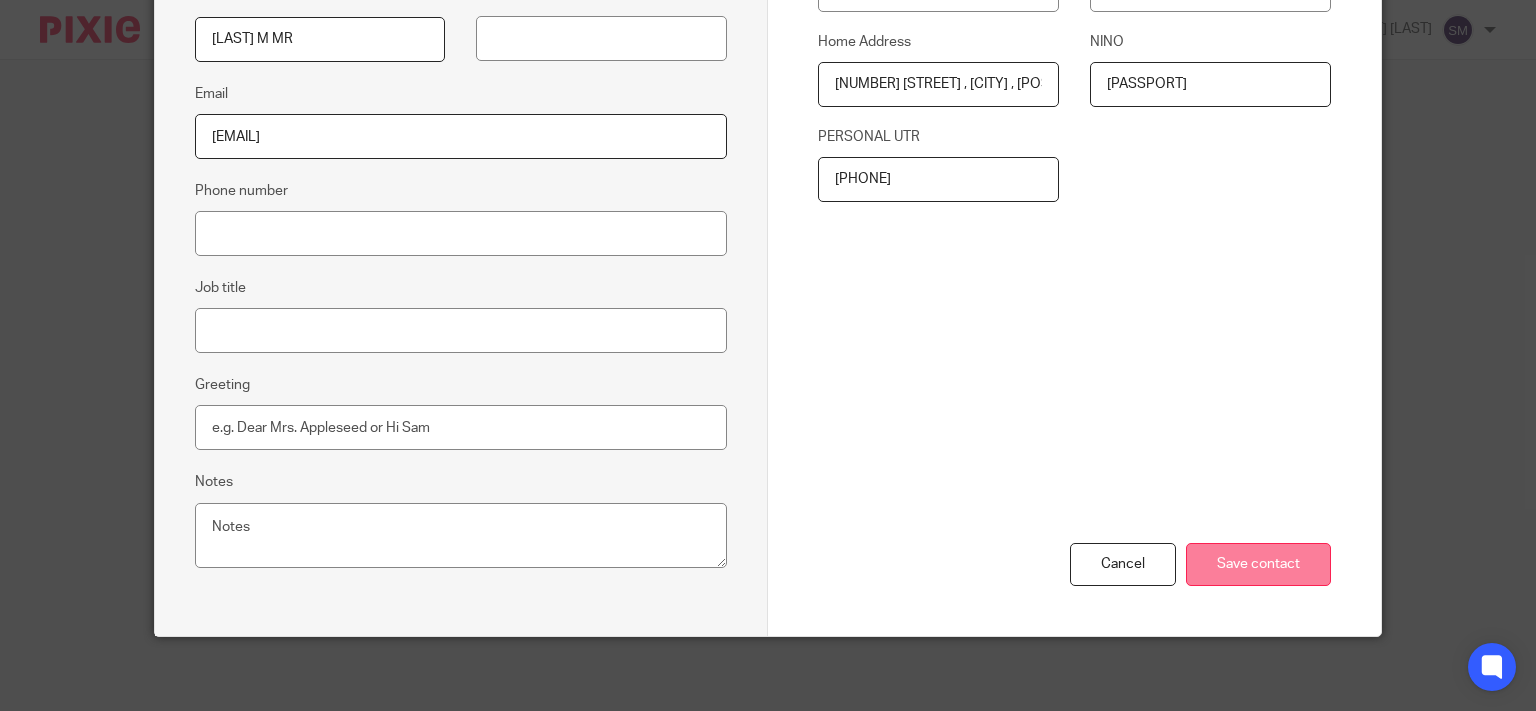 type on "[EMAIL]" 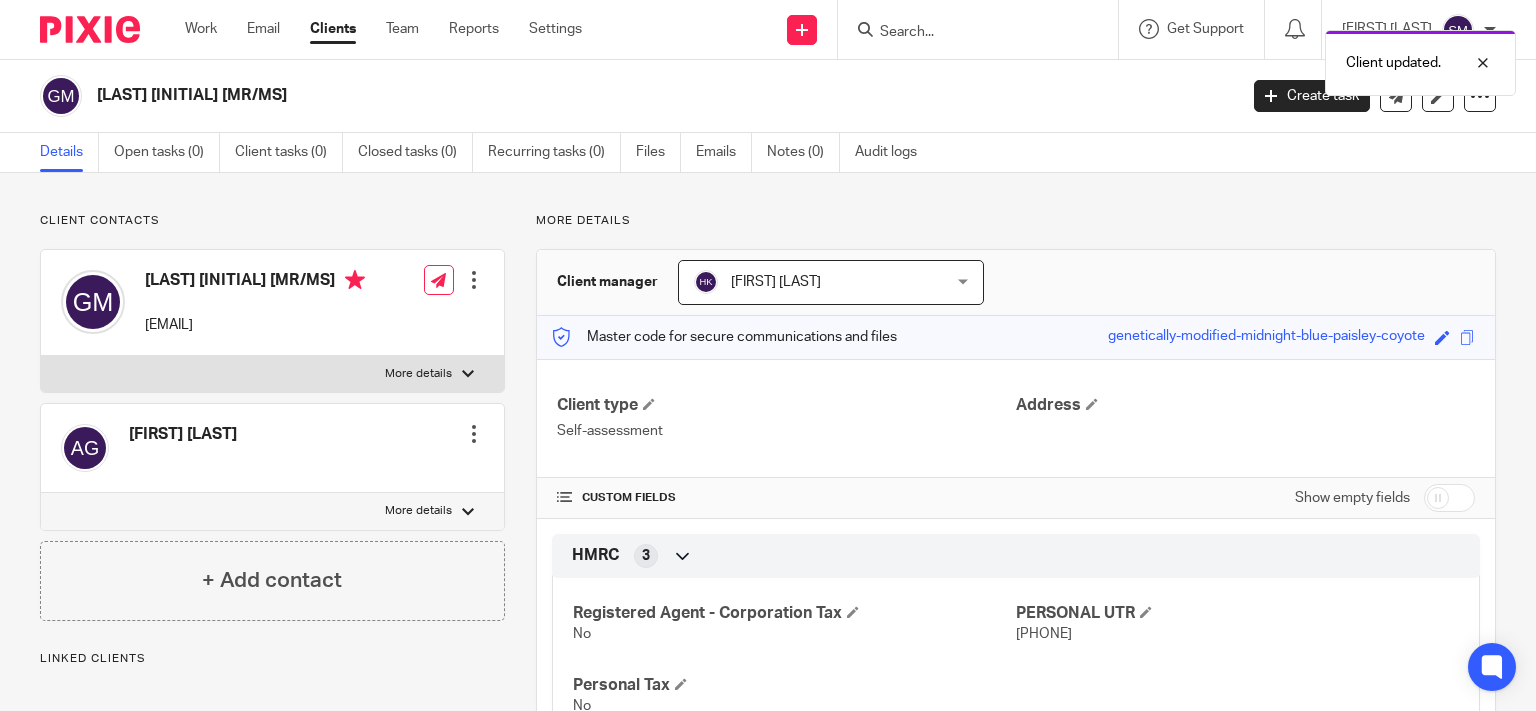 scroll, scrollTop: 0, scrollLeft: 0, axis: both 